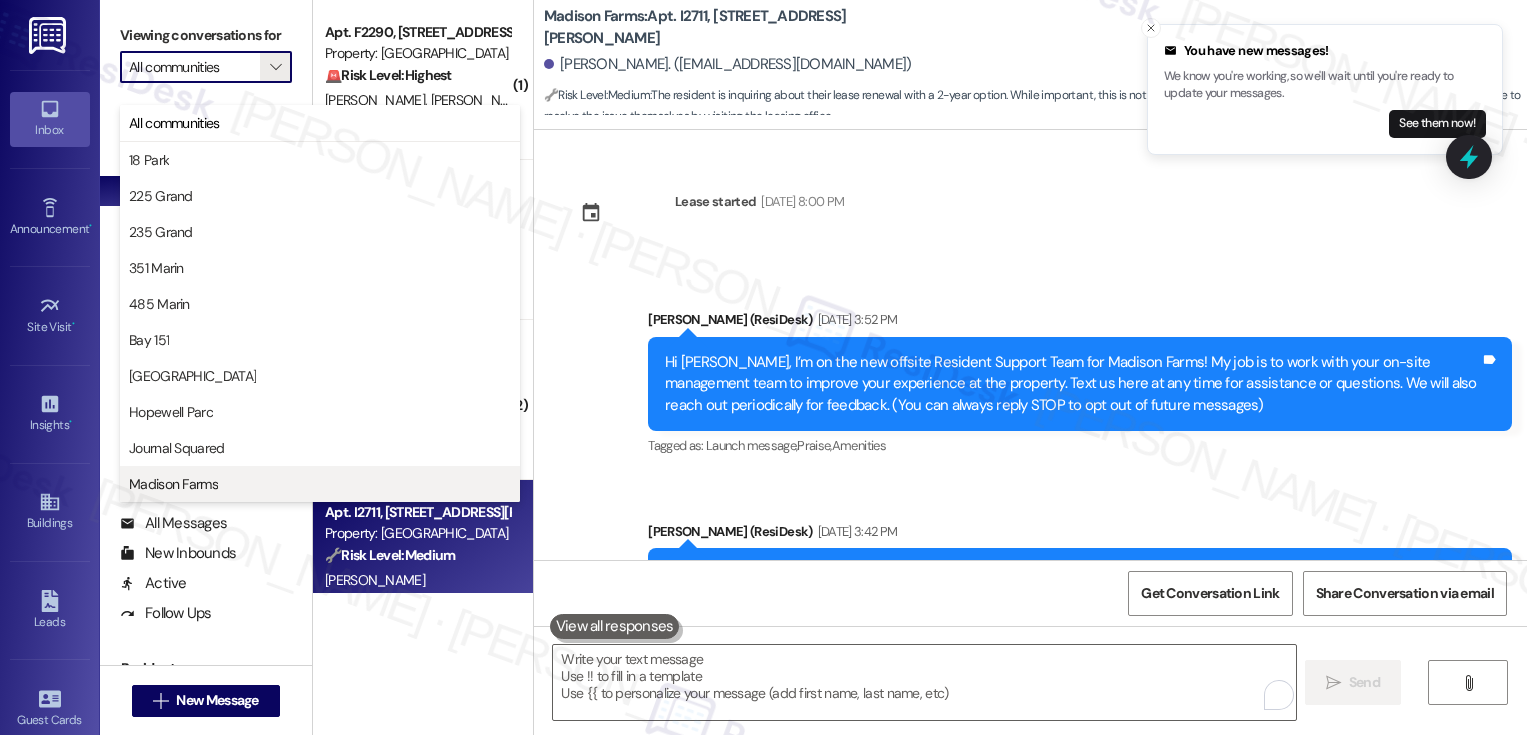 scroll, scrollTop: 0, scrollLeft: 0, axis: both 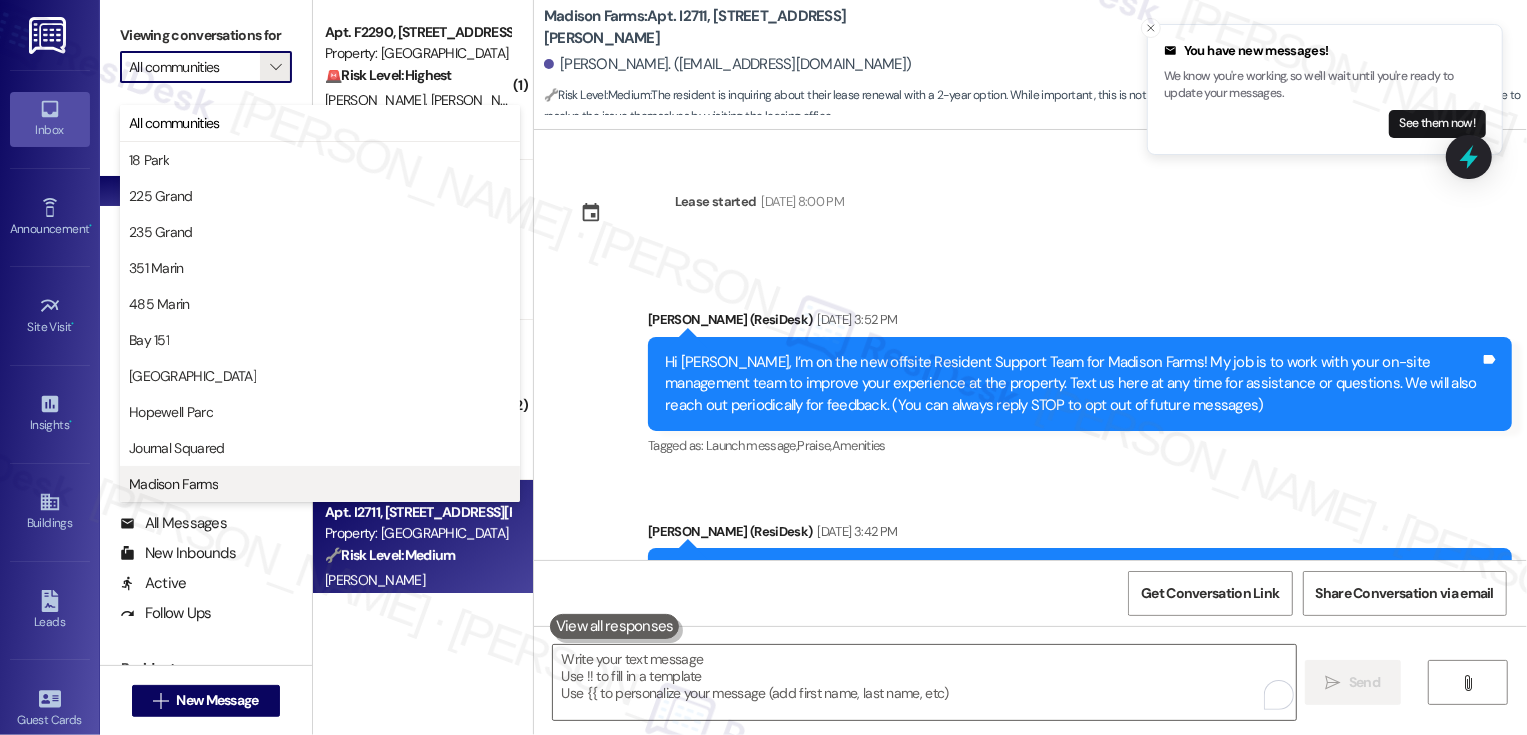 click on "Madison Farms" at bounding box center (173, 484) 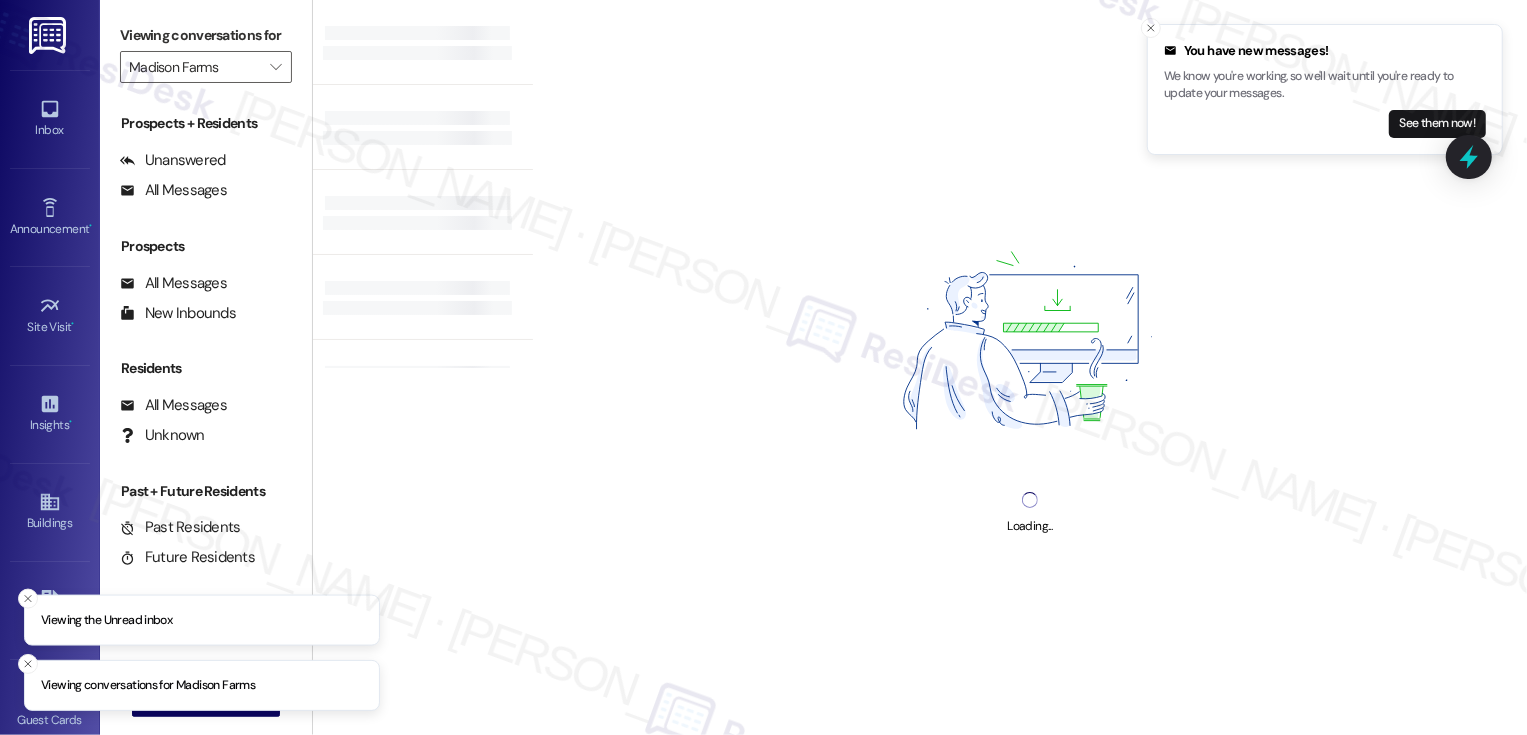 type on "Madison Farms" 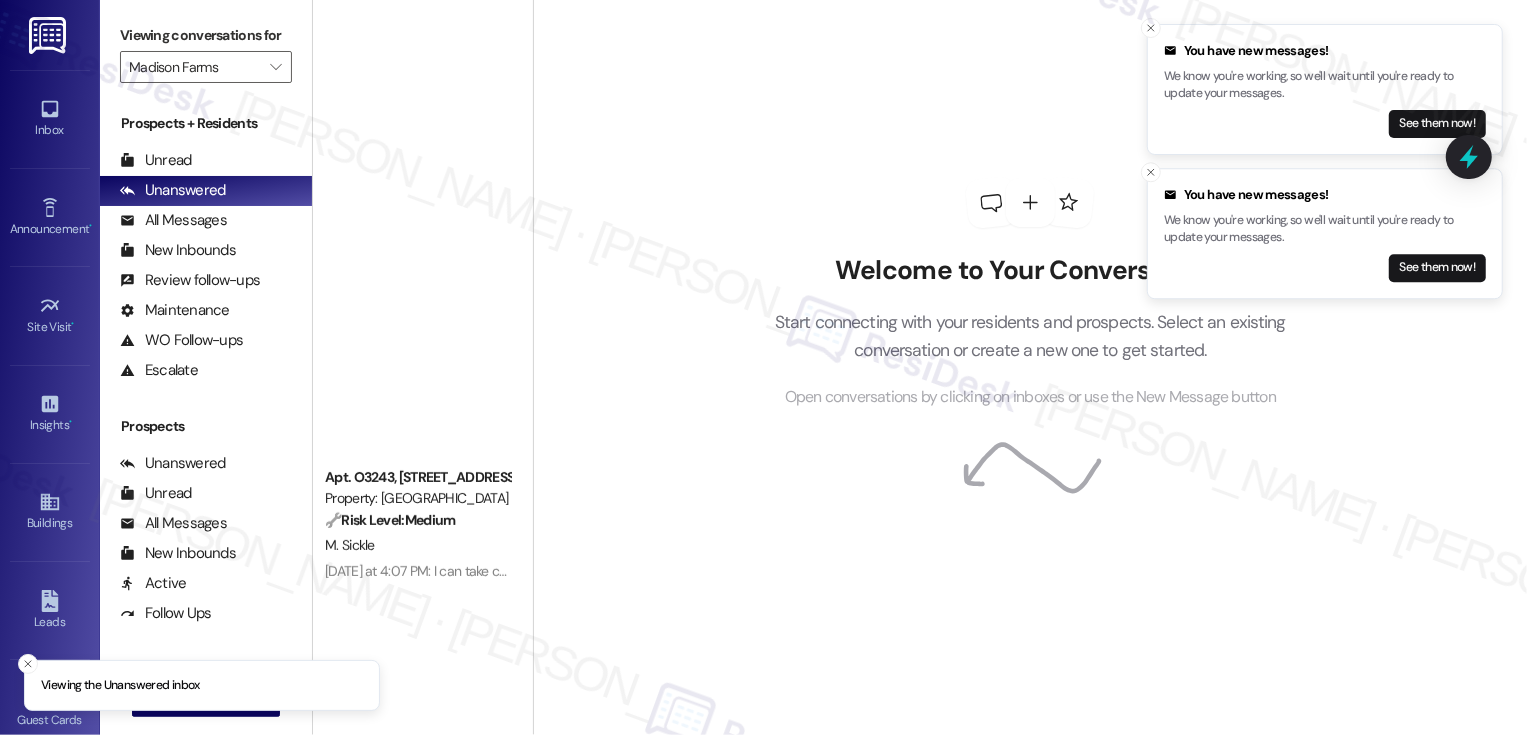 scroll, scrollTop: 0, scrollLeft: 0, axis: both 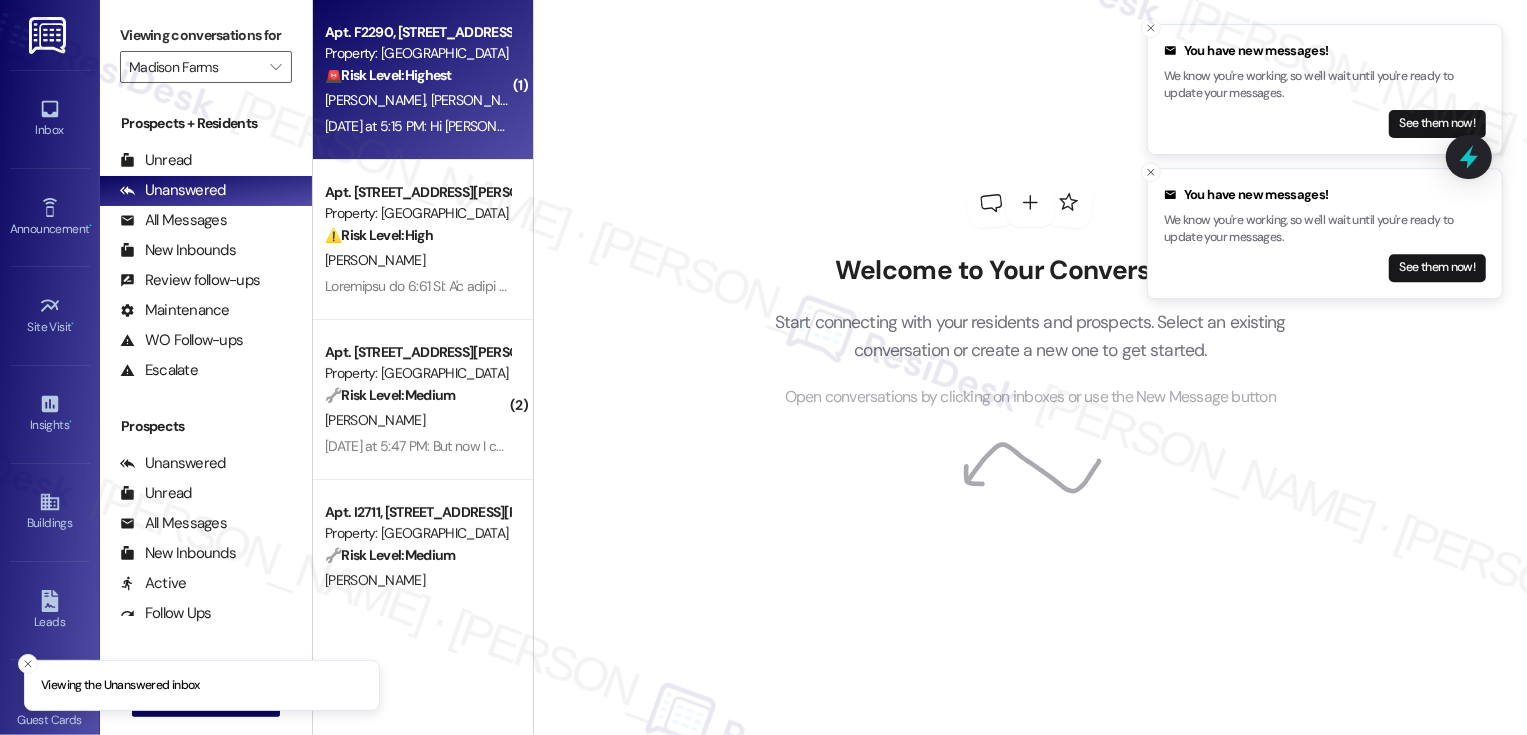 click on "[DATE] at 5:15 PM: Hi [PERSON_NAME], we truly enjoy the quality of our family's living experience here at [GEOGRAPHIC_DATA]. Feeling right at home is the one aspect that has exceeded our expectations.
We would truly love to continue living at [GEOGRAPHIC_DATA] but it was agreed by the property manager that our lease will not be renewed and we are forced to move in [DATE]. We are feeling utterly overwhelmed and saddened by this decision due to valid reasons. Can you Please help us 😢 [DATE] at 5:15 PM: Hi [PERSON_NAME], we truly enjoy the quality of our family's living experience here at [GEOGRAPHIC_DATA]. Feeling right at home is the one aspect that has exceeded our expectations.
We would truly love to continue living at [GEOGRAPHIC_DATA] but it was agreed by the property manager that our lease will not be renewed and we are forced to move in [DATE]. We are feeling utterly overwhelmed and saddened by this decision due to valid reasons. Can you Please help us 😢" at bounding box center [1765, 126] 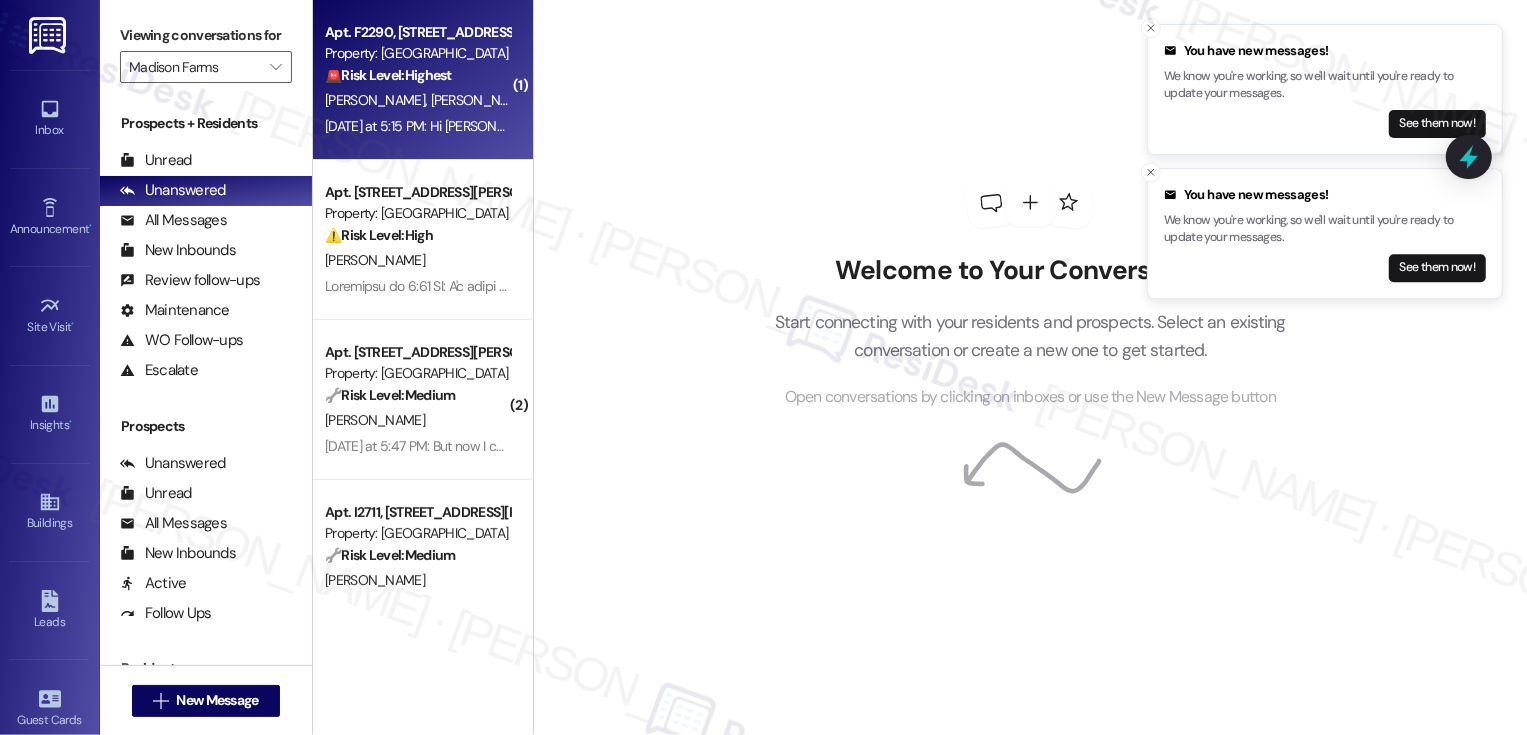 click on "[DATE] at 5:15 PM: Hi [PERSON_NAME], we truly enjoy the quality of our family's living experience here at [GEOGRAPHIC_DATA]. Feeling right at home is the one aspect that has exceeded our expectations.
We would truly love to continue living at [GEOGRAPHIC_DATA] but it was agreed by the property manager that our lease will not be renewed and we are forced to move in [DATE]. We are feeling utterly overwhelmed and saddened by this decision due to valid reasons. Can you Please help us 😢 [DATE] at 5:15 PM: Hi [PERSON_NAME], we truly enjoy the quality of our family's living experience here at [GEOGRAPHIC_DATA]. Feeling right at home is the one aspect that has exceeded our expectations.
We would truly love to continue living at [GEOGRAPHIC_DATA] but it was agreed by the property manager that our lease will not be renewed and we are forced to move in [DATE]. We are feeling utterly overwhelmed and saddened by this decision due to valid reasons. Can you Please help us 😢" at bounding box center (1765, 126) 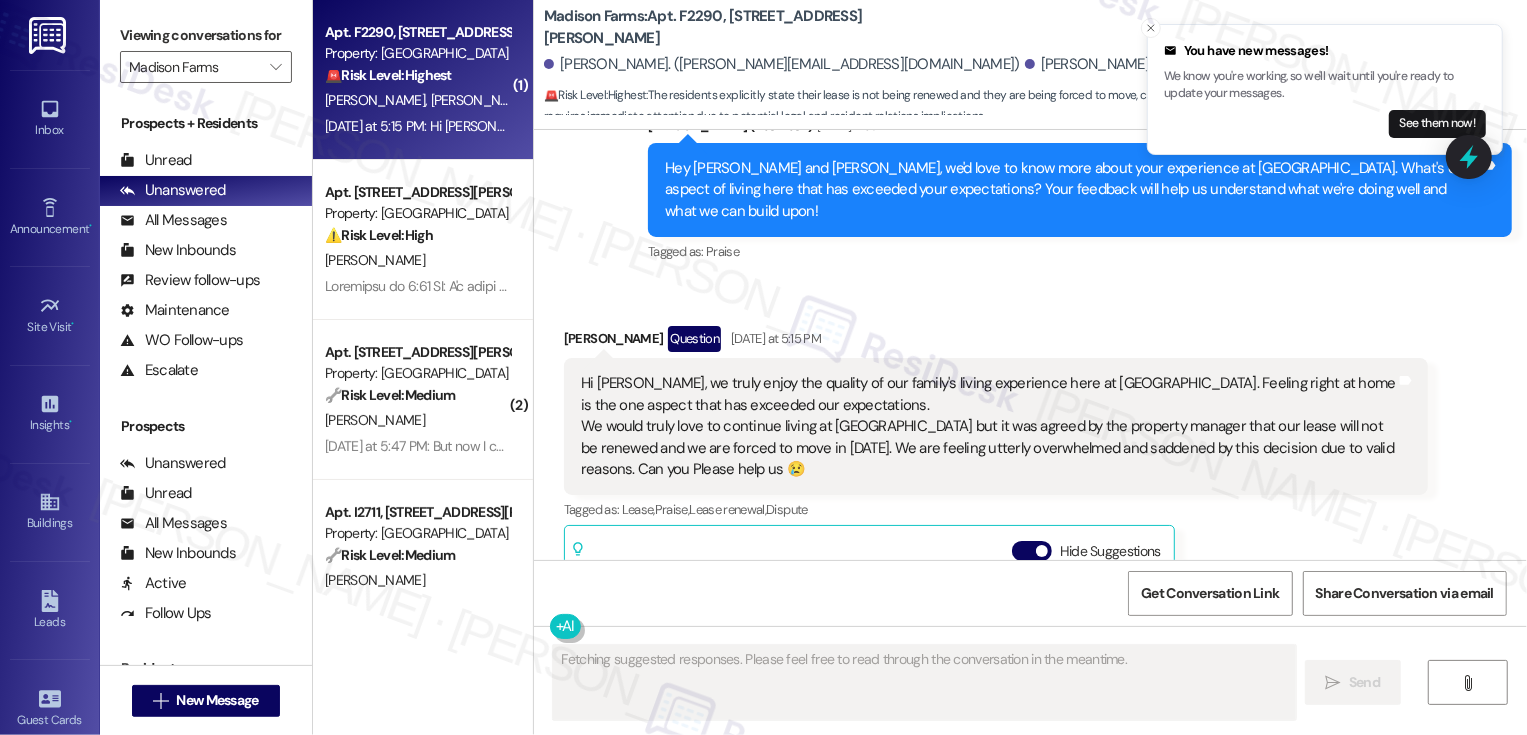 scroll, scrollTop: 6771, scrollLeft: 0, axis: vertical 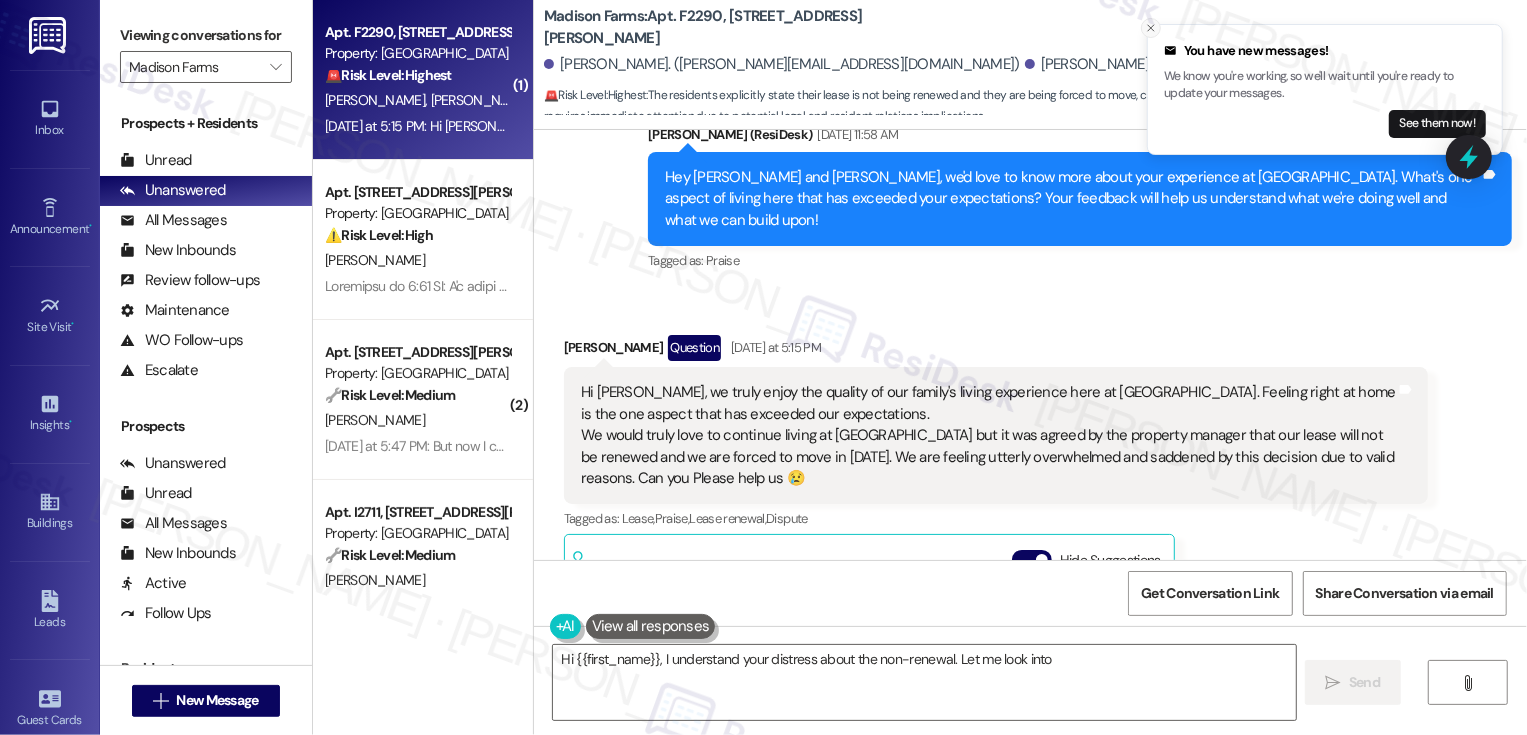 click 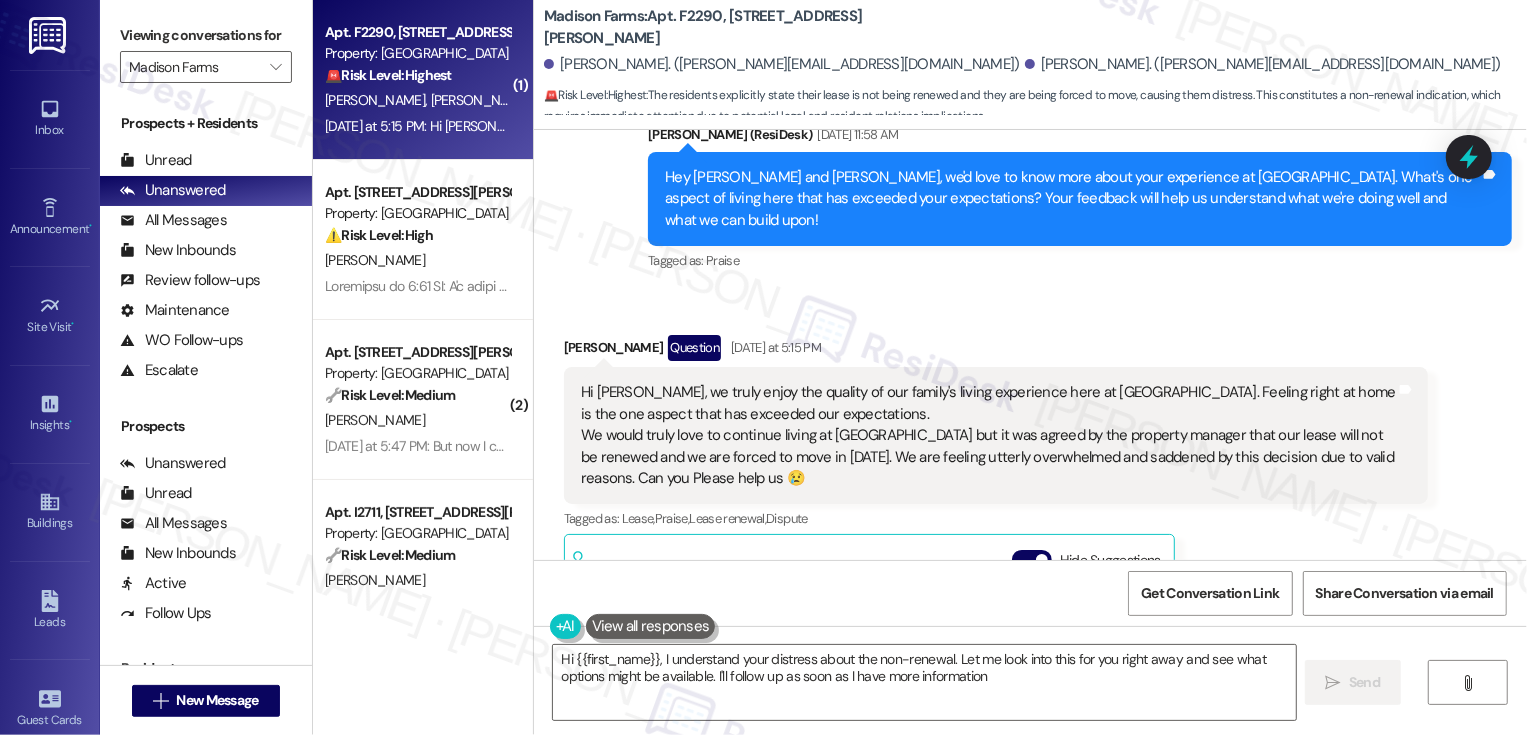 type on "Hi {{first_name}}, I understand your distress about the non-renewal. Let me look into this for you right away and see what options might be available. I'll follow up as soon as I have more information." 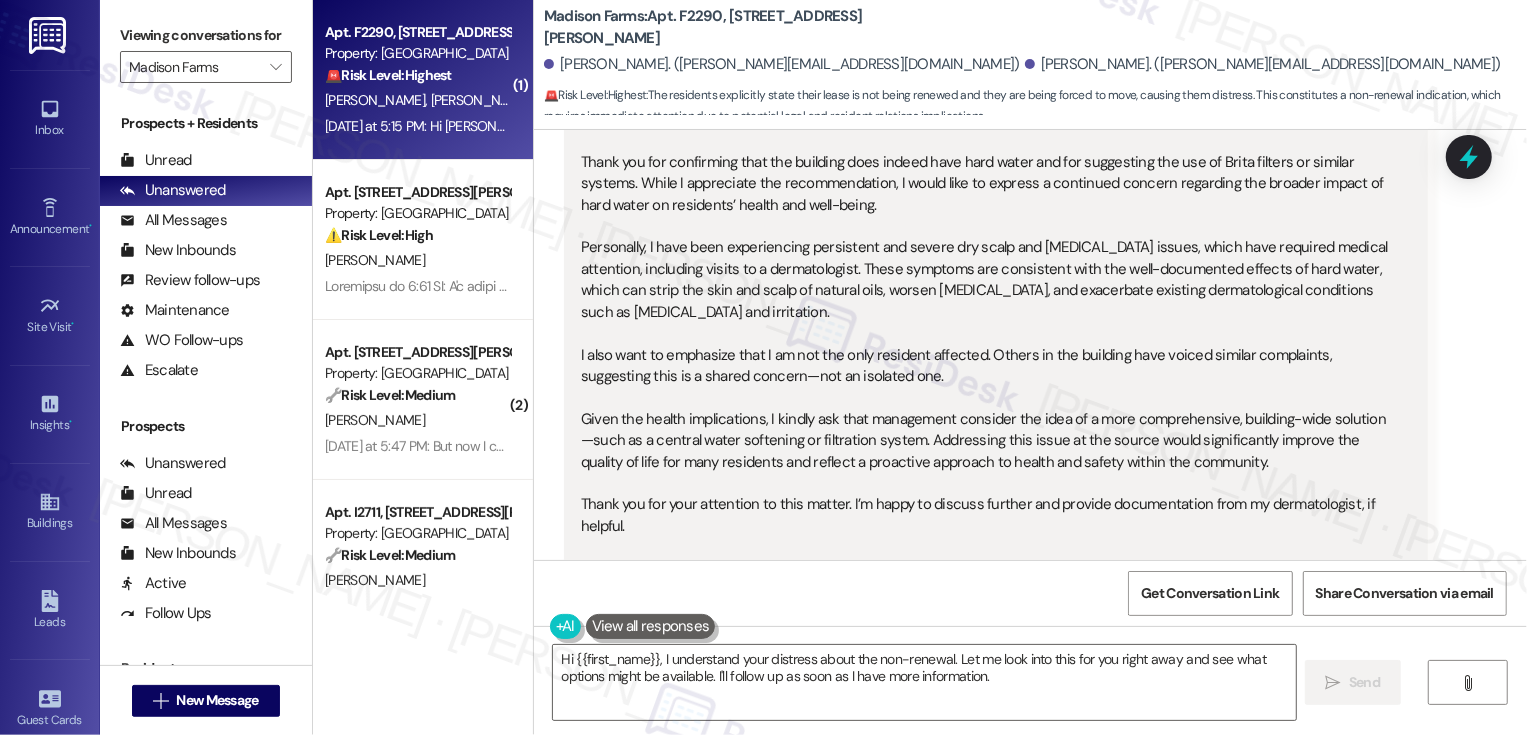 scroll, scrollTop: 5610, scrollLeft: 0, axis: vertical 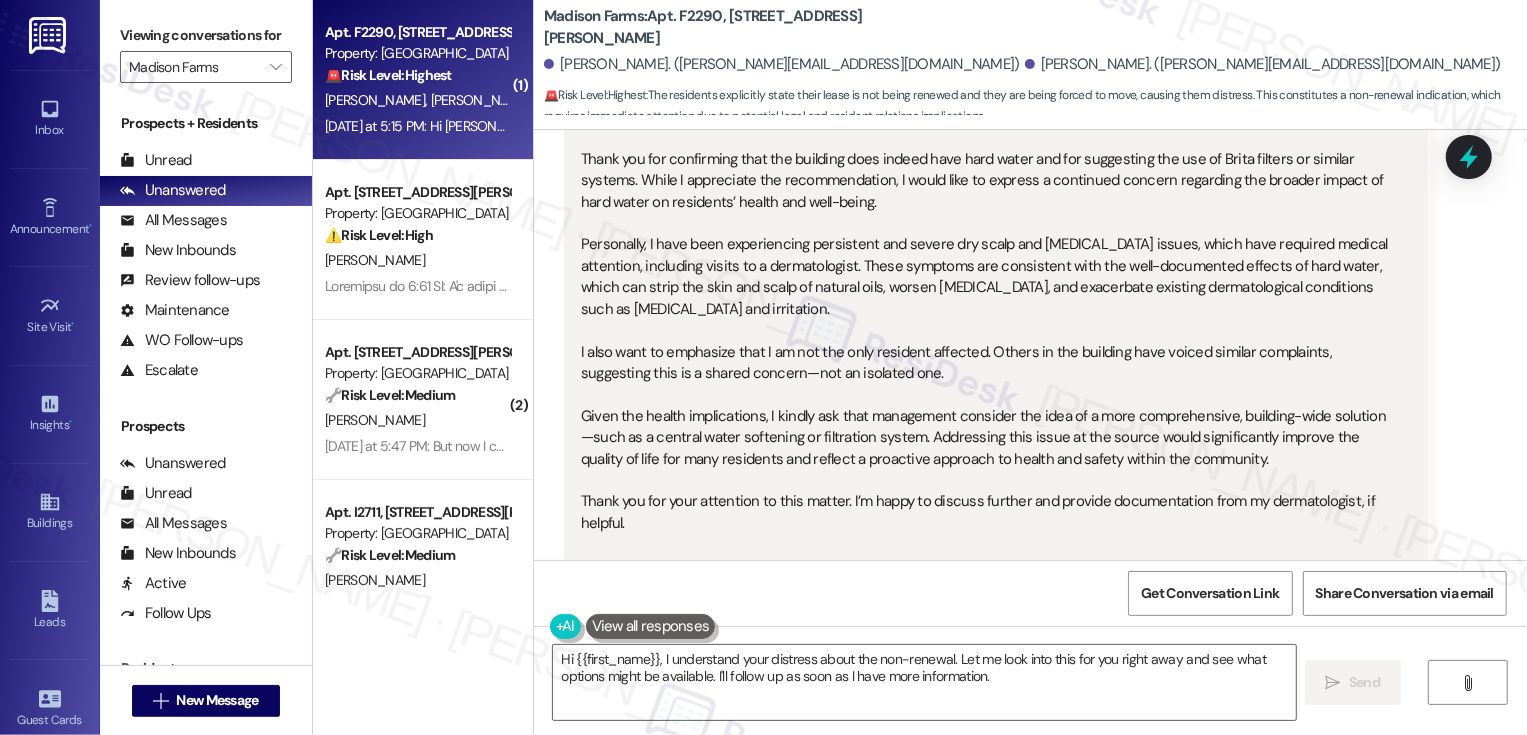 click on "Apt. [STREET_ADDRESS][PERSON_NAME]" at bounding box center (417, 192) 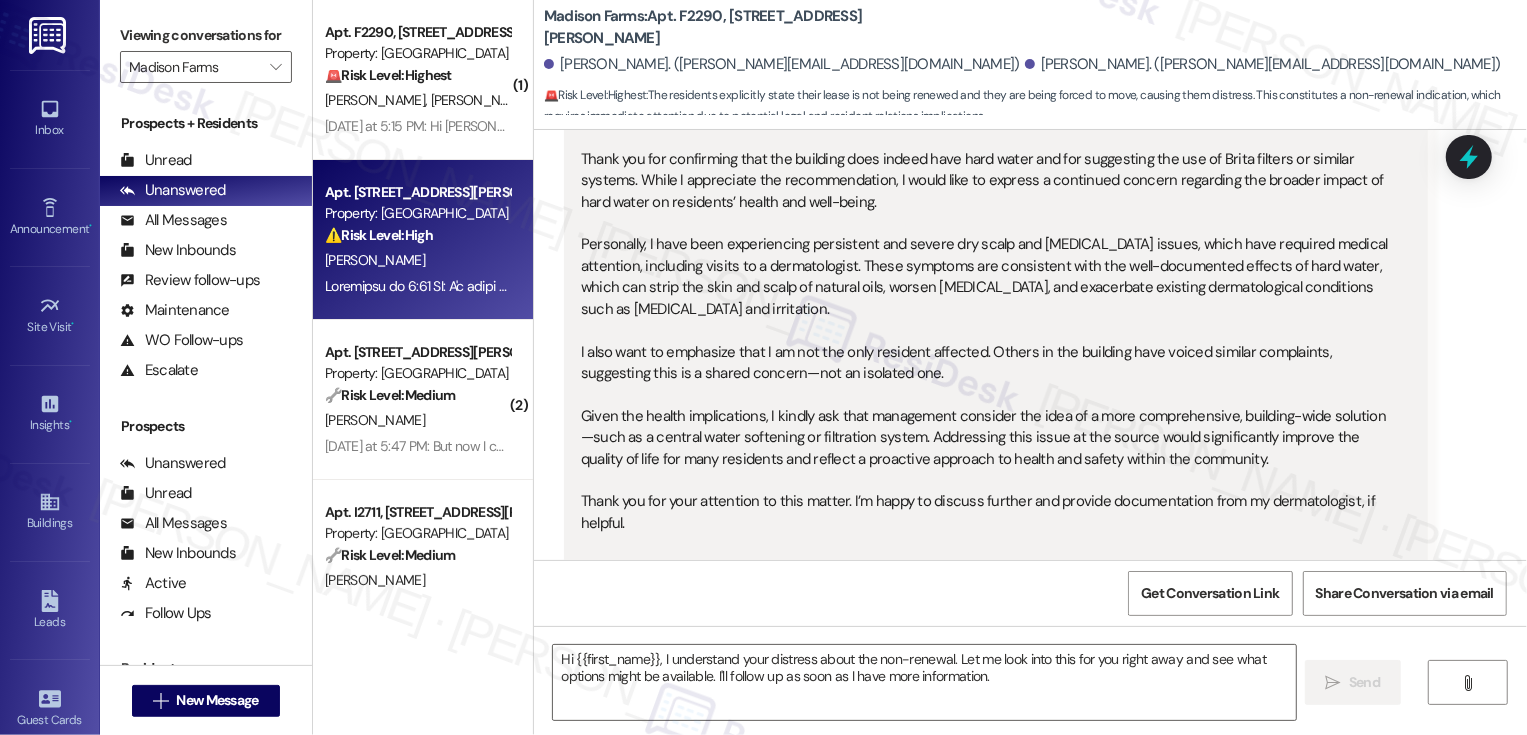 type on "Fetching suggested responses. Please feel free to read through the conversation in the meantime." 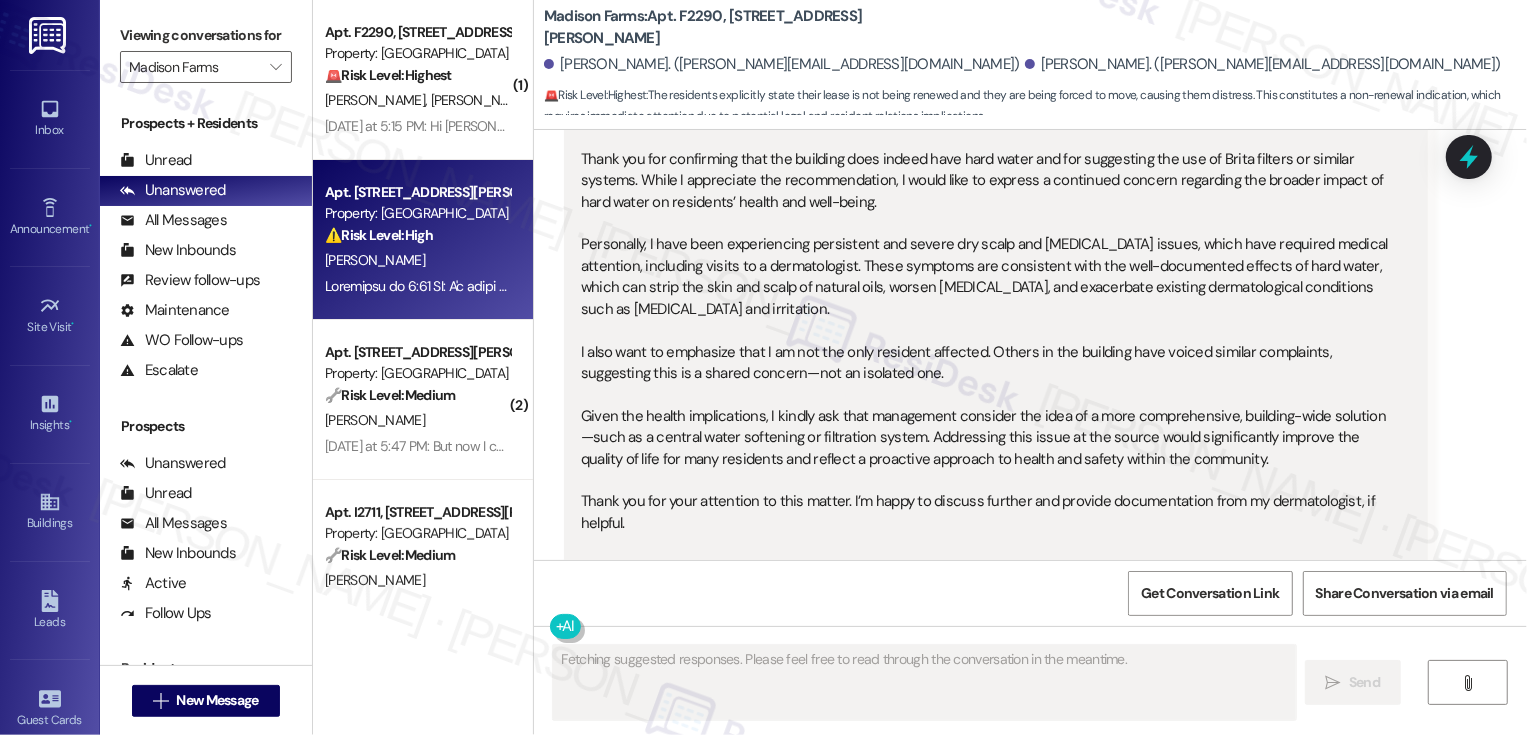 click on "Apt. [STREET_ADDRESS][PERSON_NAME]" at bounding box center [417, 192] 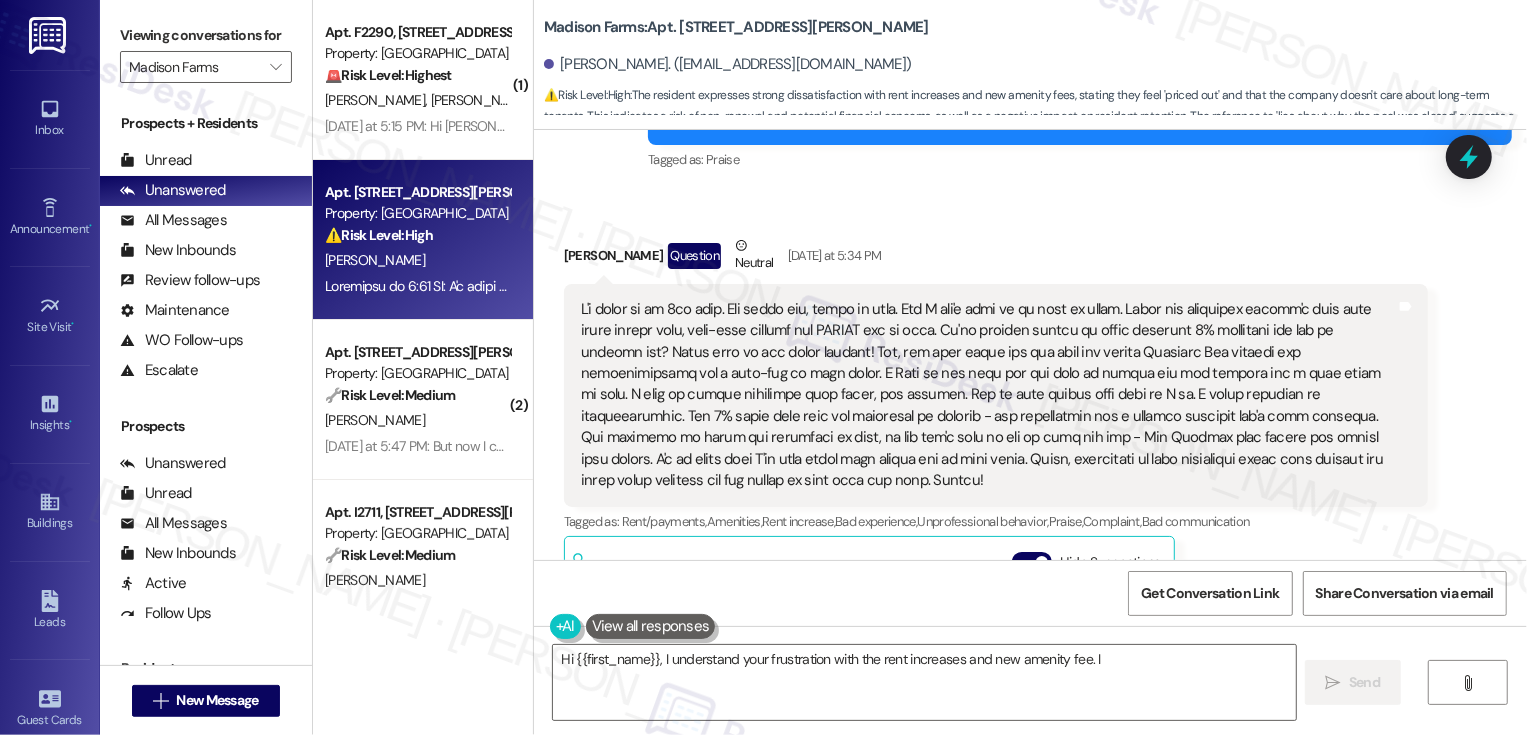scroll, scrollTop: 1431, scrollLeft: 0, axis: vertical 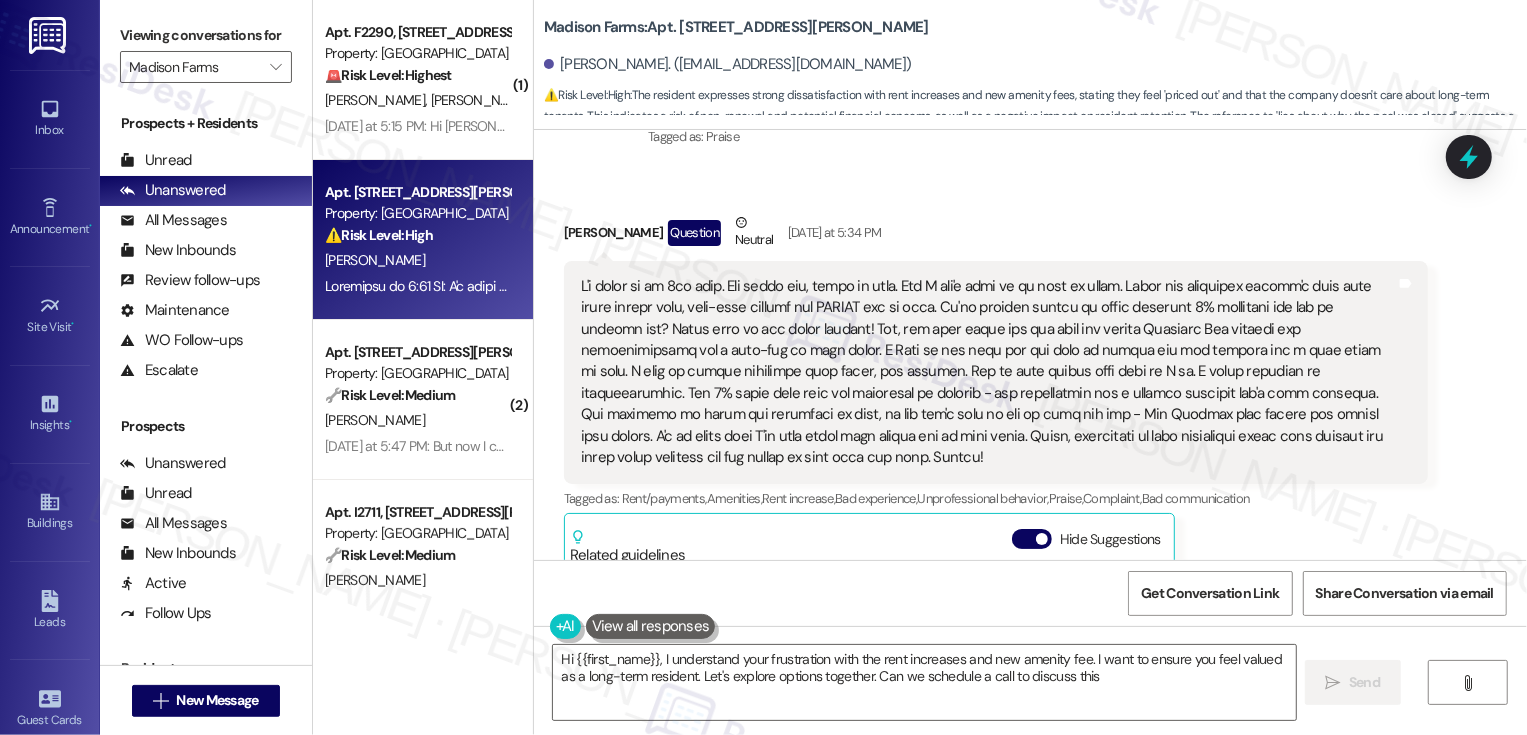 type on "Hi {{first_name}}, I understand your frustration with the rent increases and new amenity fee. I want to ensure you feel valued as a long-term resident. Let's explore options together. Can we schedule a call to discuss this?" 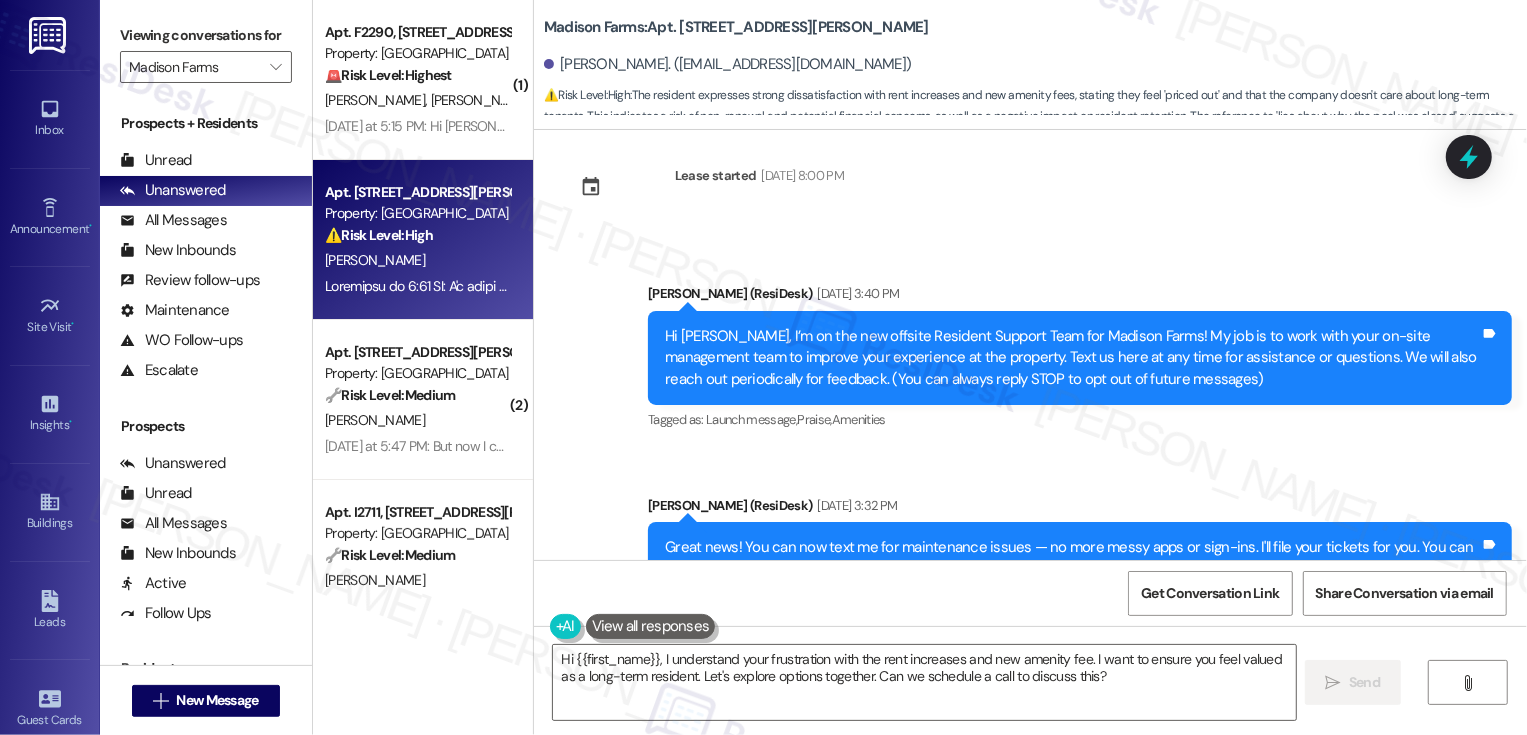 scroll, scrollTop: 0, scrollLeft: 0, axis: both 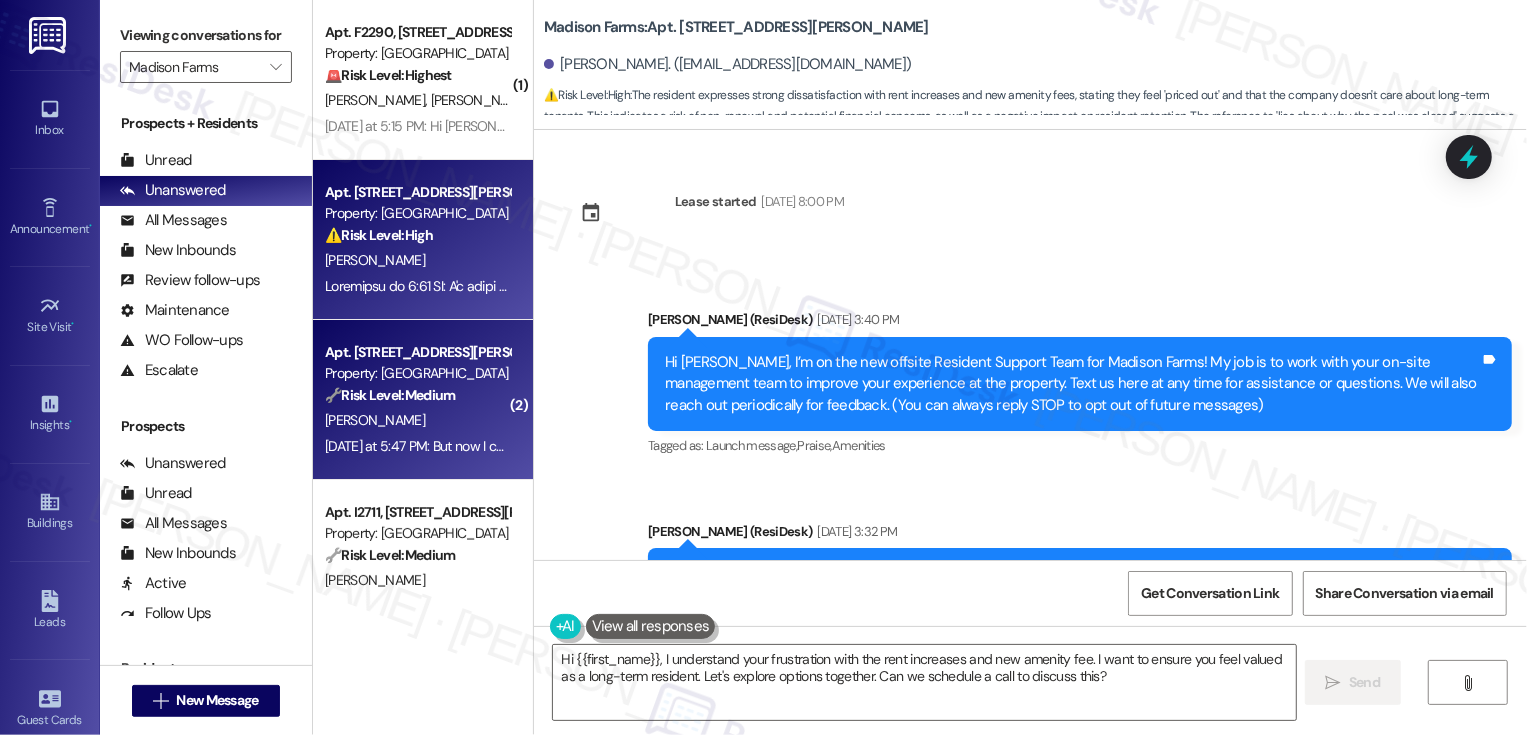 click on "Apt. [STREET_ADDRESS][PERSON_NAME]" at bounding box center [417, 352] 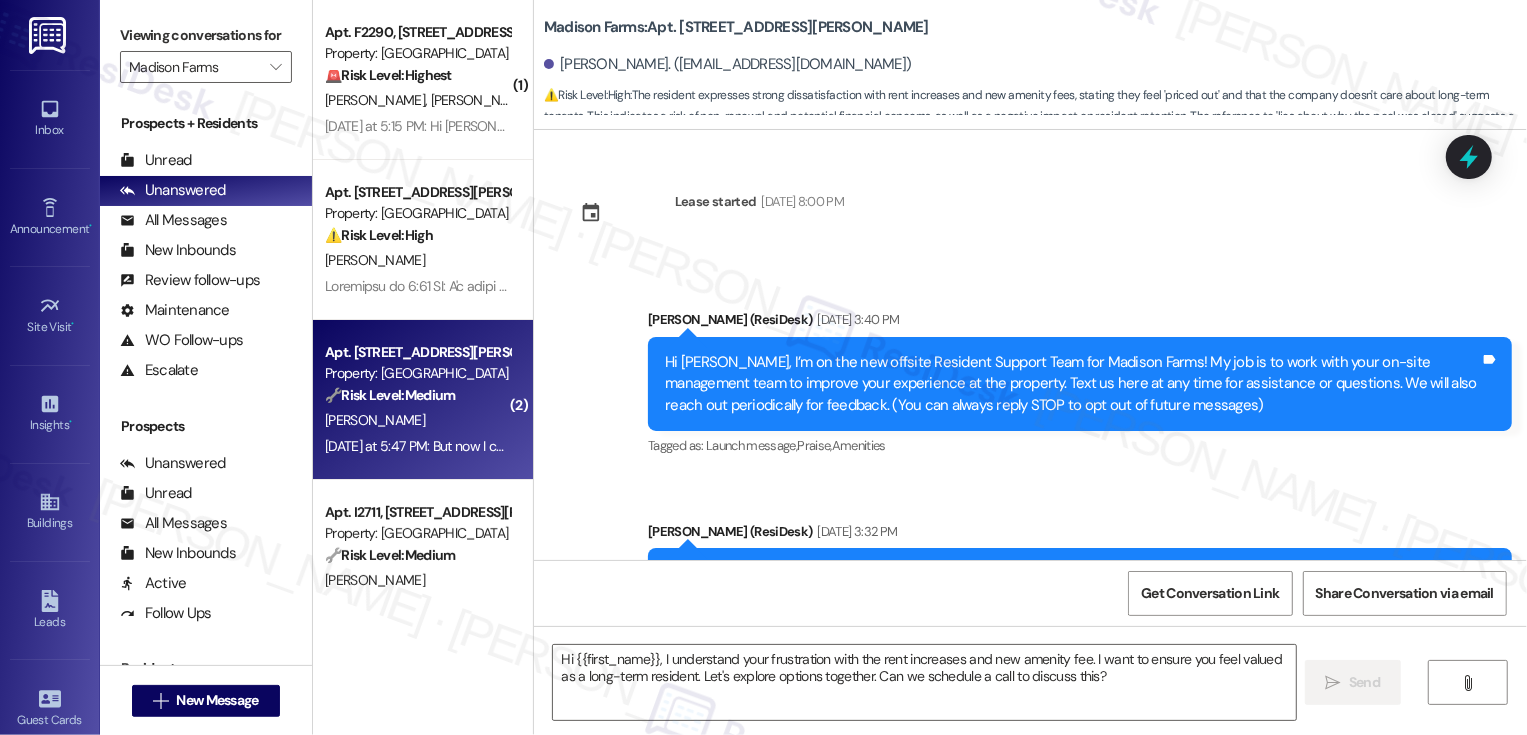type on "Fetching suggested responses. Please feel free to read through the conversation in the meantime." 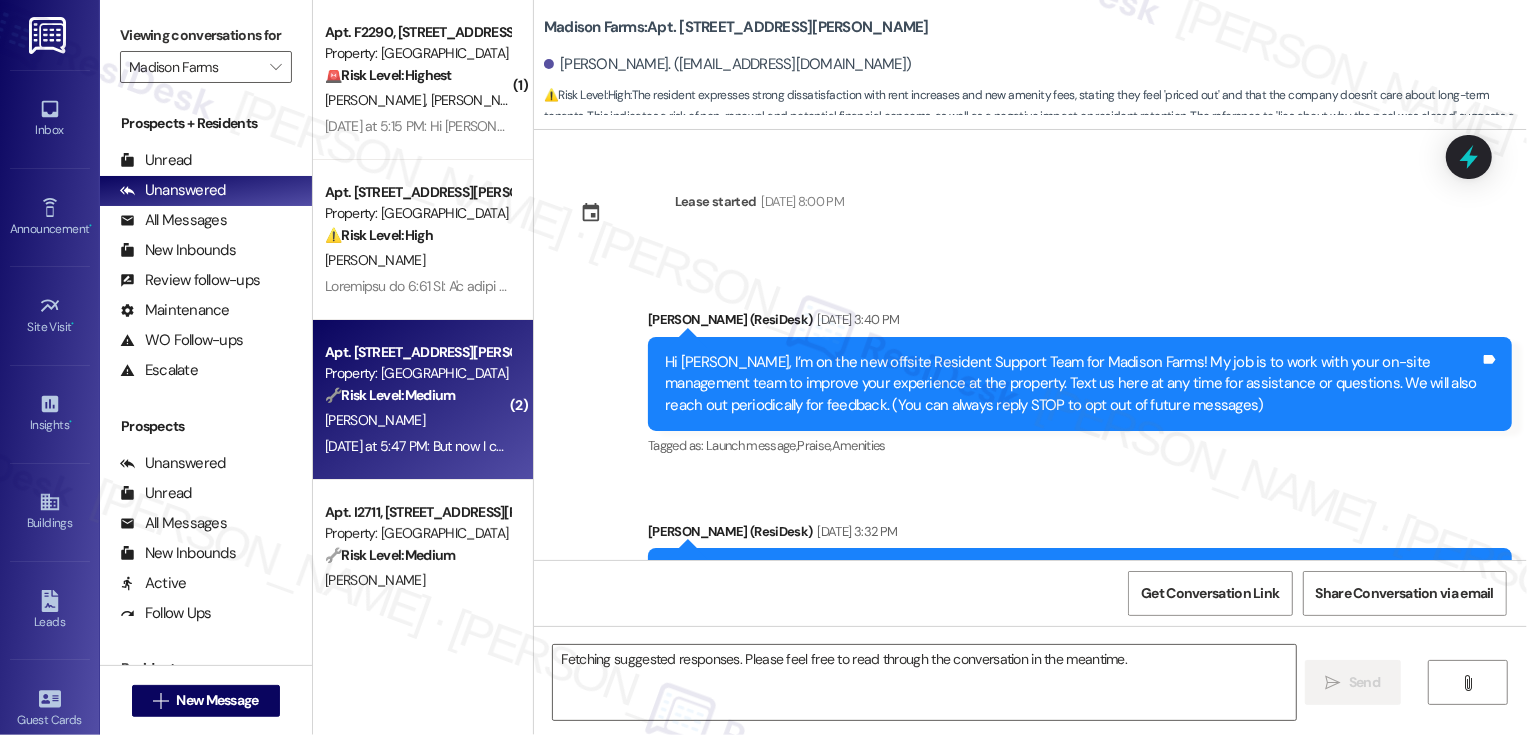 click on "Apt. [STREET_ADDRESS][PERSON_NAME]" at bounding box center [417, 352] 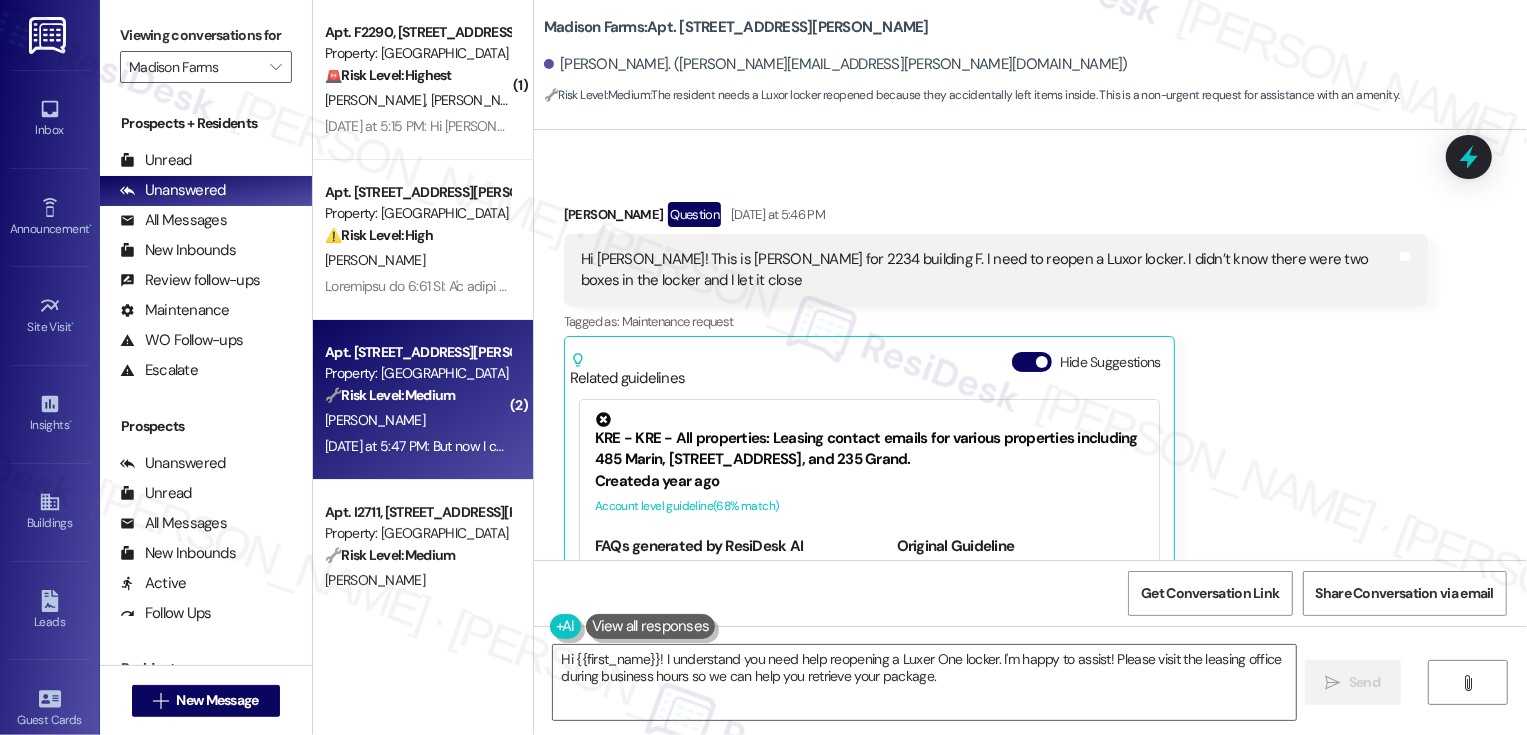 scroll, scrollTop: 86, scrollLeft: 0, axis: vertical 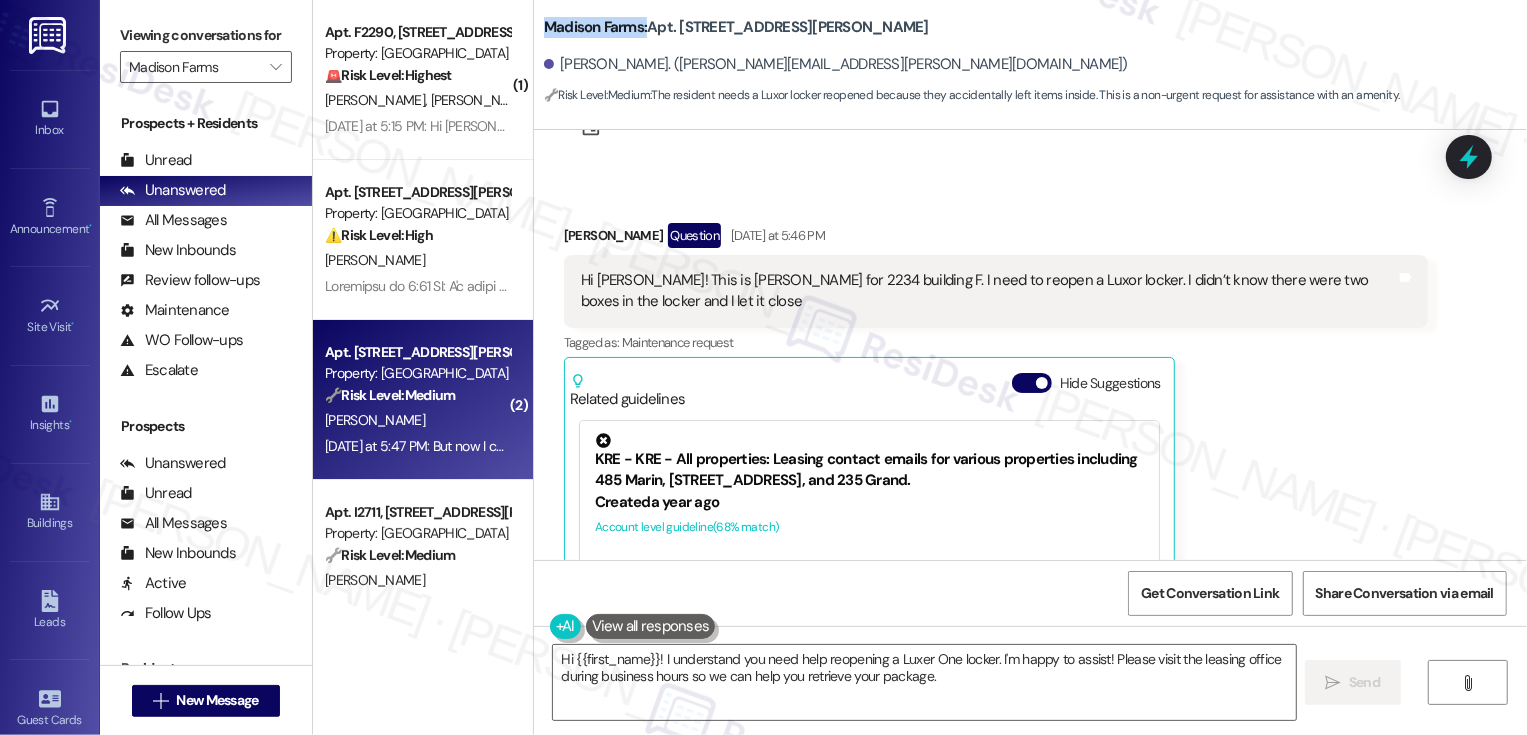 drag, startPoint x: 529, startPoint y: 29, endPoint x: 634, endPoint y: 30, distance: 105.00476 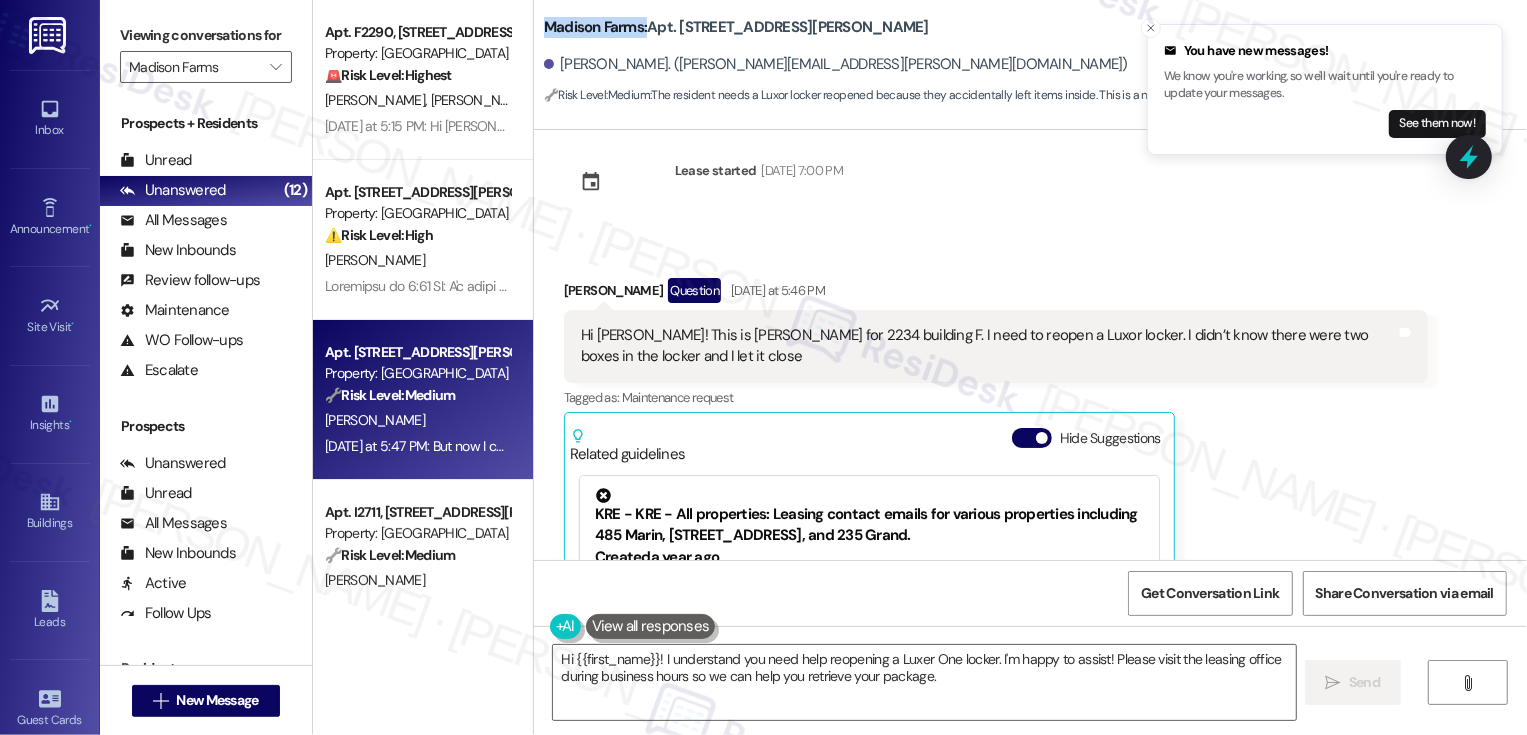 scroll, scrollTop: 30, scrollLeft: 0, axis: vertical 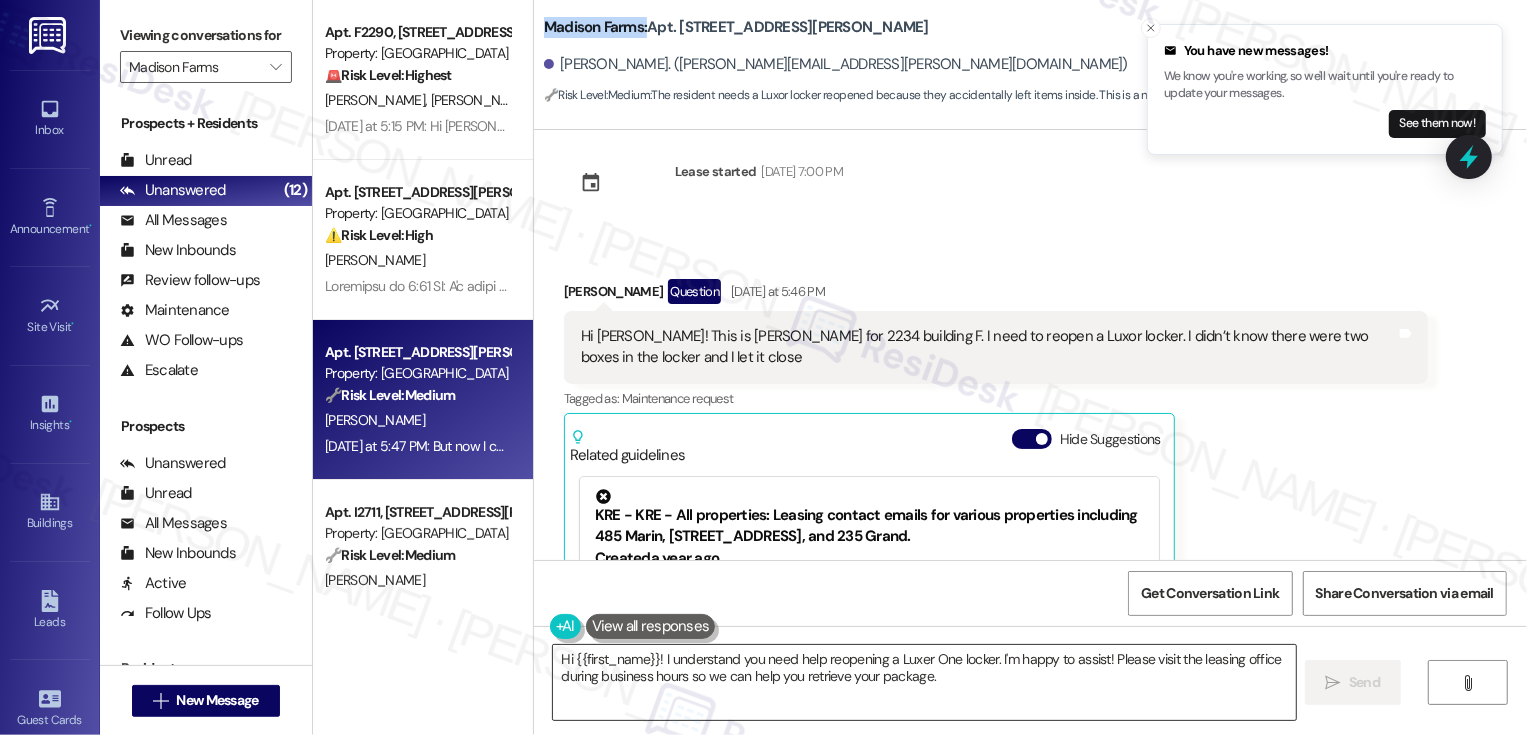 click on "Hi {{first_name}}! I understand you need help reopening a Luxer One locker. I'm happy to assist! Please visit the leasing office during business hours so we can help you retrieve your package." at bounding box center [924, 682] 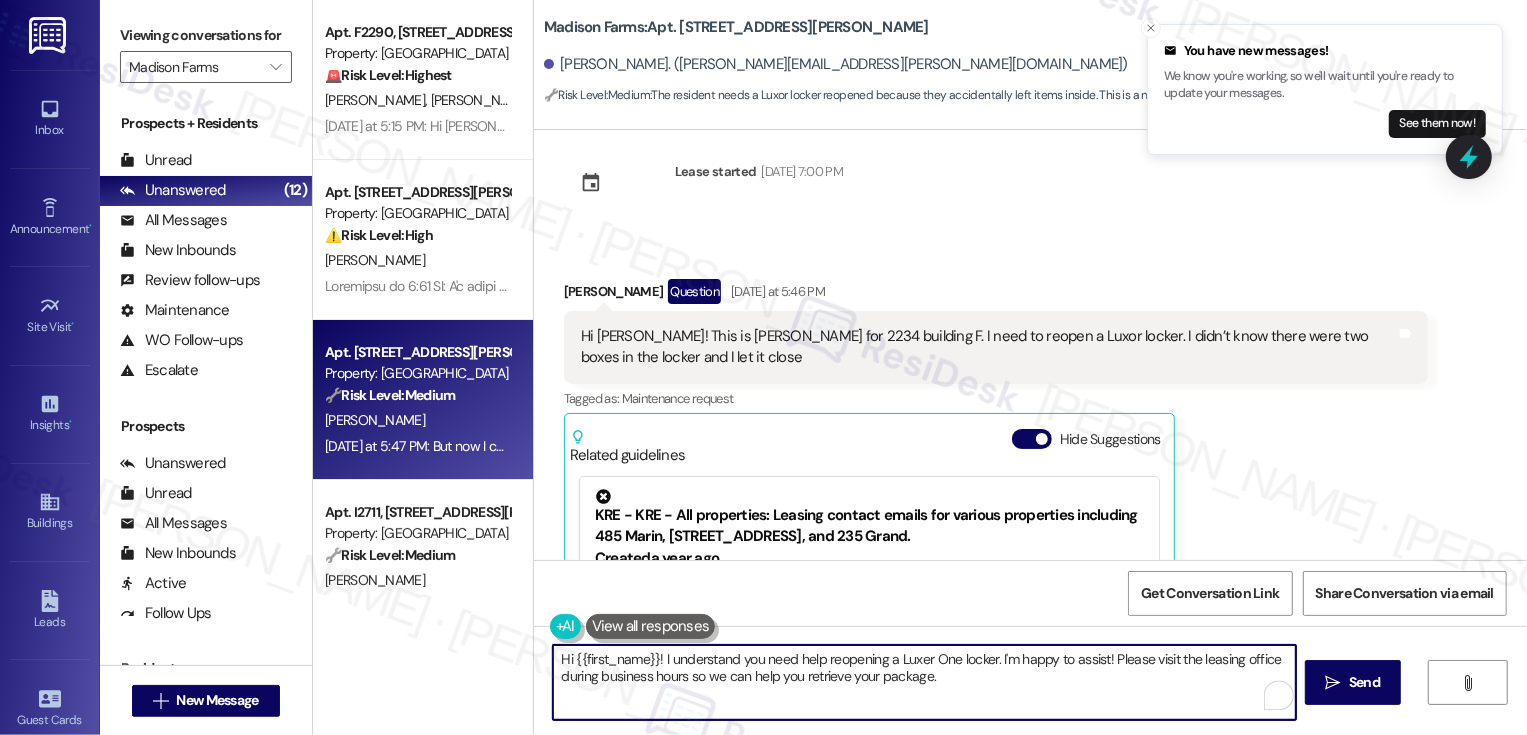 click on "Hi {{first_name}}! I understand you need help reopening a Luxer One locker. I'm happy to assist! Please visit the leasing office during business hours so we can help you retrieve your package." at bounding box center (924, 682) 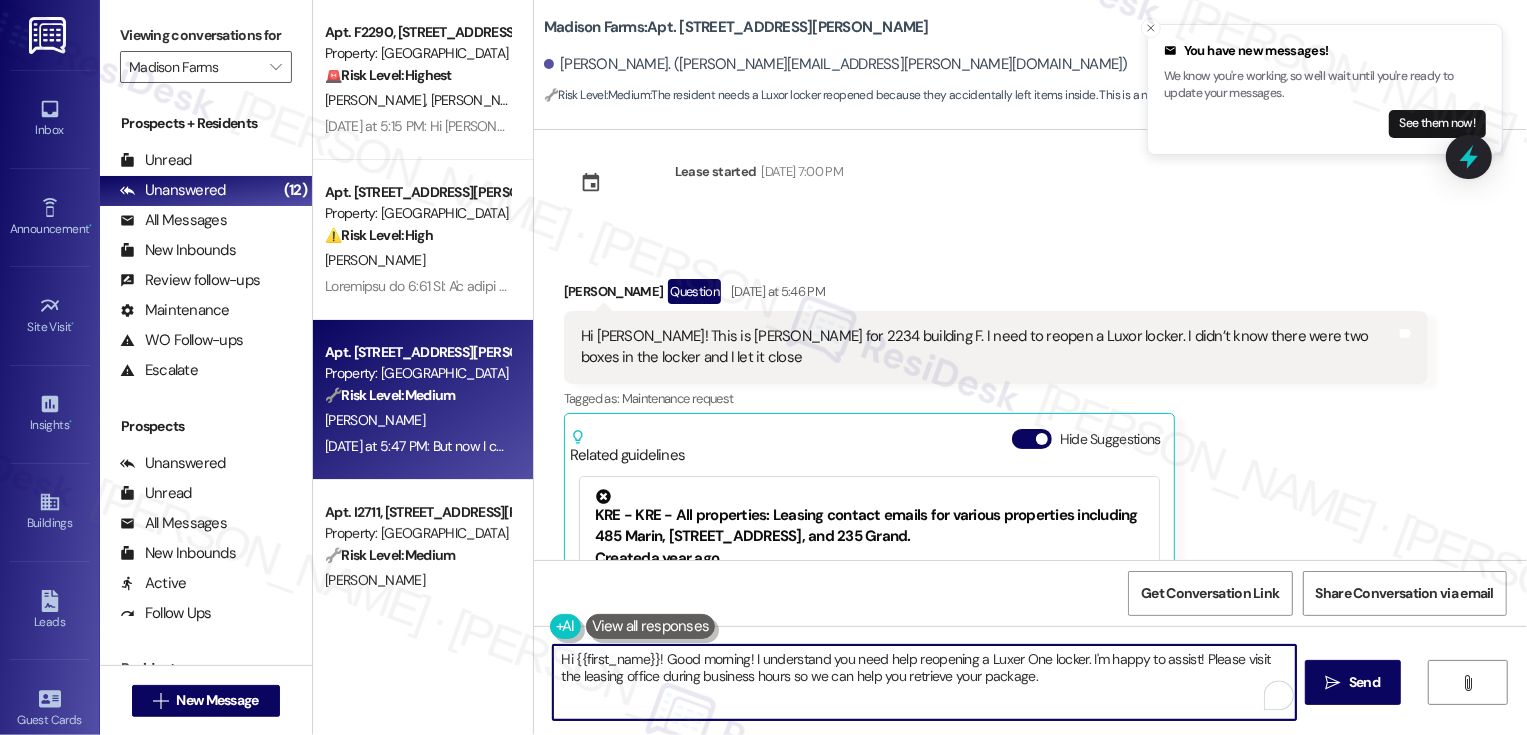 click on "Hi {{first_name}}! Good morning! I understand you need help reopening a Luxer One locker. I'm happy to assist! Please visit the leasing office during business hours so we can help you retrieve your package." at bounding box center [924, 682] 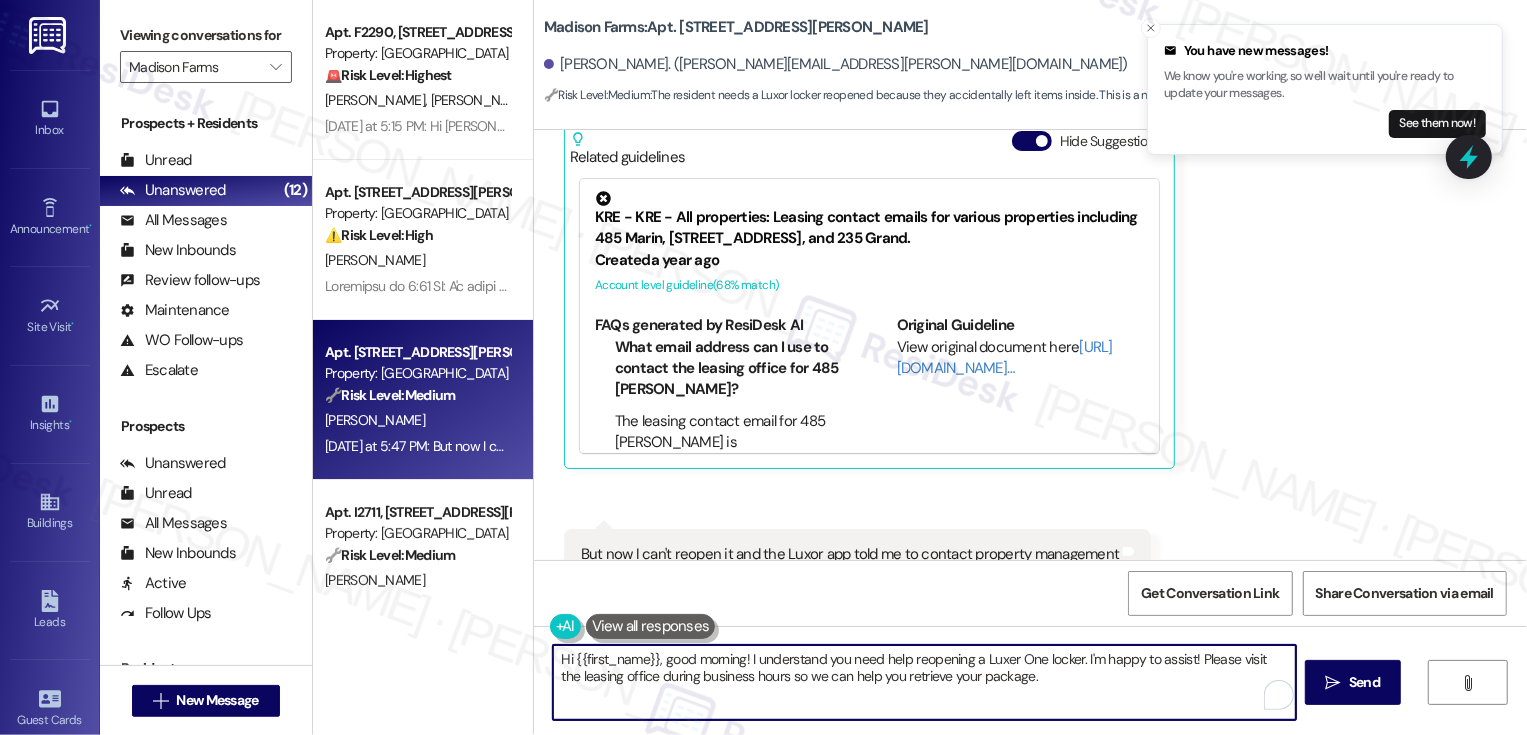 scroll, scrollTop: 392, scrollLeft: 0, axis: vertical 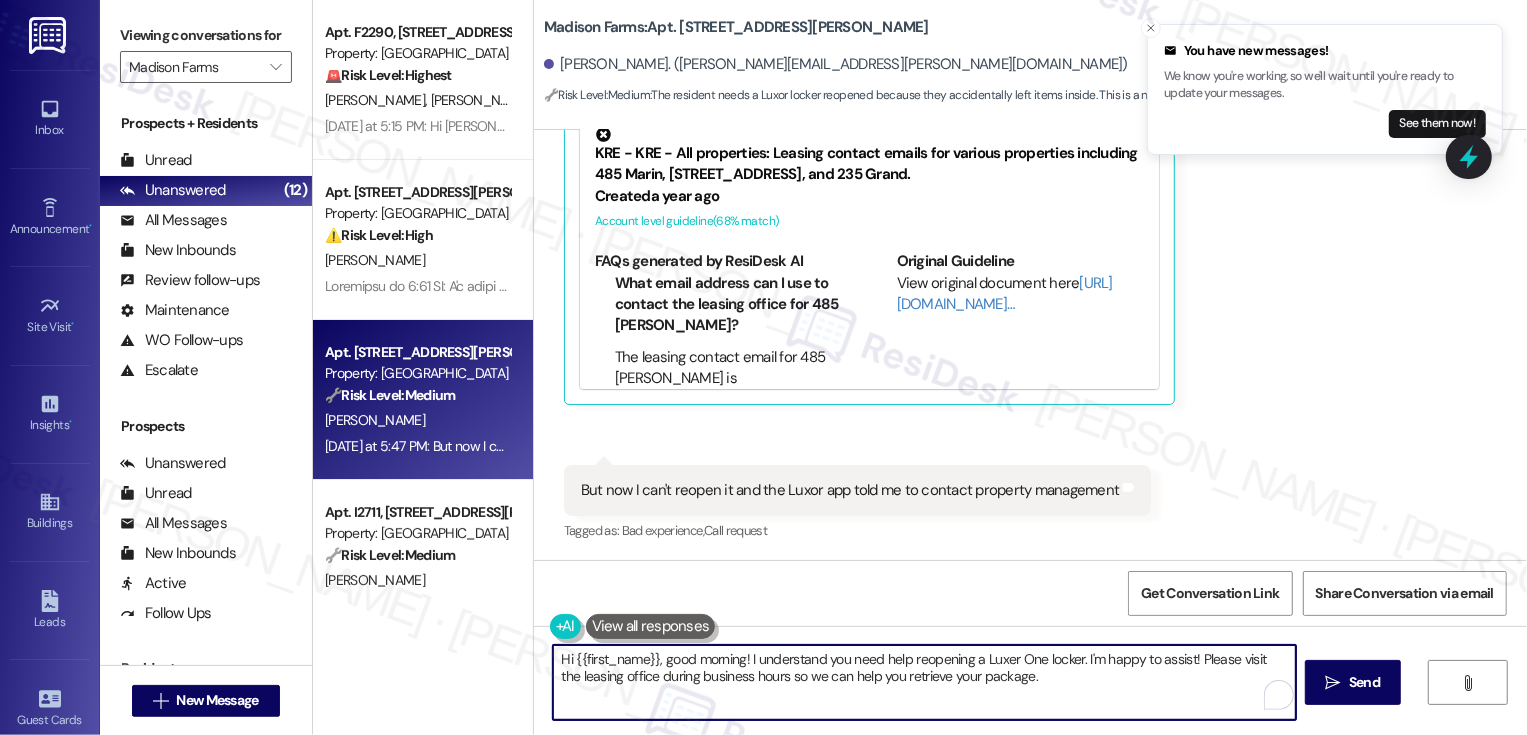 drag, startPoint x: 1077, startPoint y: 658, endPoint x: 1102, endPoint y: 690, distance: 40.60788 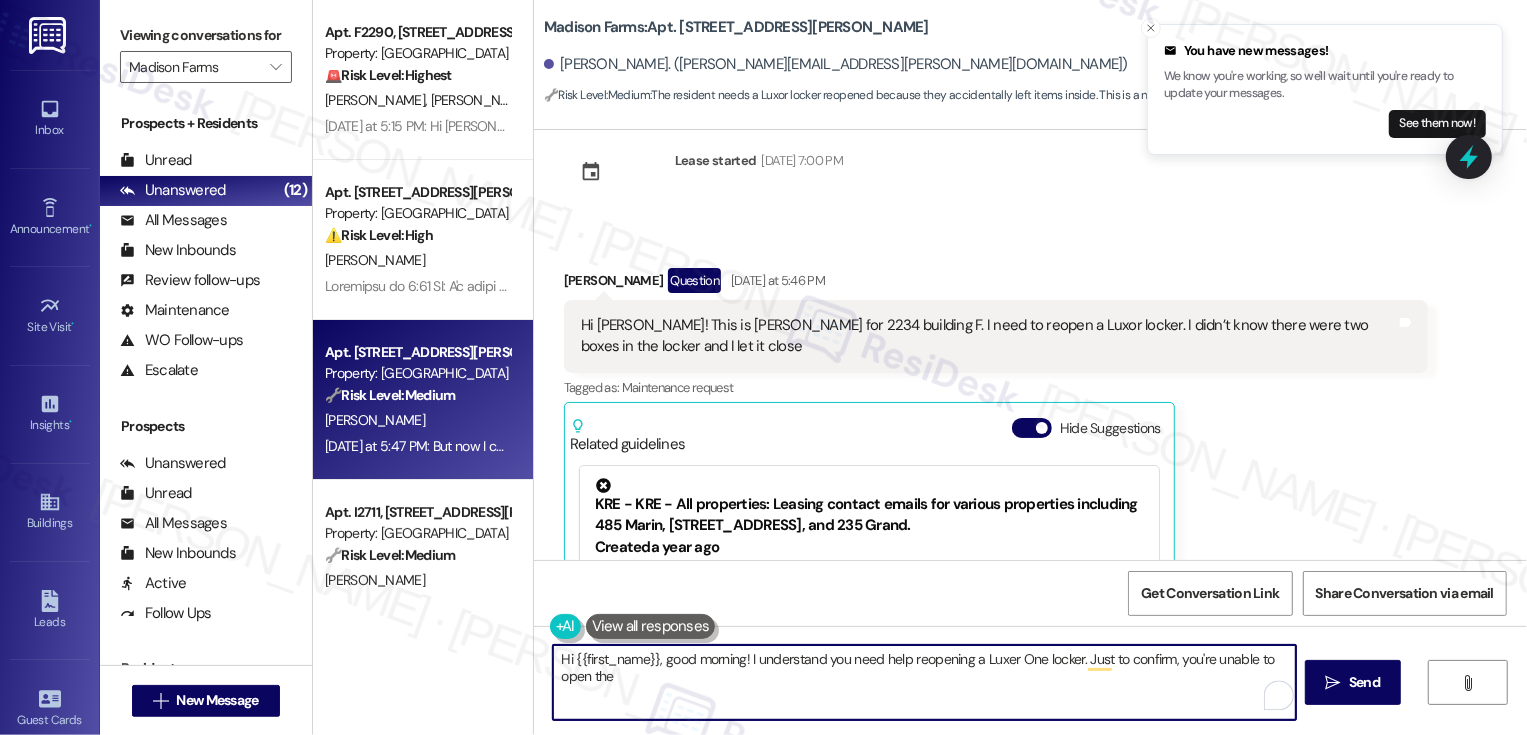 scroll, scrollTop: 0, scrollLeft: 0, axis: both 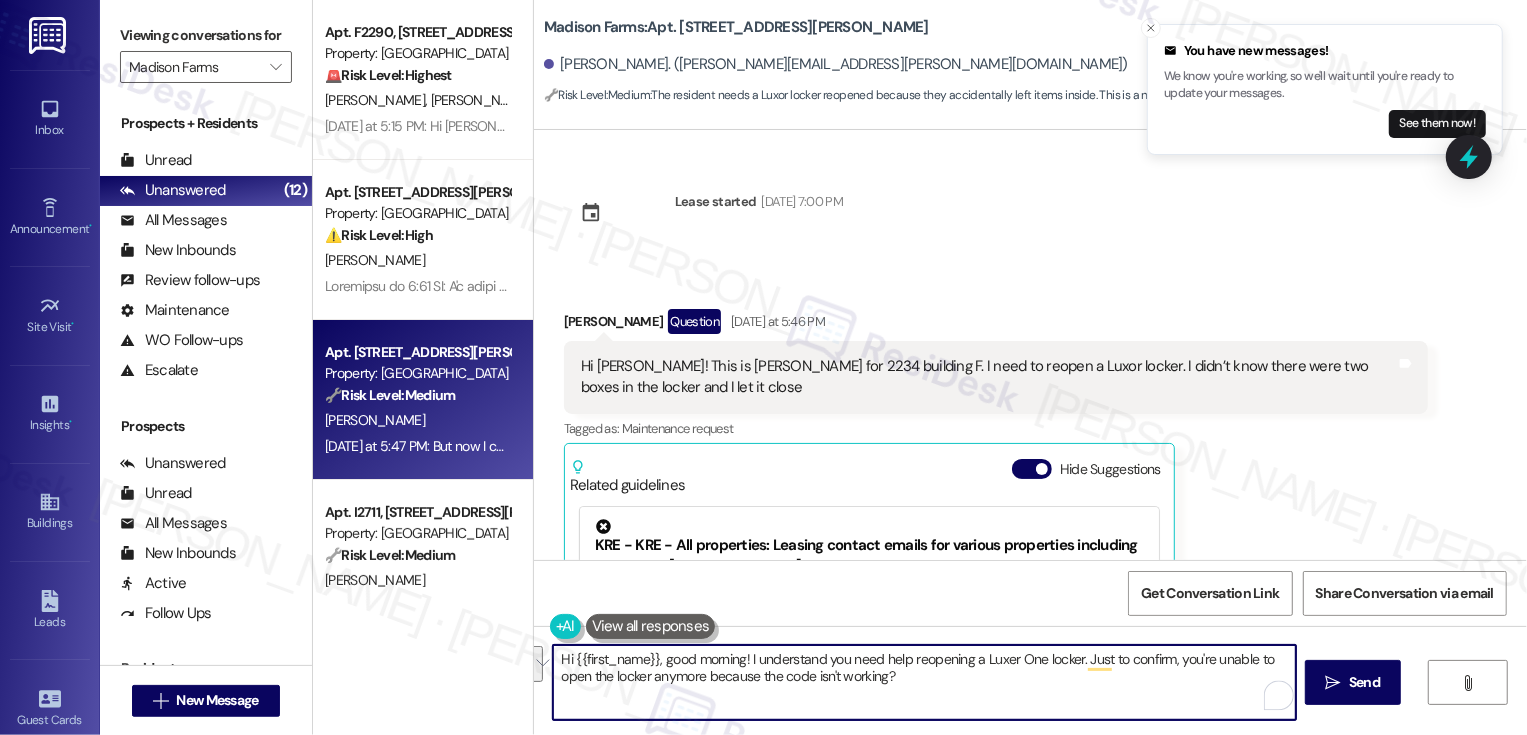 click at bounding box center (535, 664) 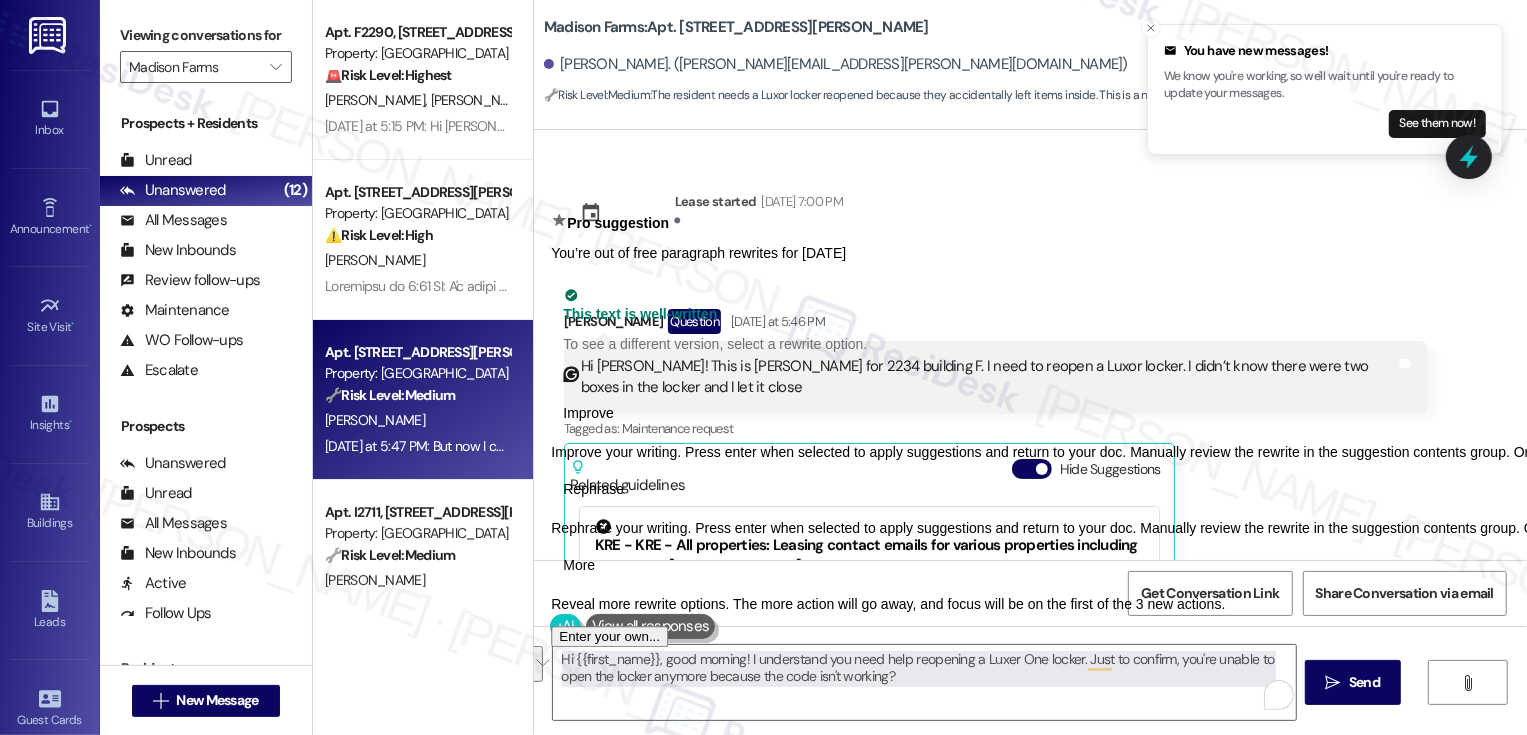 click on "Rephrase" at bounding box center [593, 489] 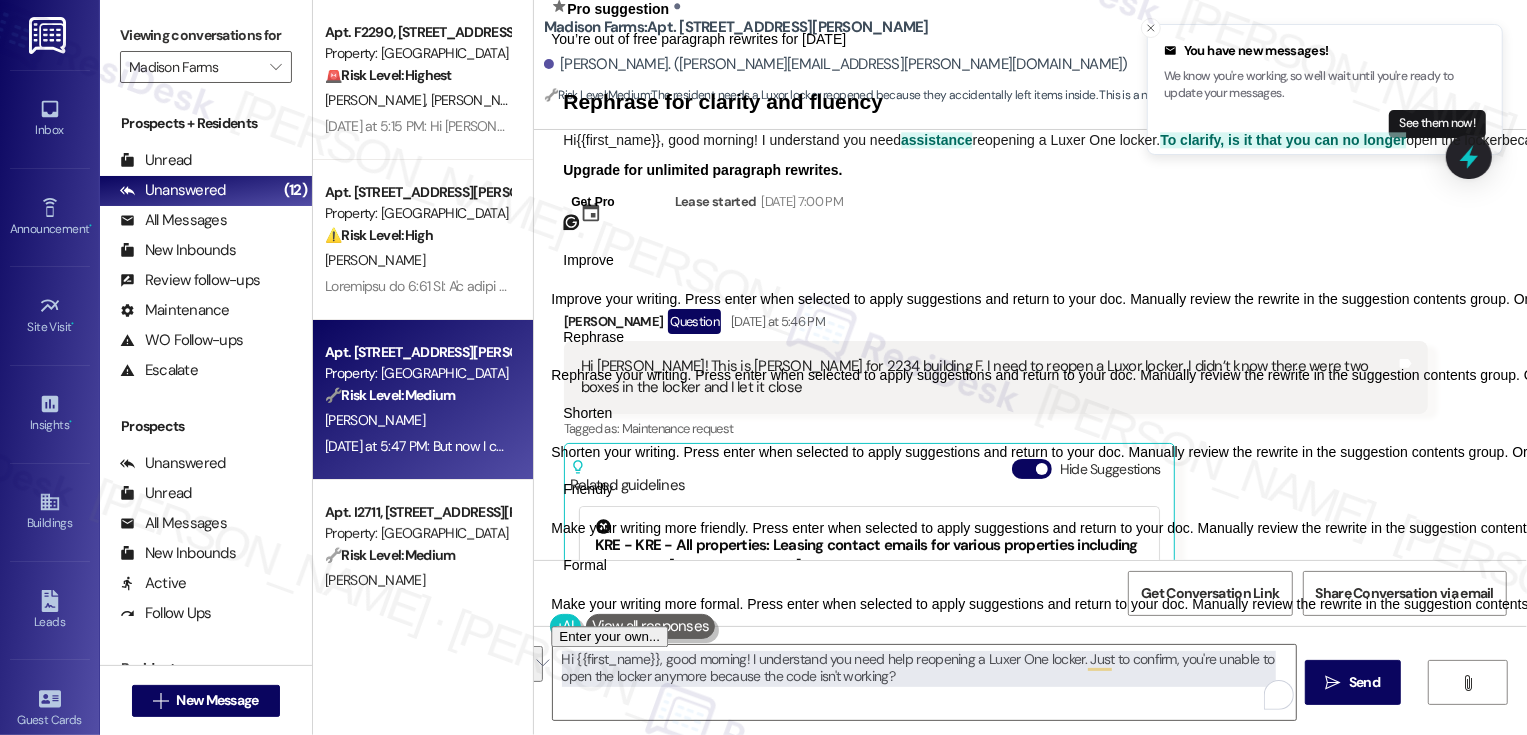 click on "Friendly" at bounding box center [588, 489] 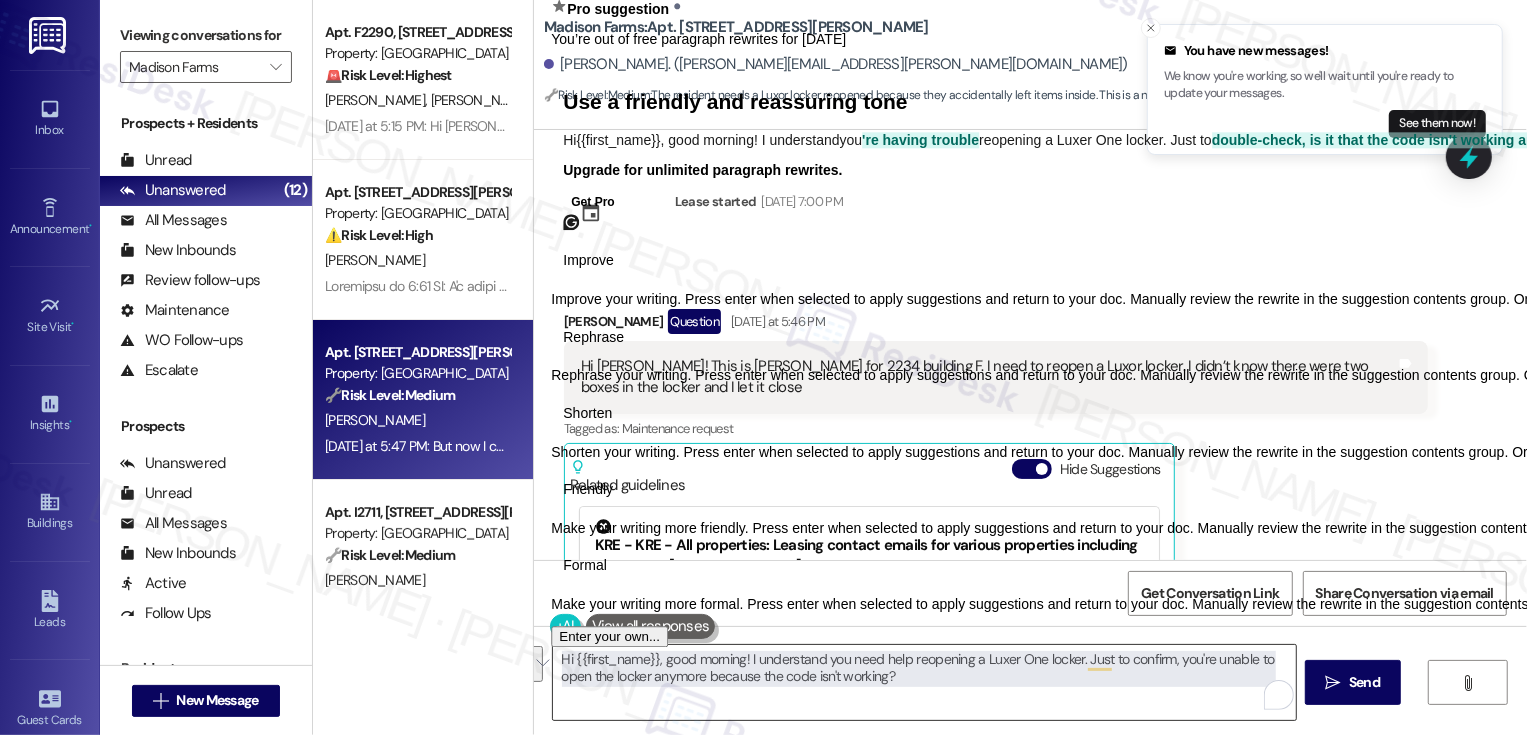click on "Hi {{first_name}}, good morning! I understand you need help reopening a Luxer One locker. Just to confirm, you're unable to open the locker anymore because the code isn't working?" at bounding box center (924, 682) 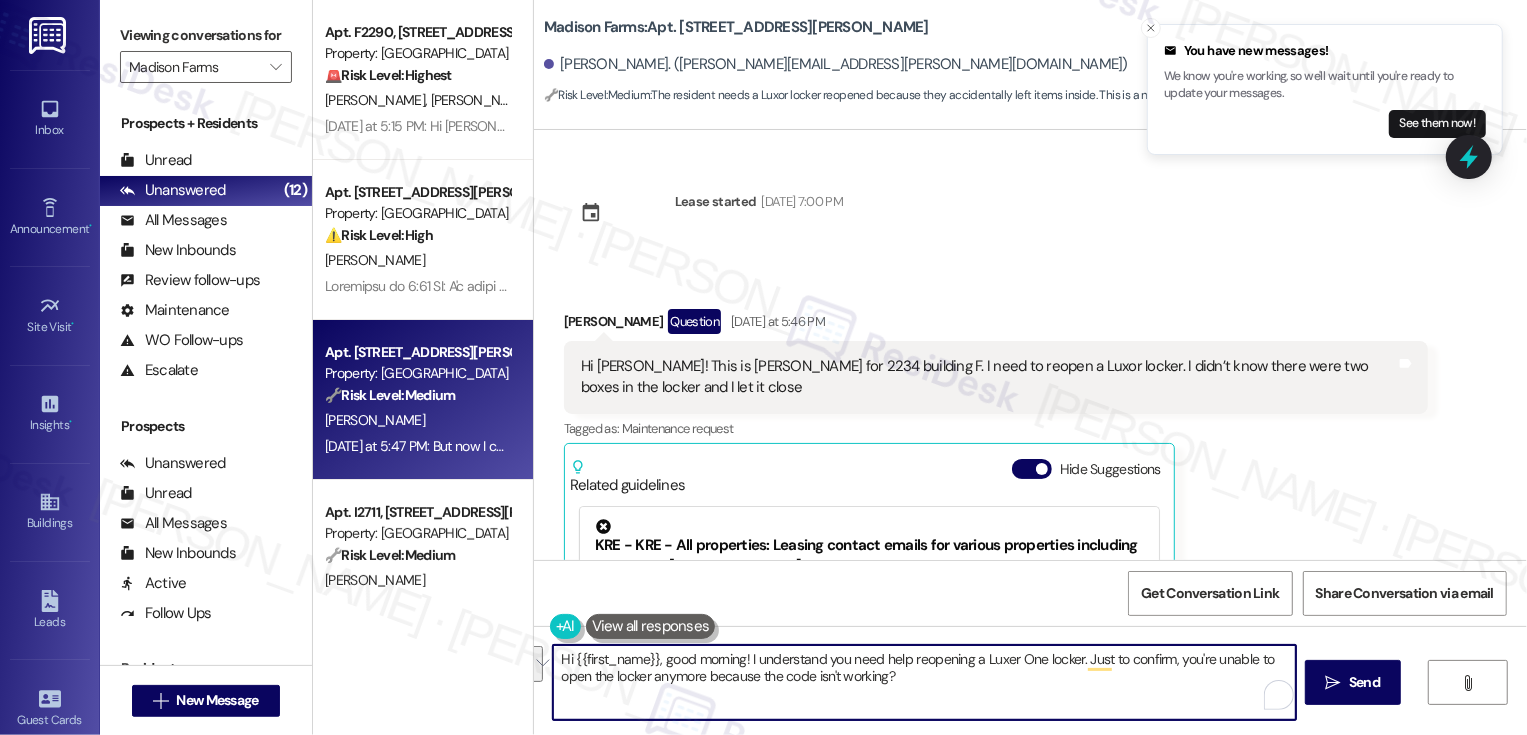 paste on "—are you unable to open it because the code isn’t working, or is there another issue? Just want to make sure I have the details right before following up." 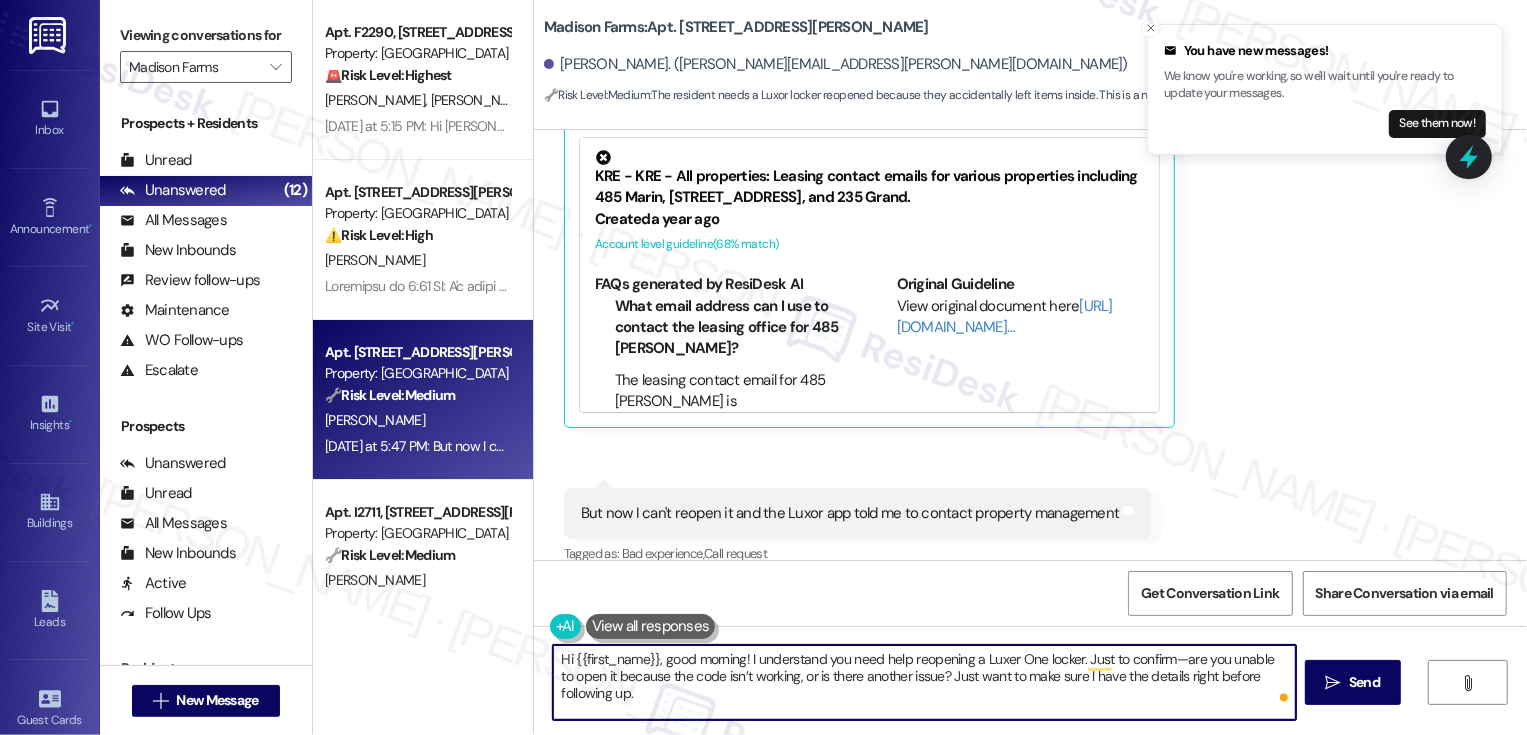 scroll, scrollTop: 392, scrollLeft: 0, axis: vertical 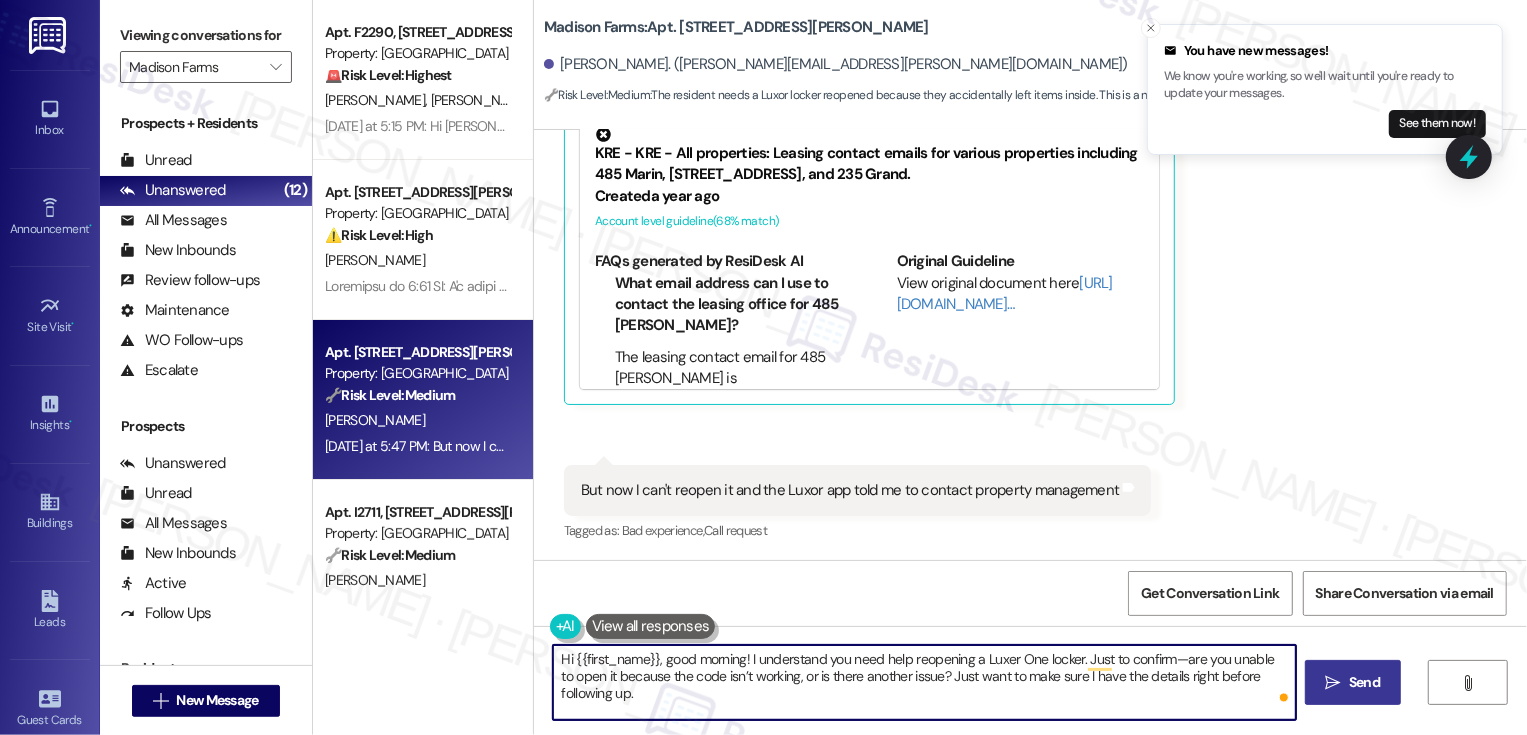 type on "Hi {{first_name}}, good morning! I understand you need help reopening a Luxer One locker. Just to confirm—are you unable to open it because the code isn’t working, or is there another issue? Just want to make sure I have the details right before following up." 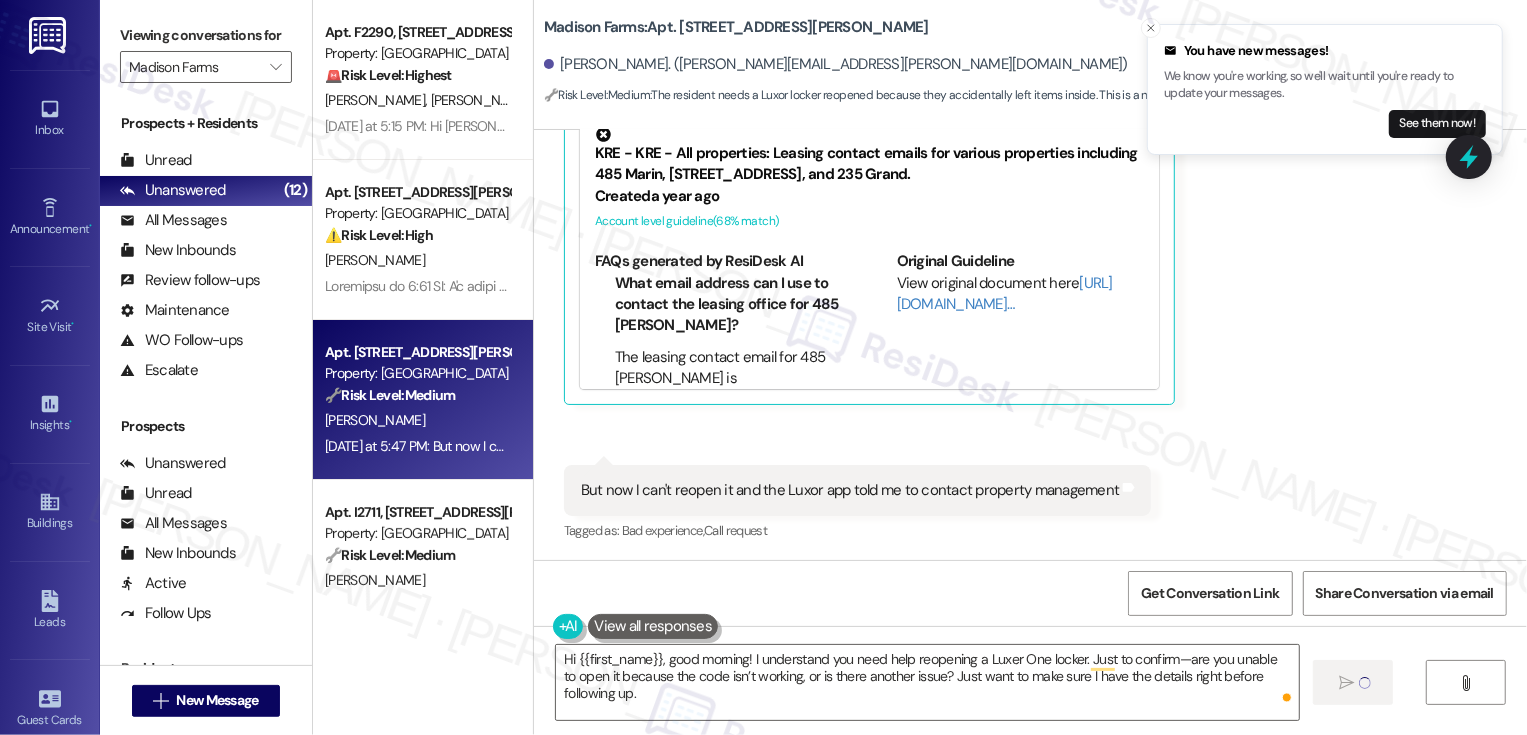 type 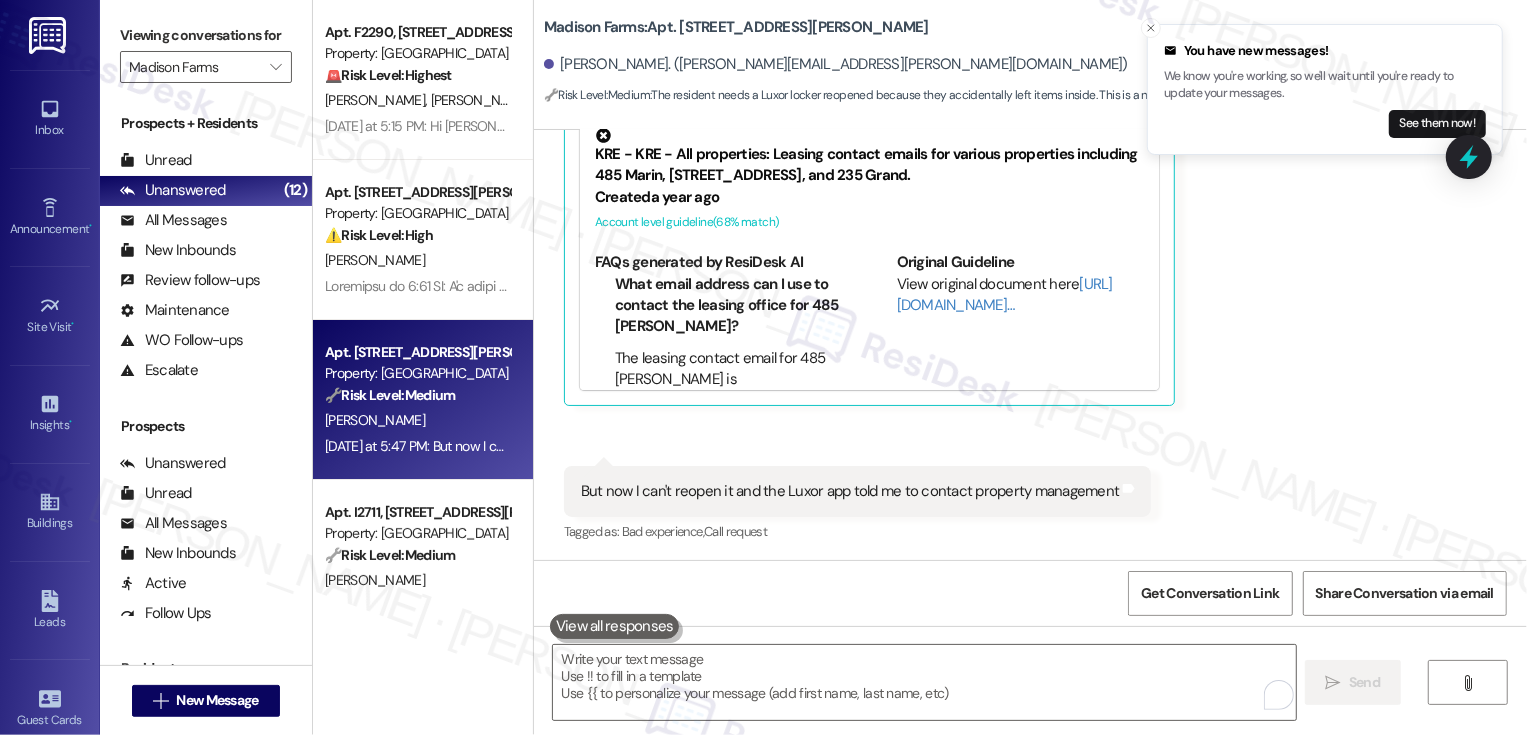 scroll, scrollTop: 553, scrollLeft: 0, axis: vertical 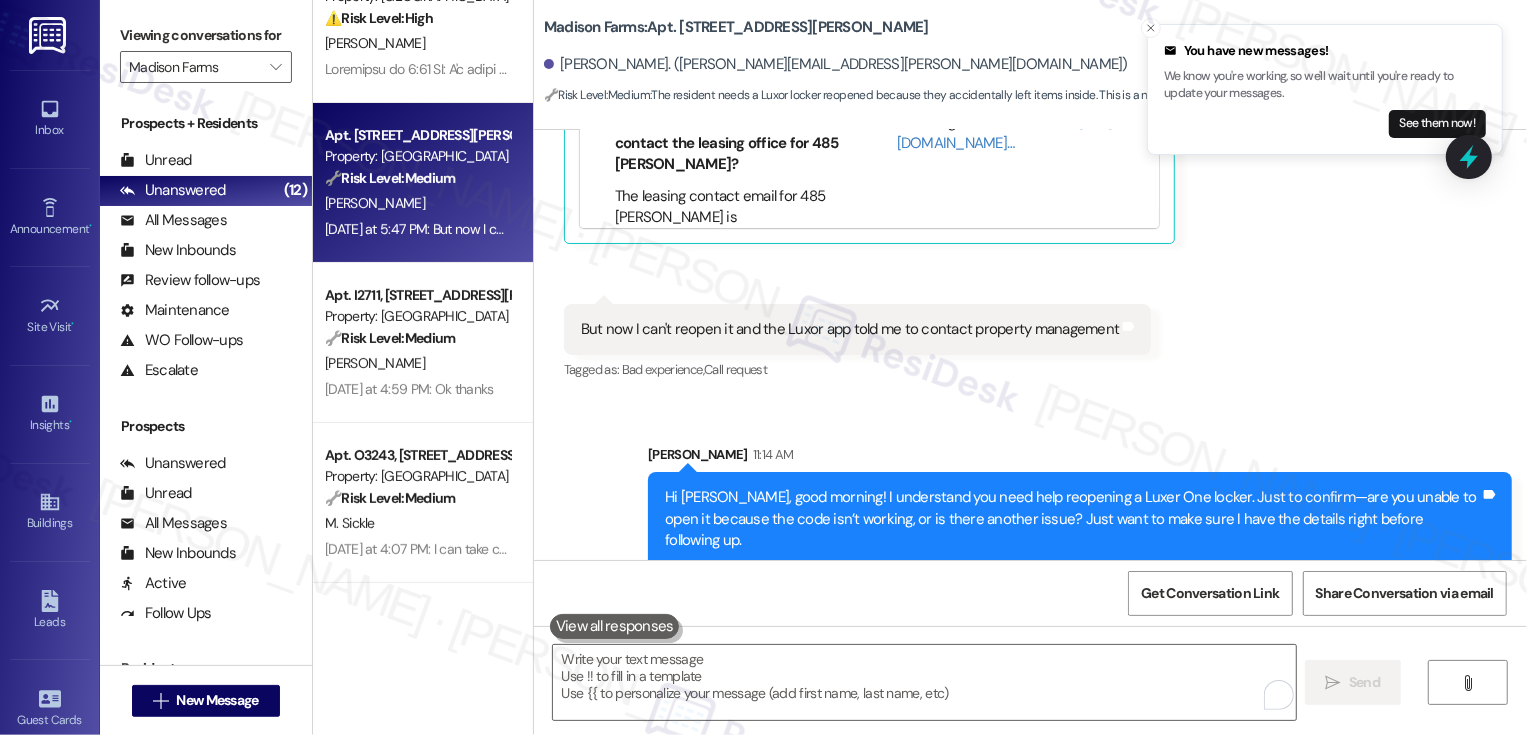 click on "Apt. I2711, [STREET_ADDRESS][PERSON_NAME] Property: Madison Farms 🔧  Risk Level:  Medium The resident is following up on a carpet replacement and lease renewal. The lease renewal issue was resolved by the resident visiting the office. The carpet replacement is pending maintenance availability, which has been communicated. No immediate risk or urgent action is required. [PERSON_NAME] [DATE] at 4:59 PM: Ok thanks [DATE] at 4:59 PM: Ok thanks" at bounding box center (423, 343) 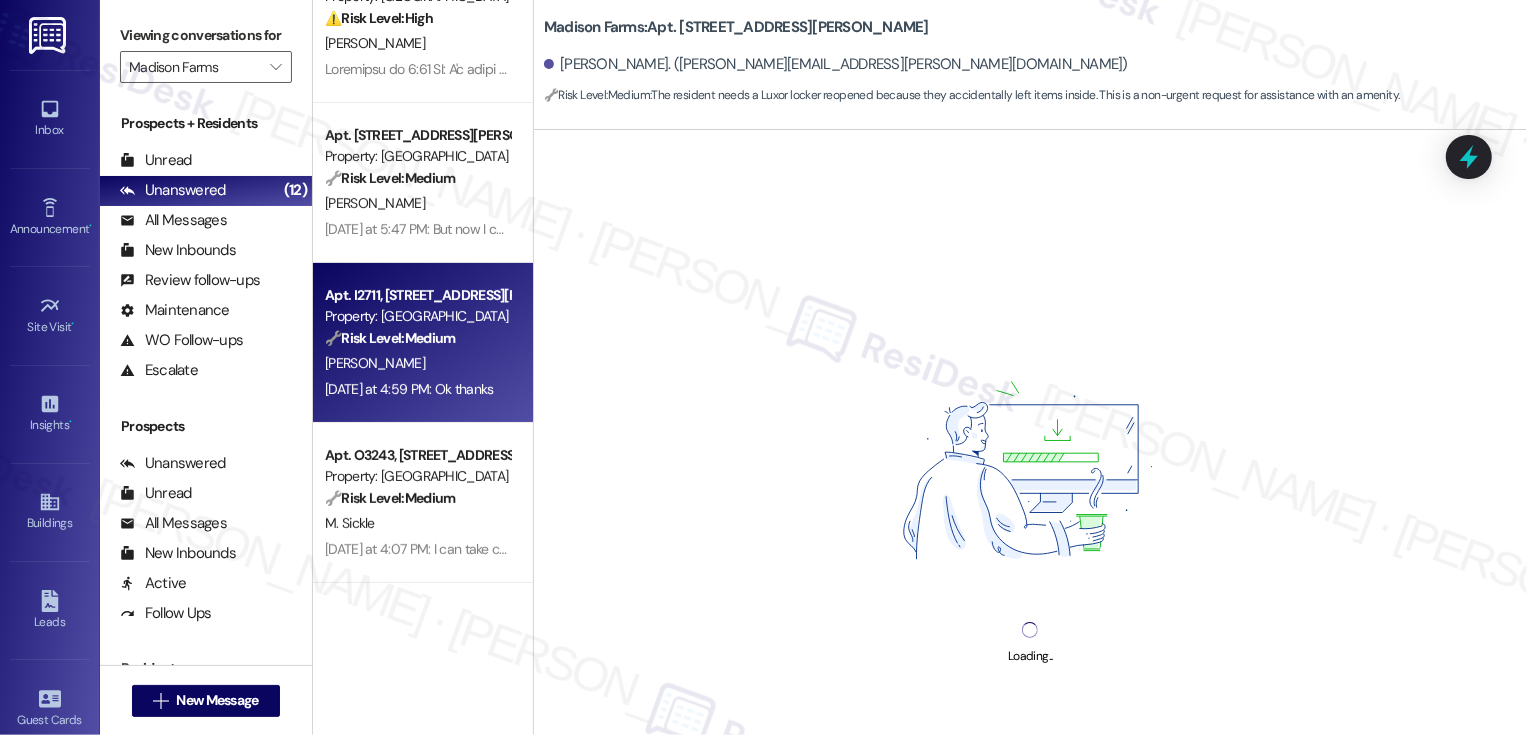 click on "[DATE] at 4:59 PM: Ok thanks [DATE] at 4:59 PM: Ok thanks" at bounding box center [409, 389] 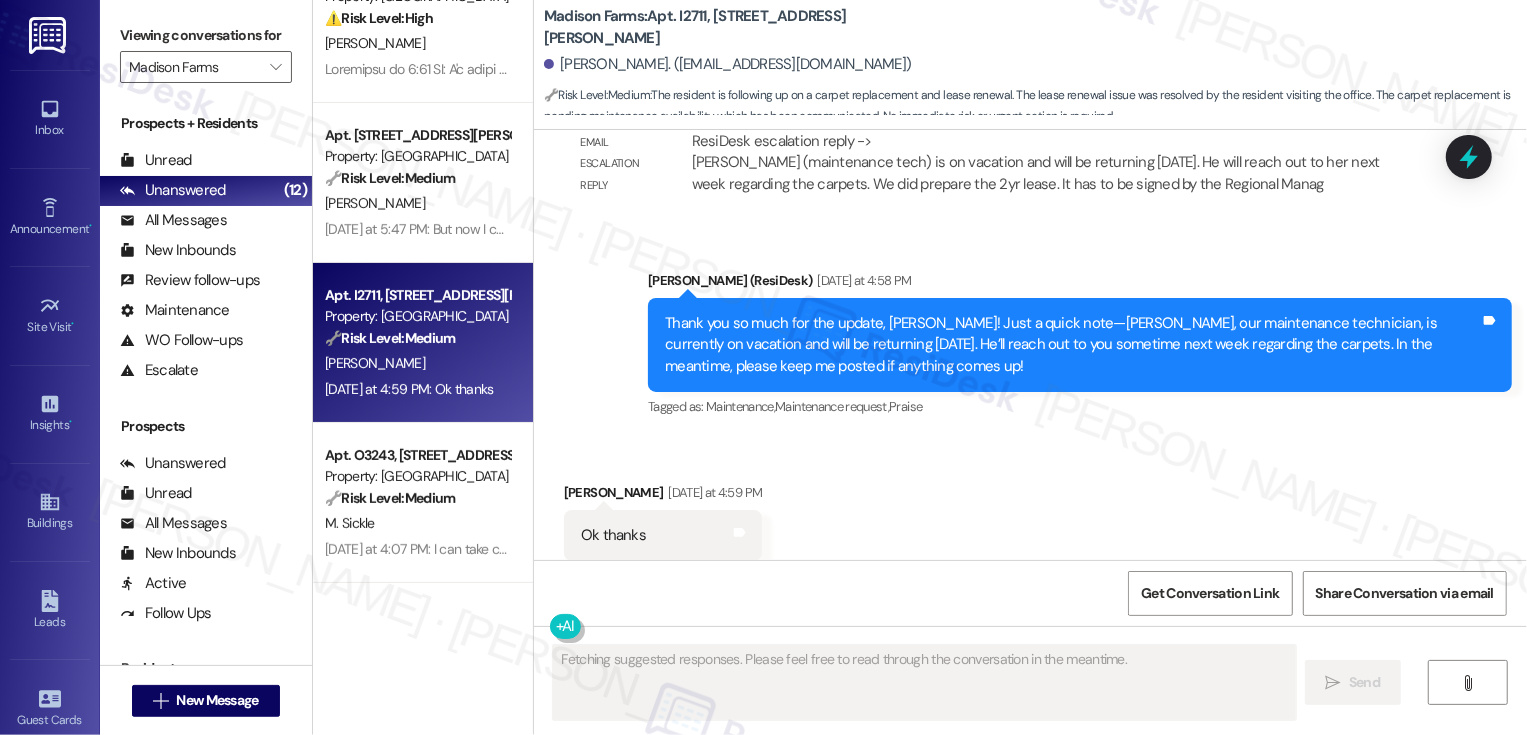 scroll, scrollTop: 5323, scrollLeft: 0, axis: vertical 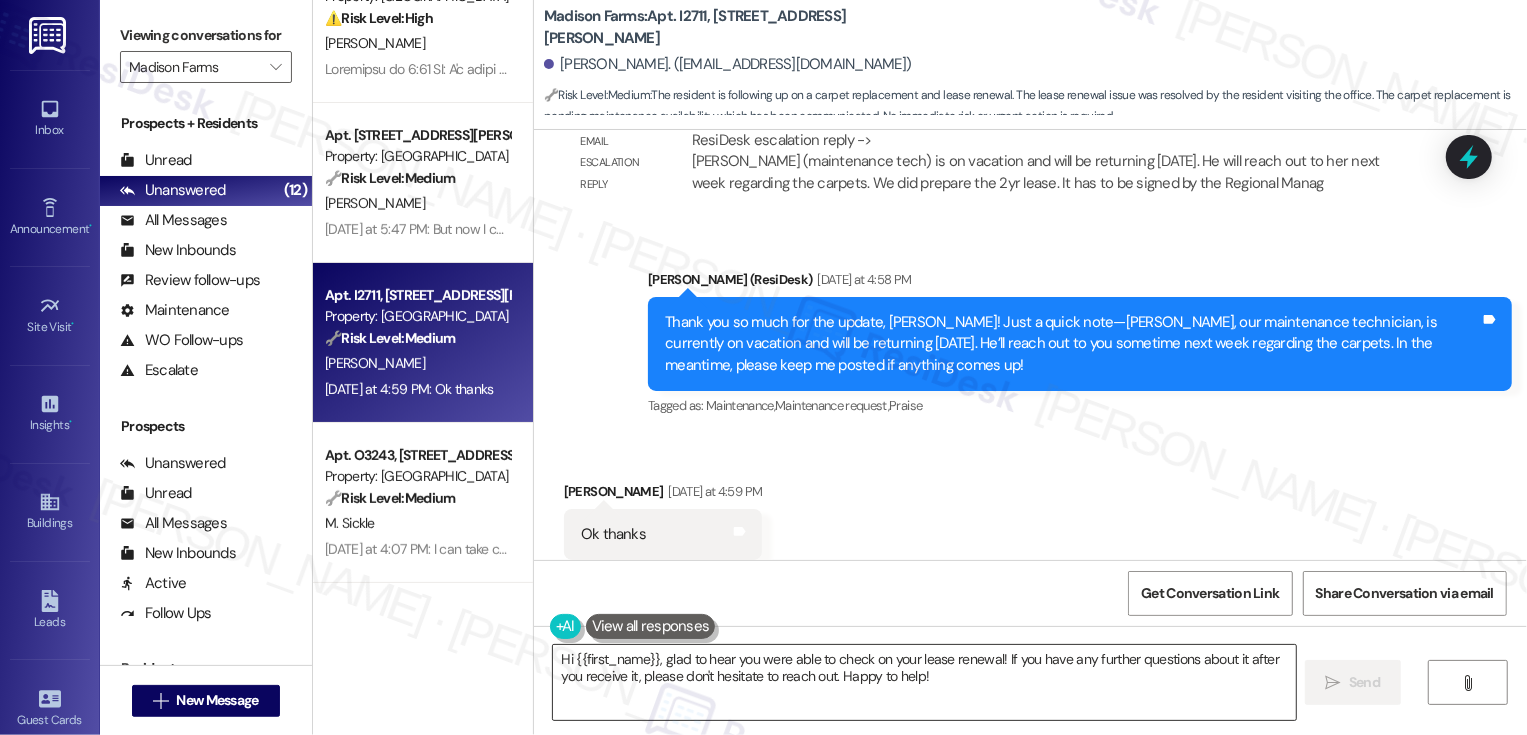 click on "Hi {{first_name}}, glad to hear you were able to check on your lease renewal! If you have any further questions about it after you receive it, please don't hesitate to reach out. Happy to help!" at bounding box center [924, 682] 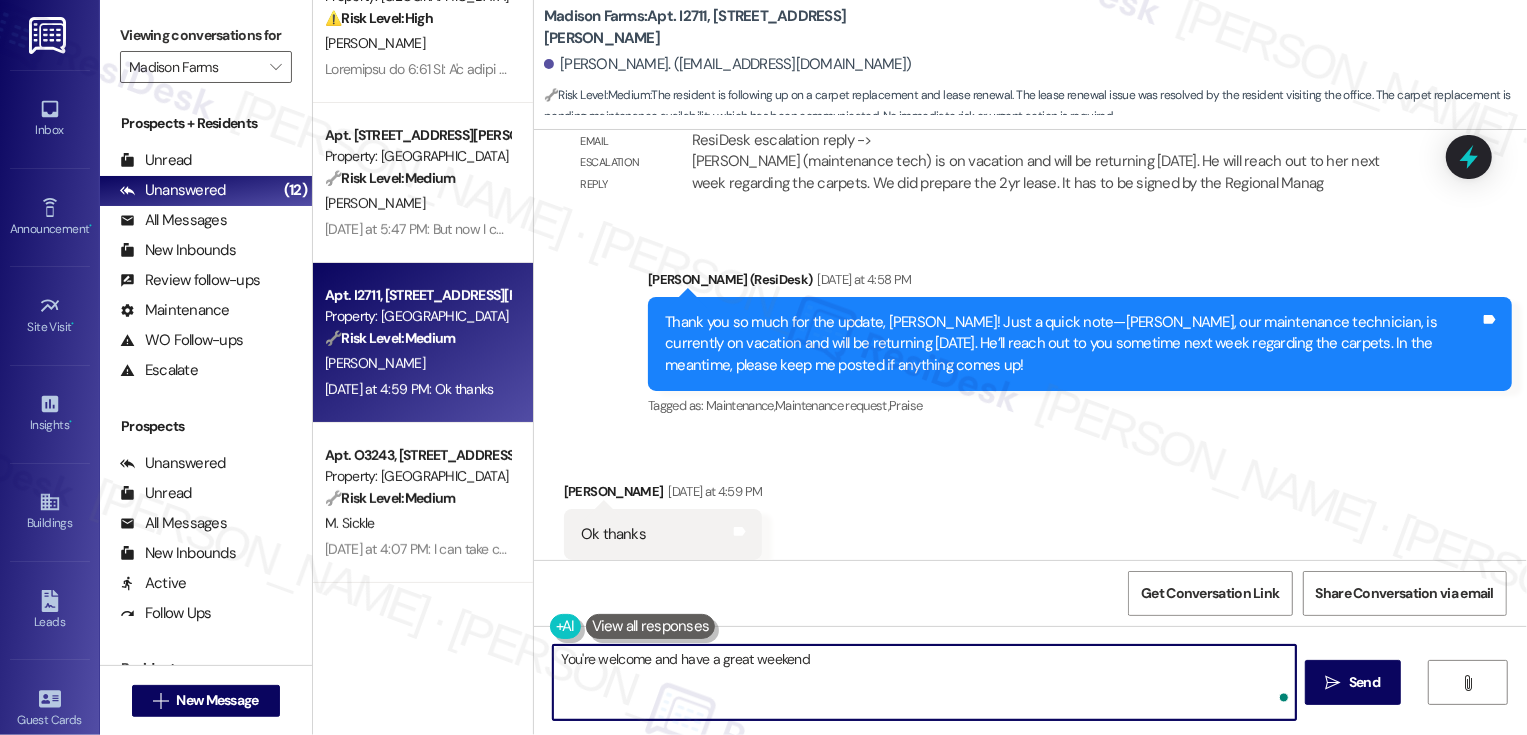 type on "You're welcome and have a great weekend!" 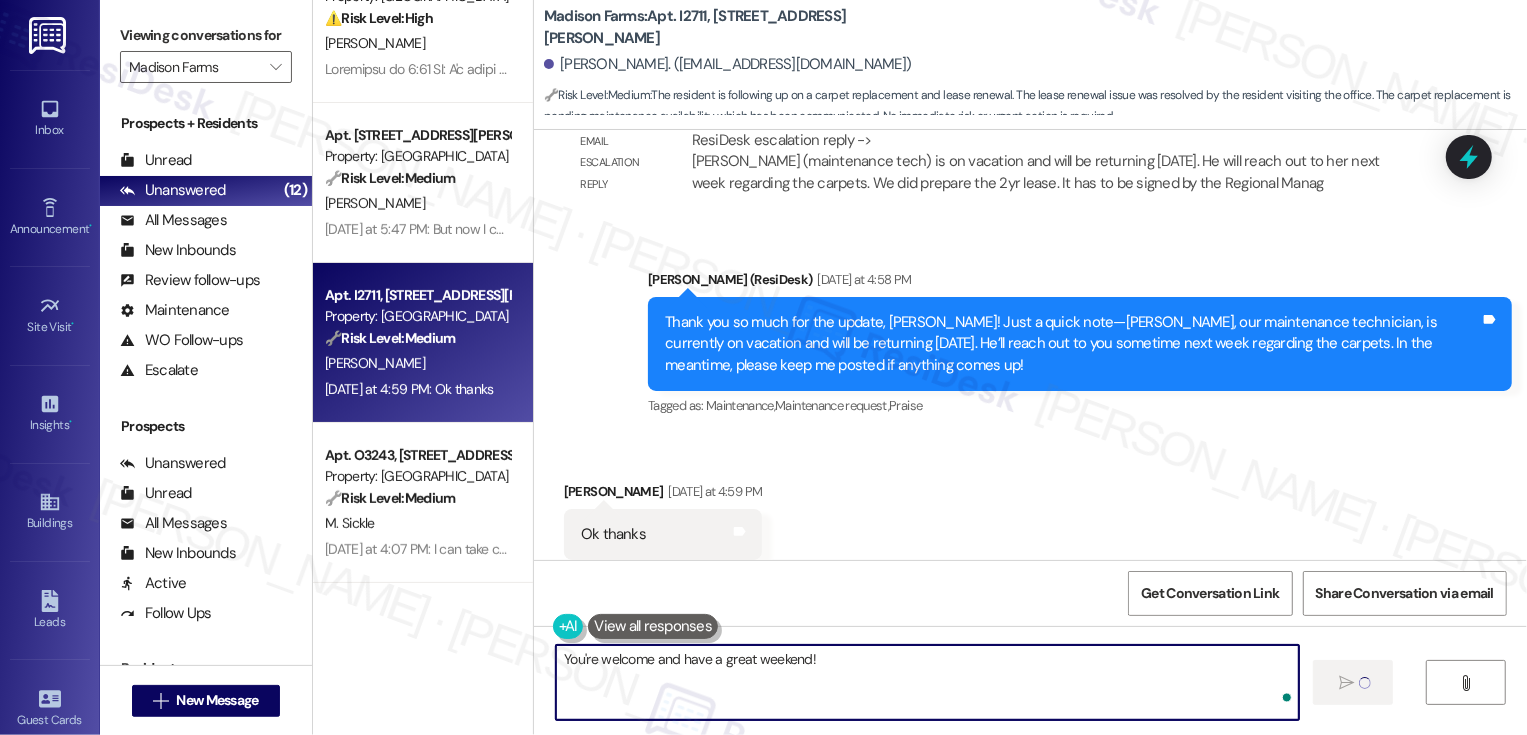 type 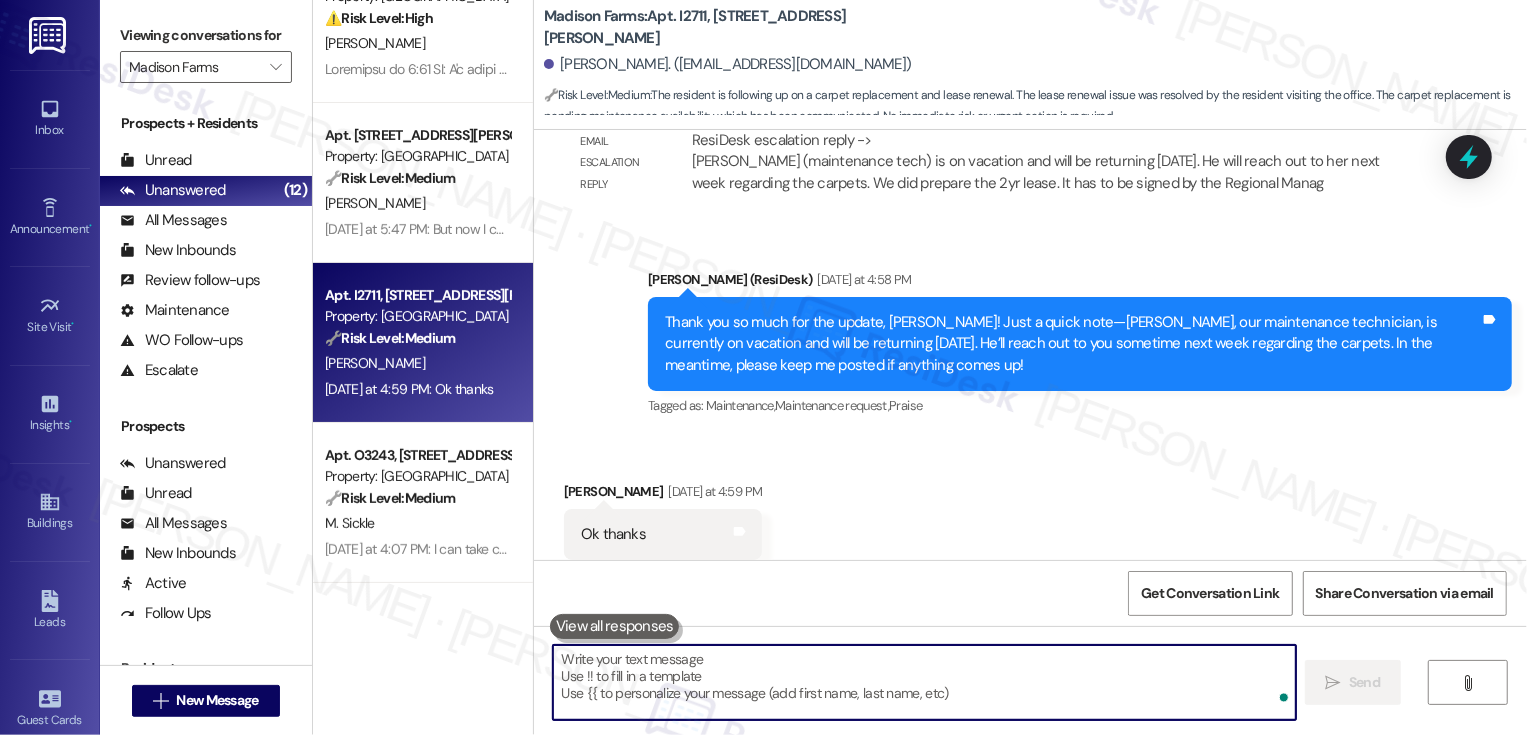 scroll, scrollTop: 5322, scrollLeft: 0, axis: vertical 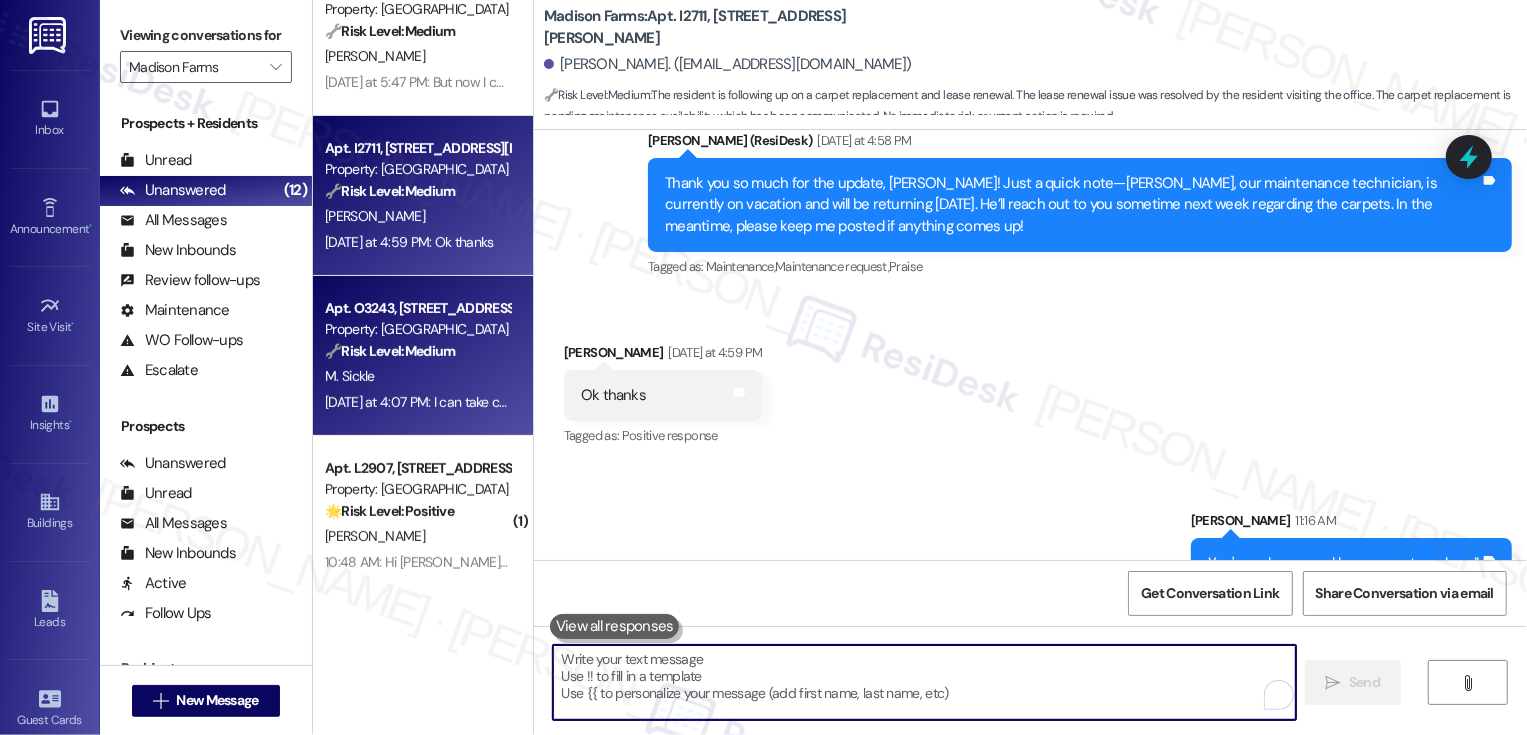 click on "🔧  Risk Level:  Medium The resident is providing feedback on paint quality and lack of backsplash, but explicitly states they don't need work done and are just commenting on areas for improvement. The pool guest issue is a policy concern, but not an urgent one. The resident also expresses concern about causing a headache for staff, indicating a non-confrontational tone." at bounding box center (417, 351) 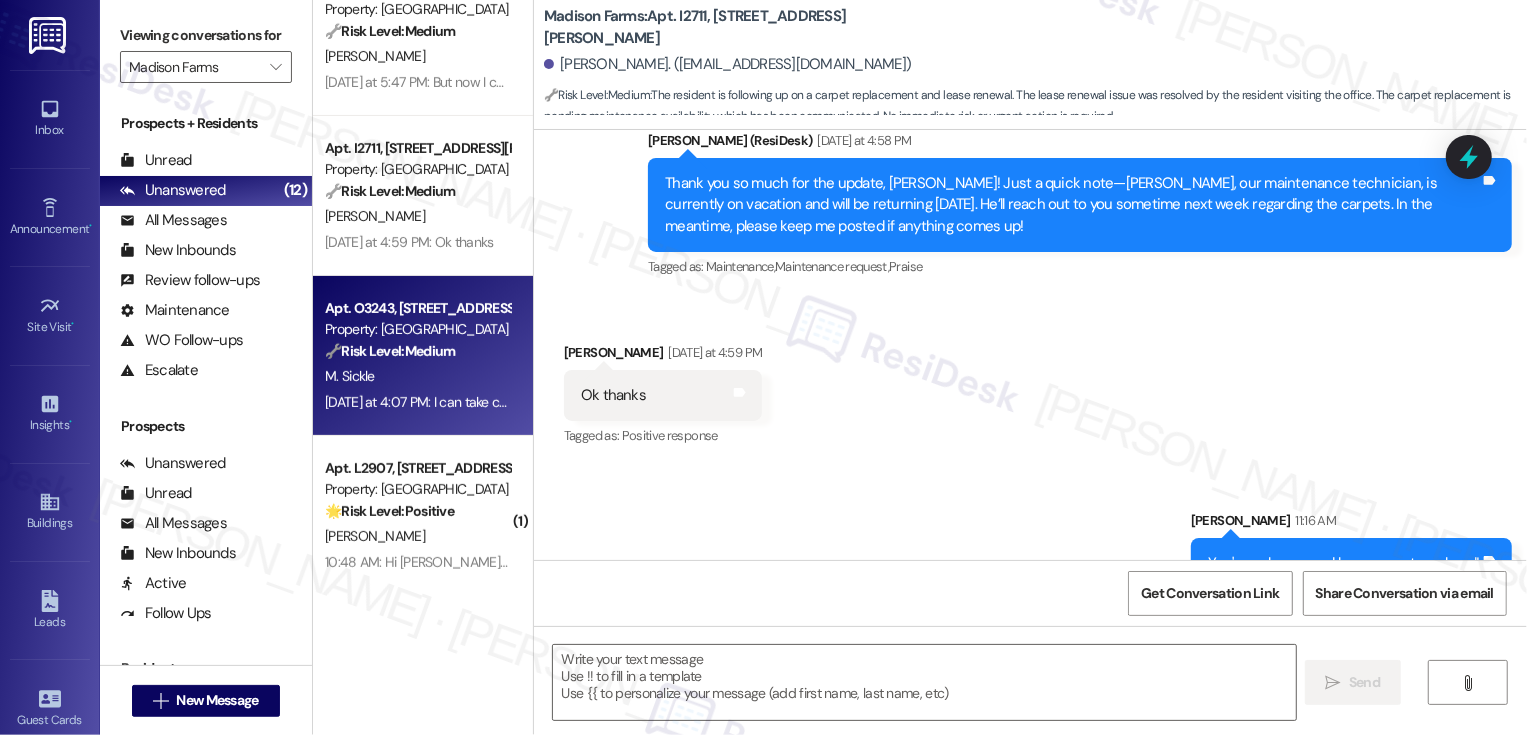 click on "🔧  Risk Level:  Medium The resident is providing feedback on paint quality and lack of backsplash, but explicitly states they don't need work done and are just commenting on areas for improvement. The pool guest issue is a policy concern, but not an urgent one. The resident also expresses concern about causing a headache for staff, indicating a non-confrontational tone." at bounding box center (417, 351) 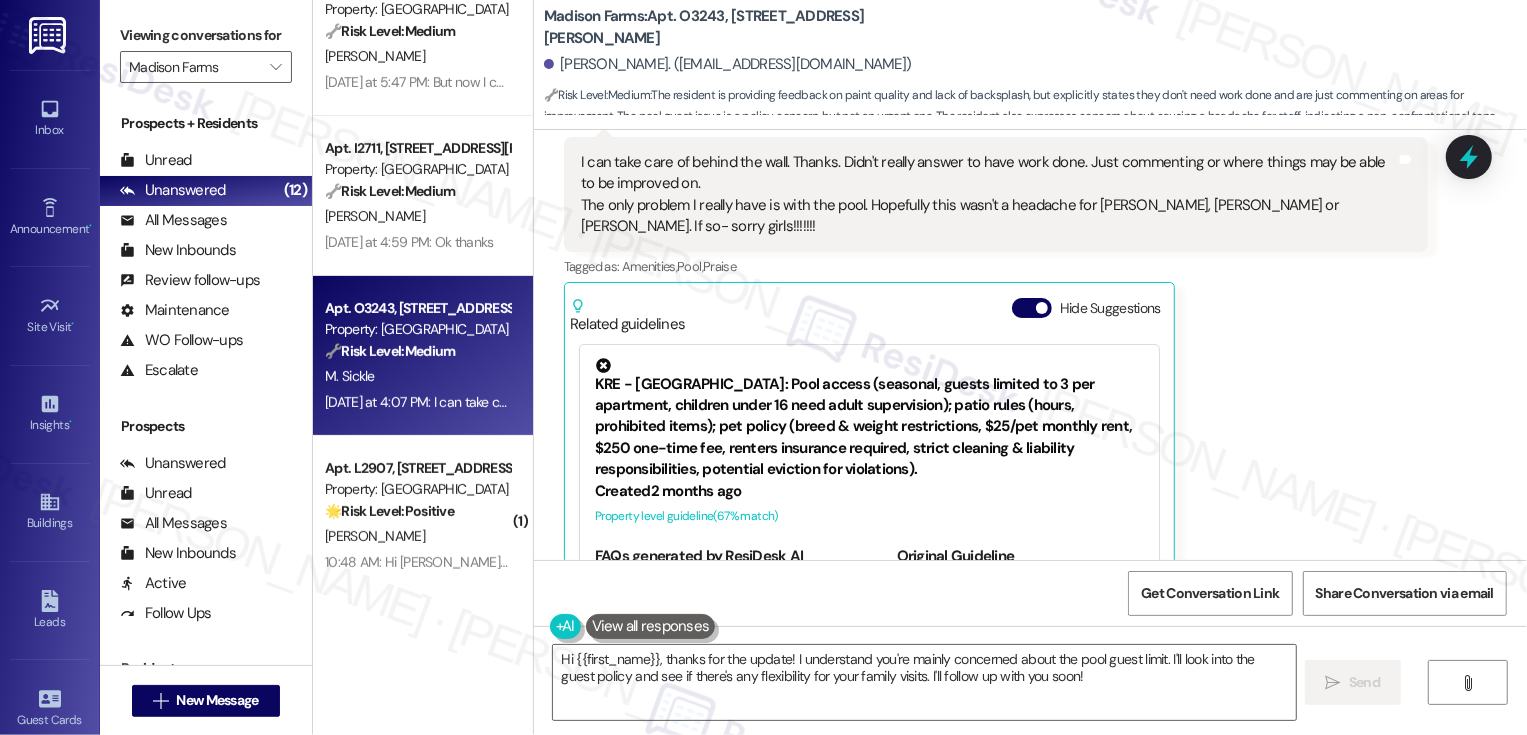scroll, scrollTop: 3022, scrollLeft: 0, axis: vertical 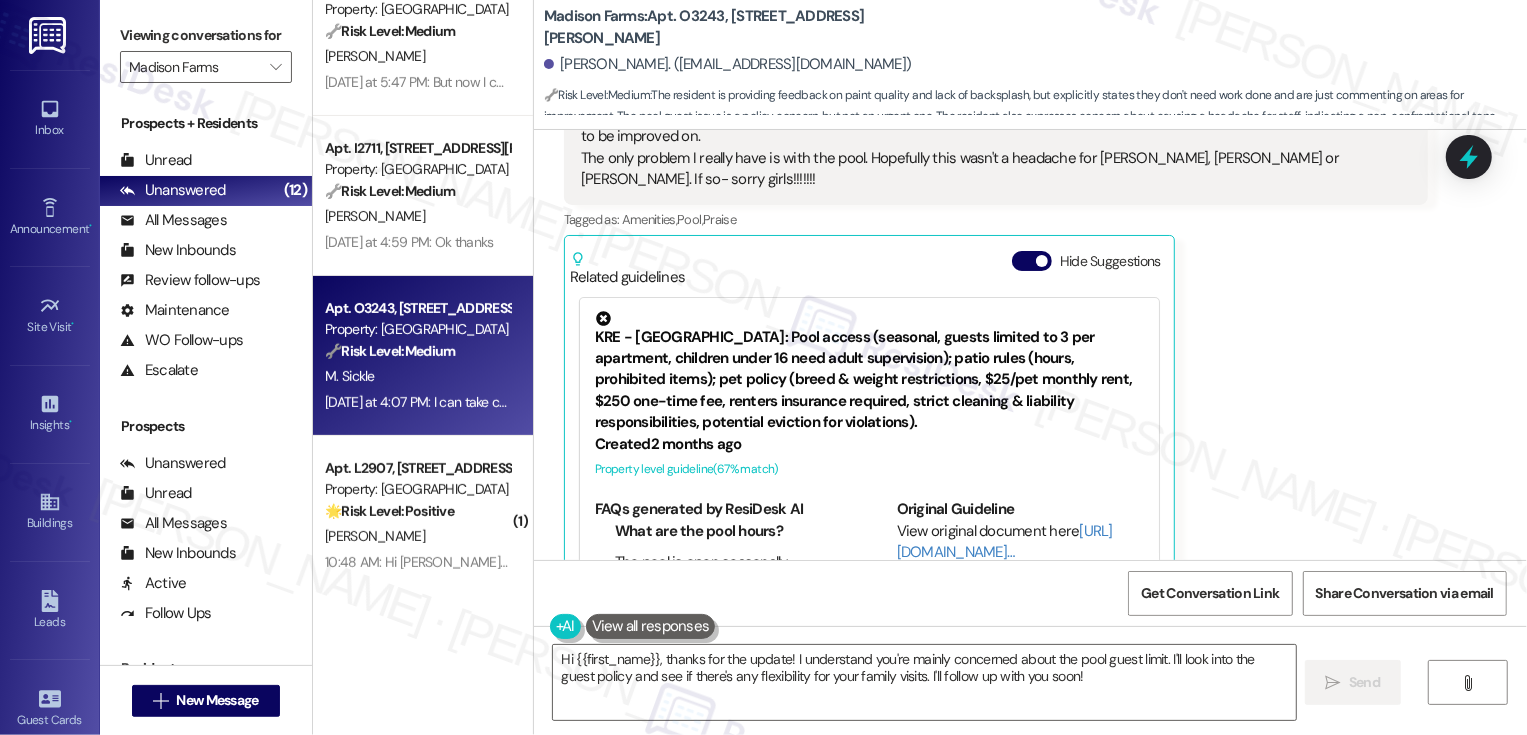 click on "Hide Suggestions" at bounding box center [1090, 261] 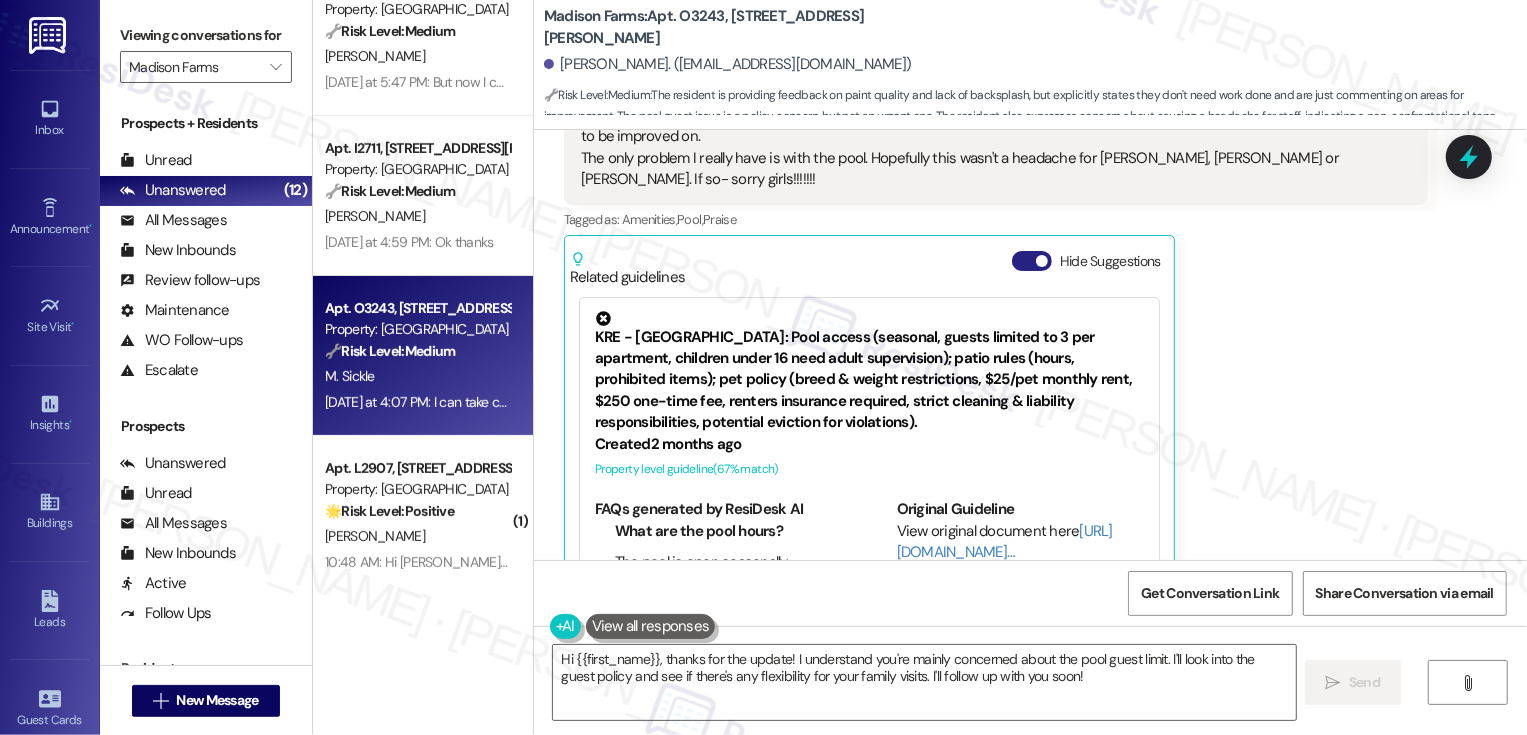 click on "Hide Suggestions" at bounding box center [1032, 261] 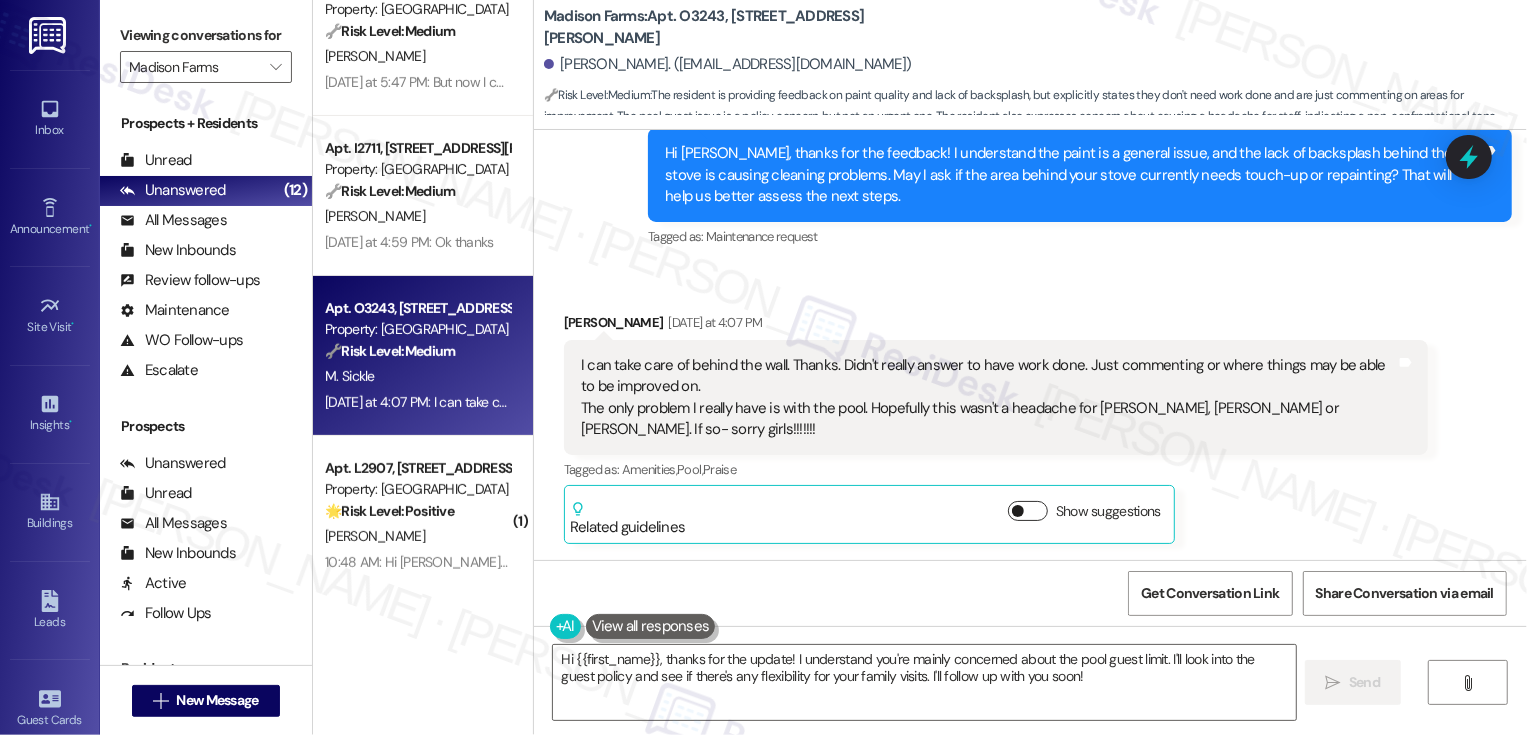 scroll, scrollTop: 2728, scrollLeft: 0, axis: vertical 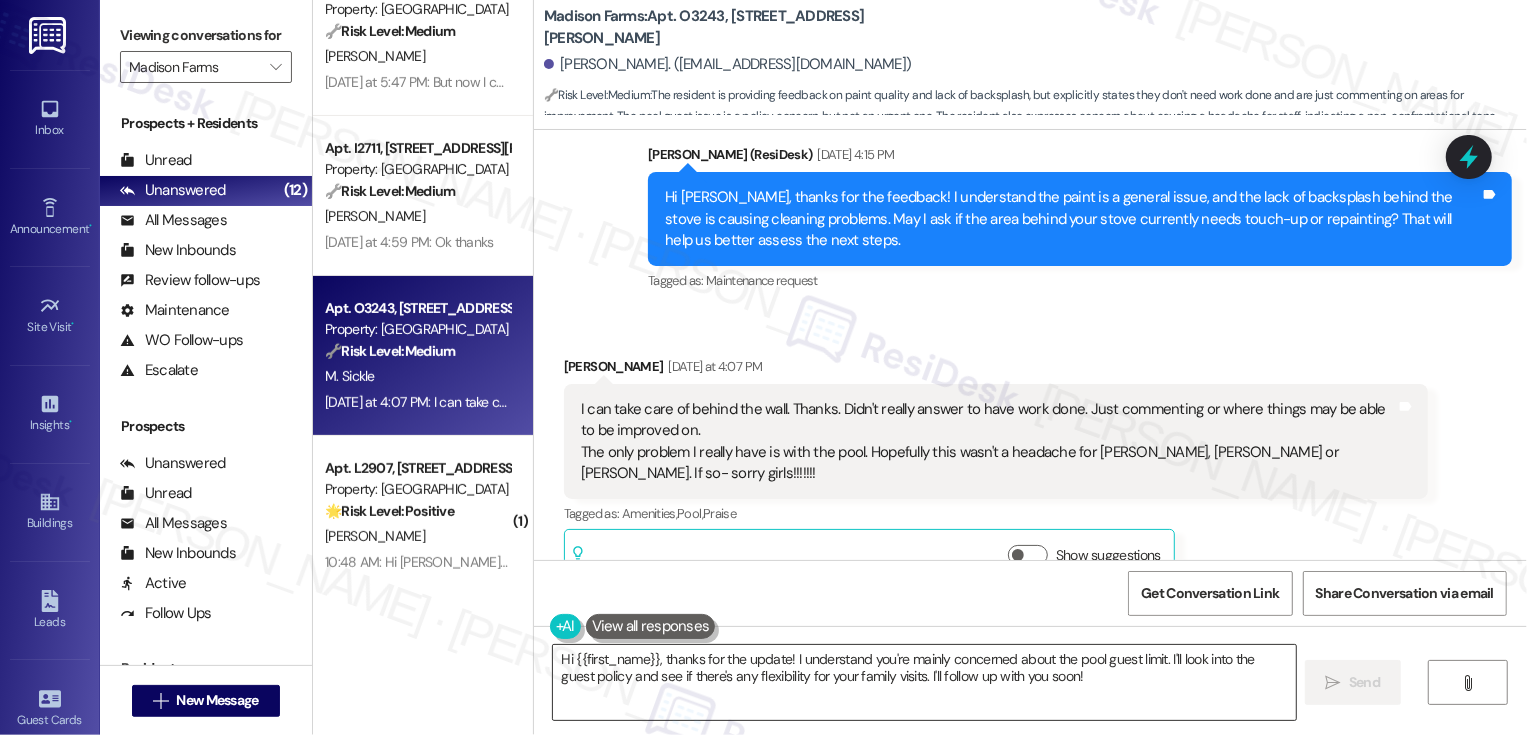 click on "Hi {{first_name}}, thanks for the update! I understand you're mainly concerned about the pool guest limit. I'll look into the guest policy and see if there's any flexibility for your family visits. I'll follow up with you soon!" at bounding box center (924, 682) 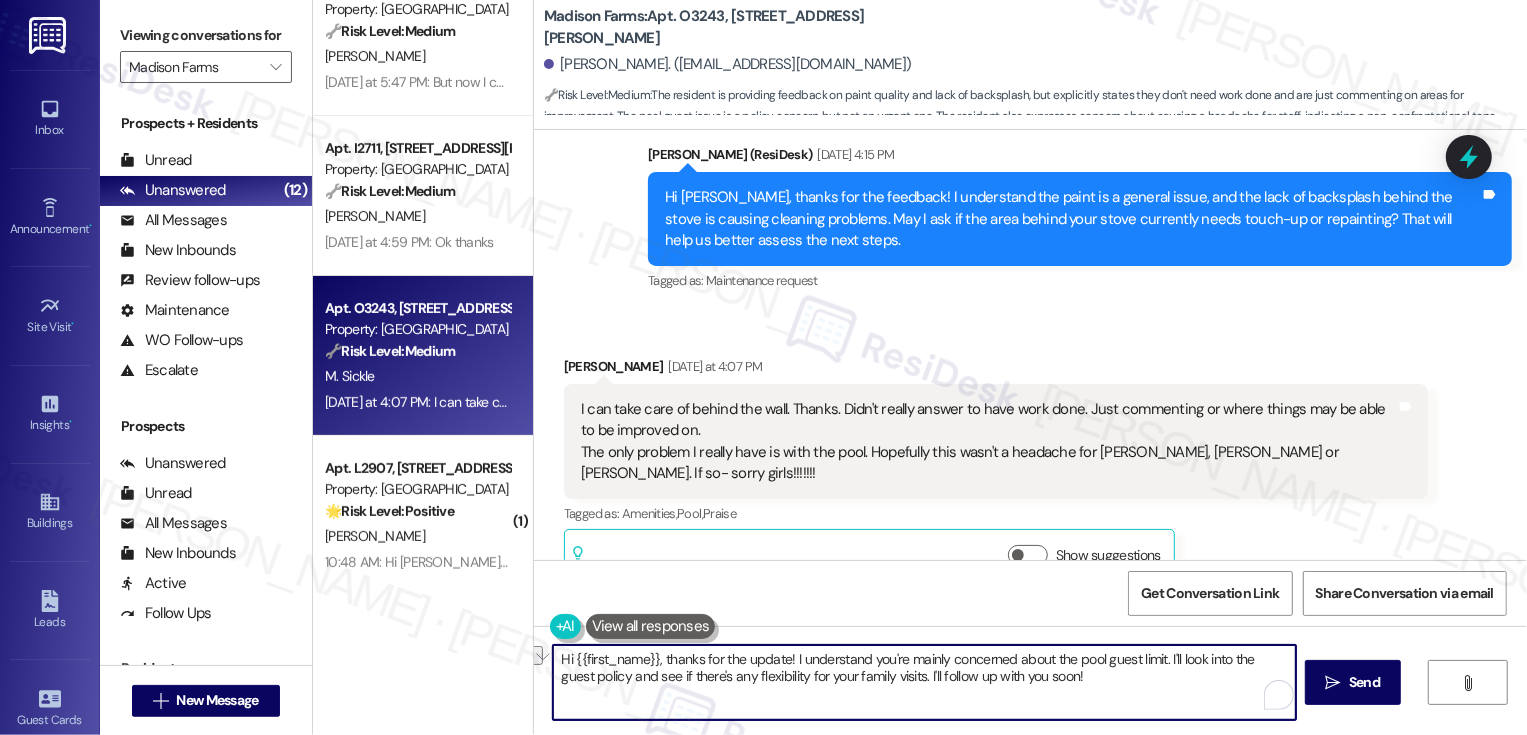 drag, startPoint x: 783, startPoint y: 662, endPoint x: 461, endPoint y: 673, distance: 322.18784 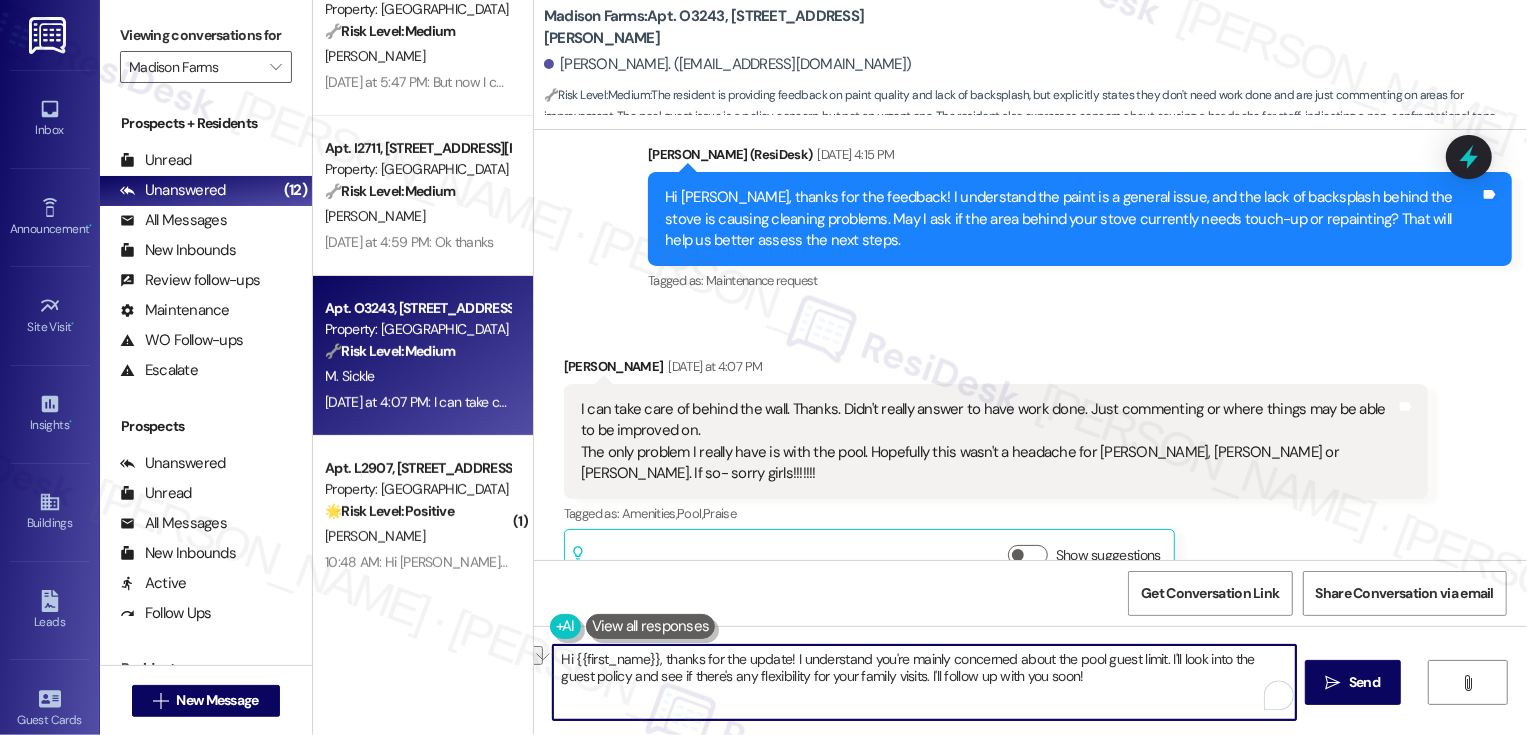 click on "Hi {{first_name}}, thanks for the update! I understand you're mainly concerned about the pool guest limit. I'll look into the guest policy and see if there's any flexibility for your family visits. I'll follow up with you soon!" at bounding box center [924, 682] 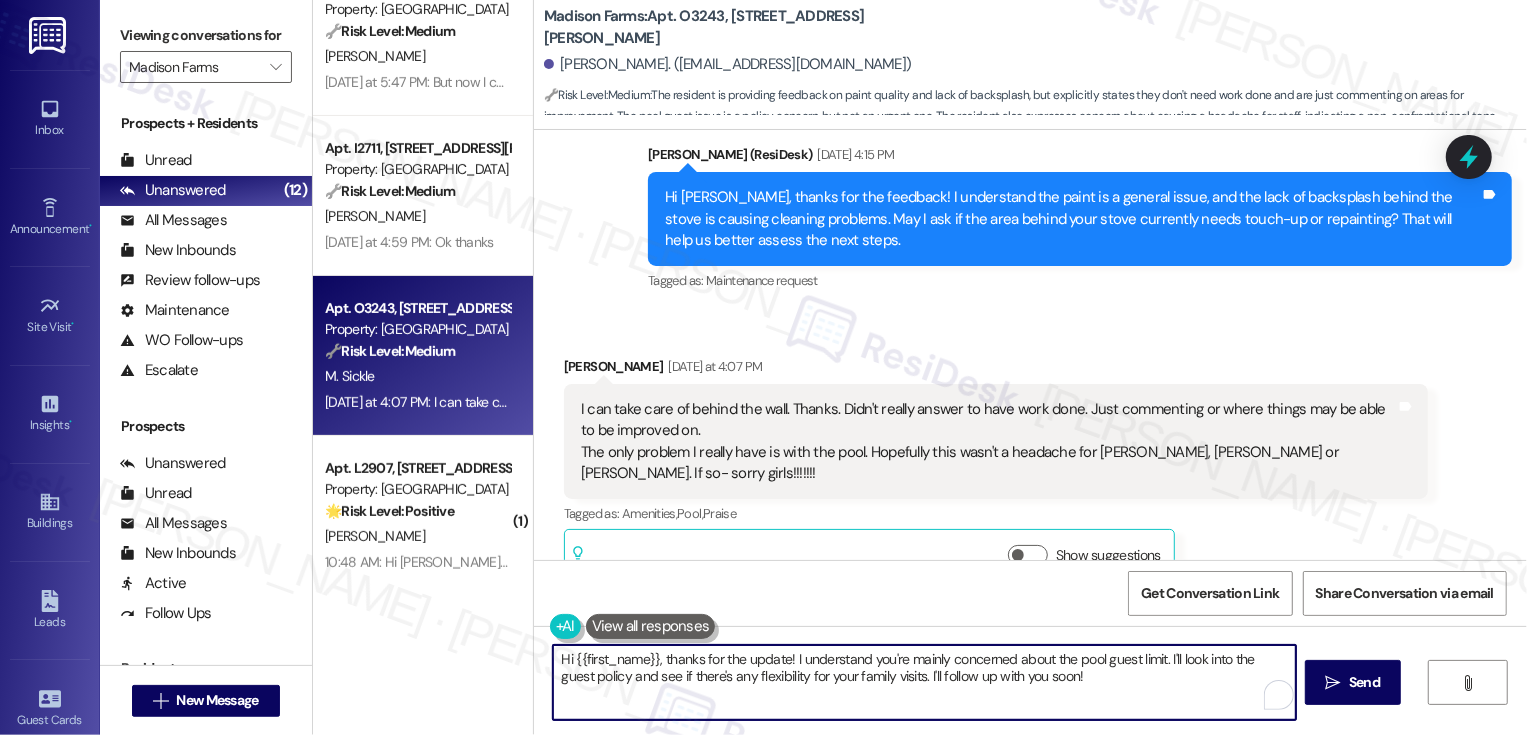 click on "Hi {{first_name}}, thanks for the update! I understand you're mainly concerned about the pool guest limit. I'll look into the guest policy and see if there's any flexibility for your family visits. I'll follow up with you soon!" at bounding box center (924, 682) 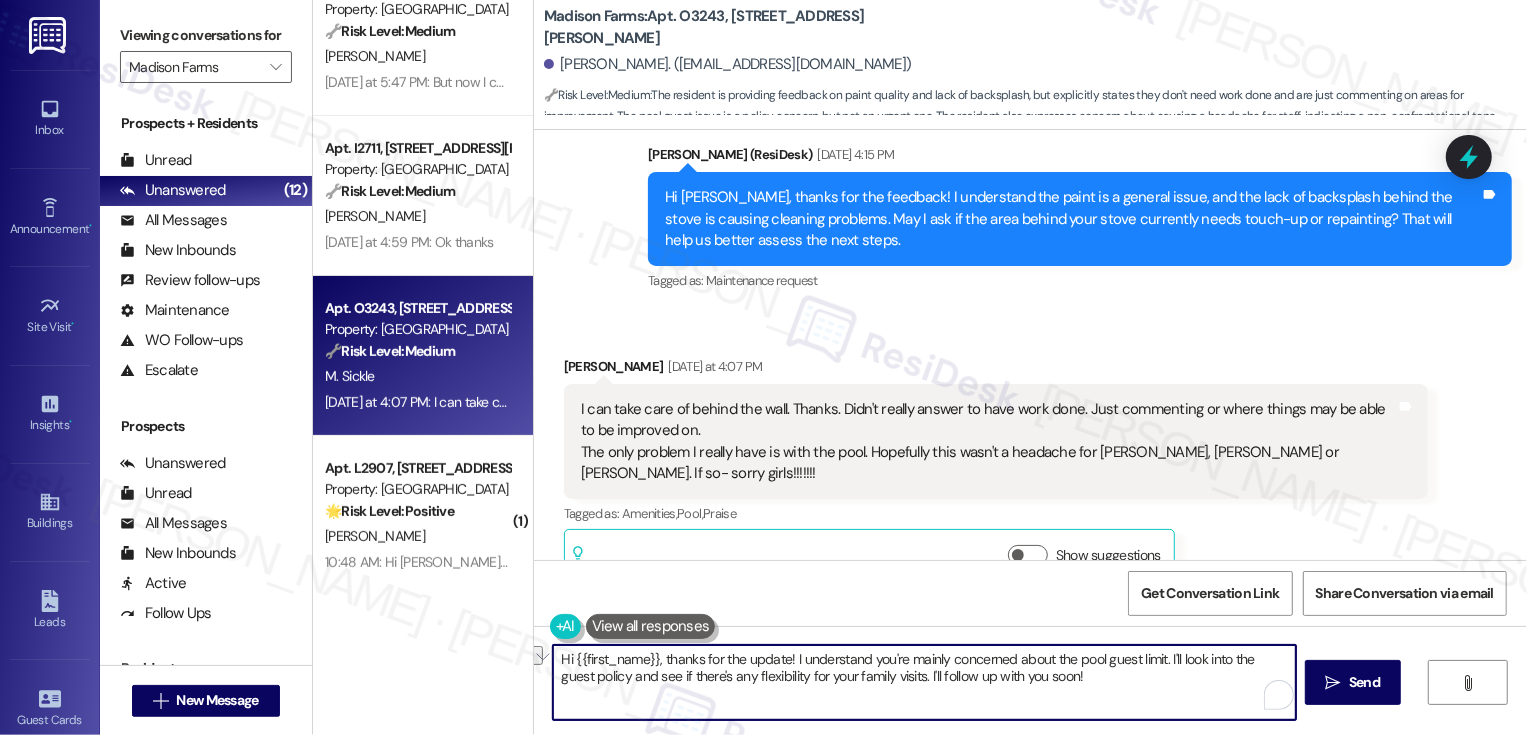 drag, startPoint x: 856, startPoint y: 664, endPoint x: 555, endPoint y: 657, distance: 301.0814 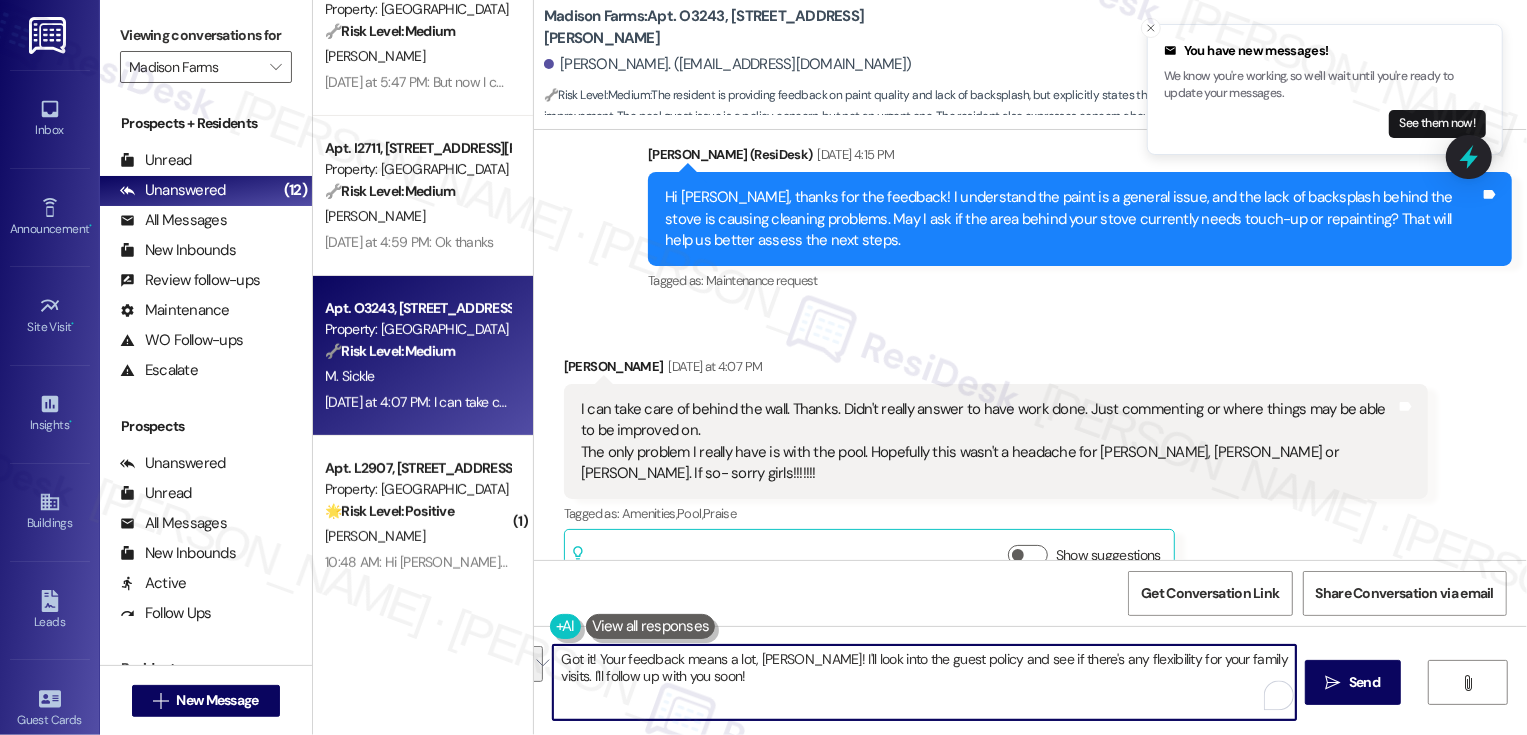drag, startPoint x: 797, startPoint y: 658, endPoint x: 805, endPoint y: 676, distance: 19.697716 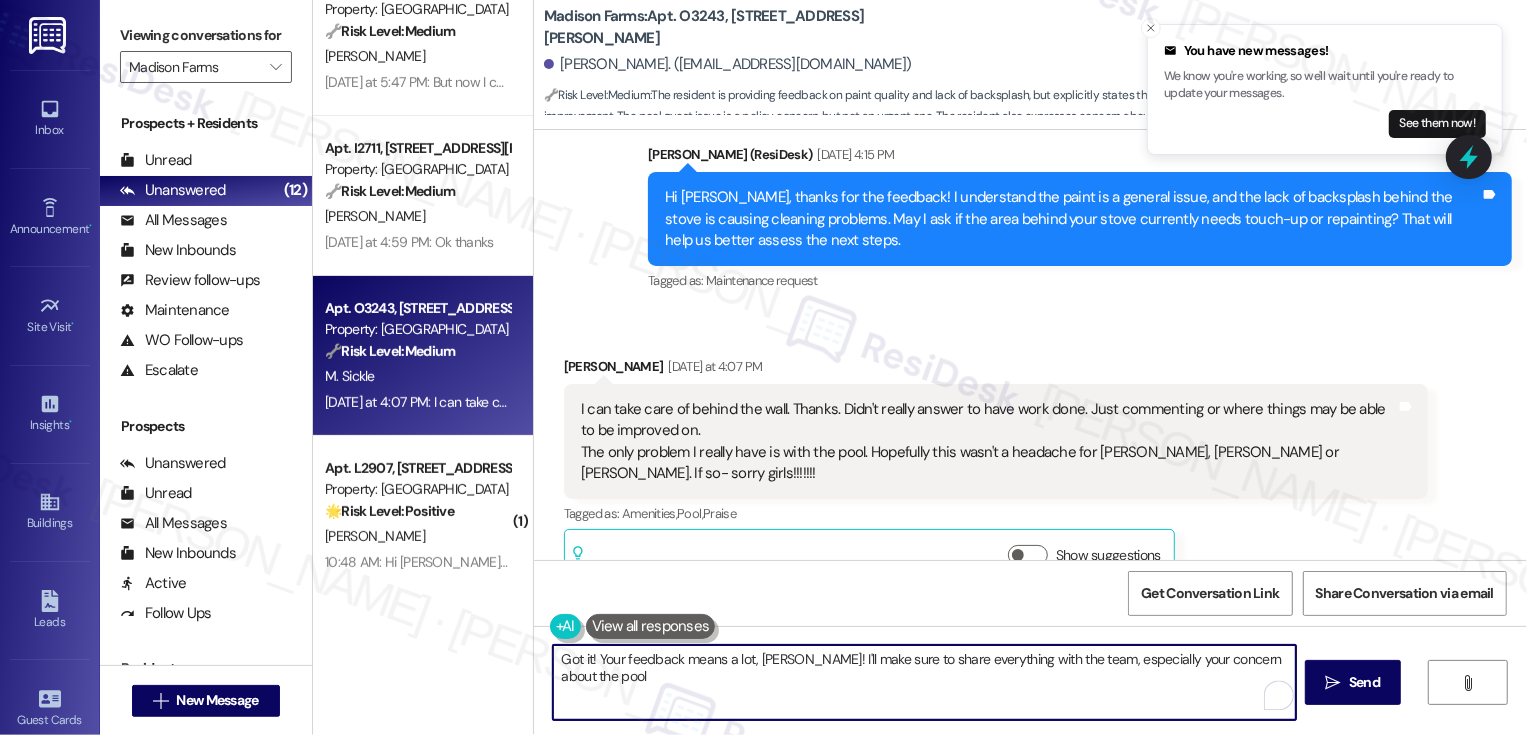 click on "Got it! Your feedback means a lot, [PERSON_NAME]! I'll make sure to share everything with the team, especially your concern about the pool" at bounding box center (924, 682) 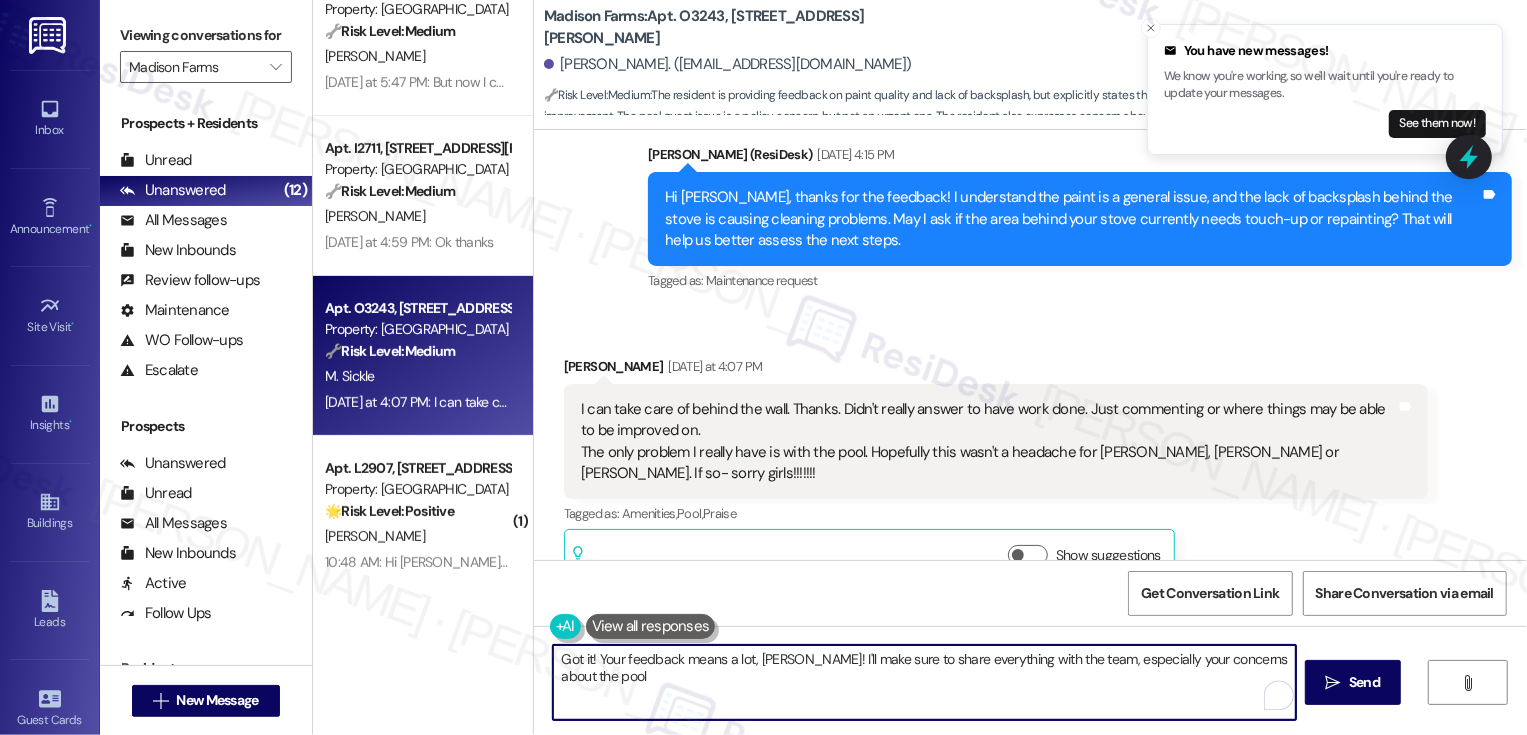 click on "Got it! Your feedback means a lot, [PERSON_NAME]! I'll make sure to share everything with the team, especially your concerns about the pool" at bounding box center [924, 682] 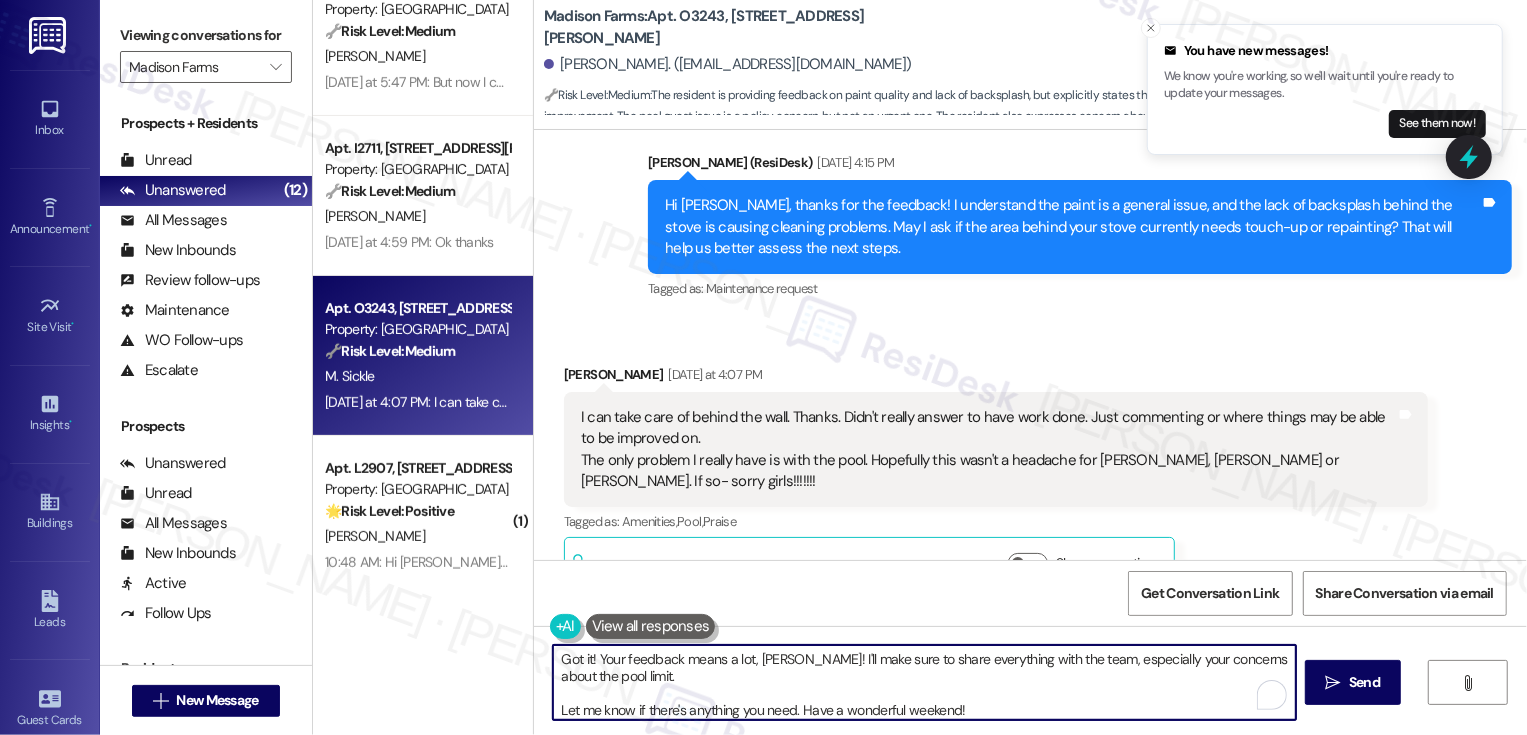 scroll, scrollTop: 2728, scrollLeft: 0, axis: vertical 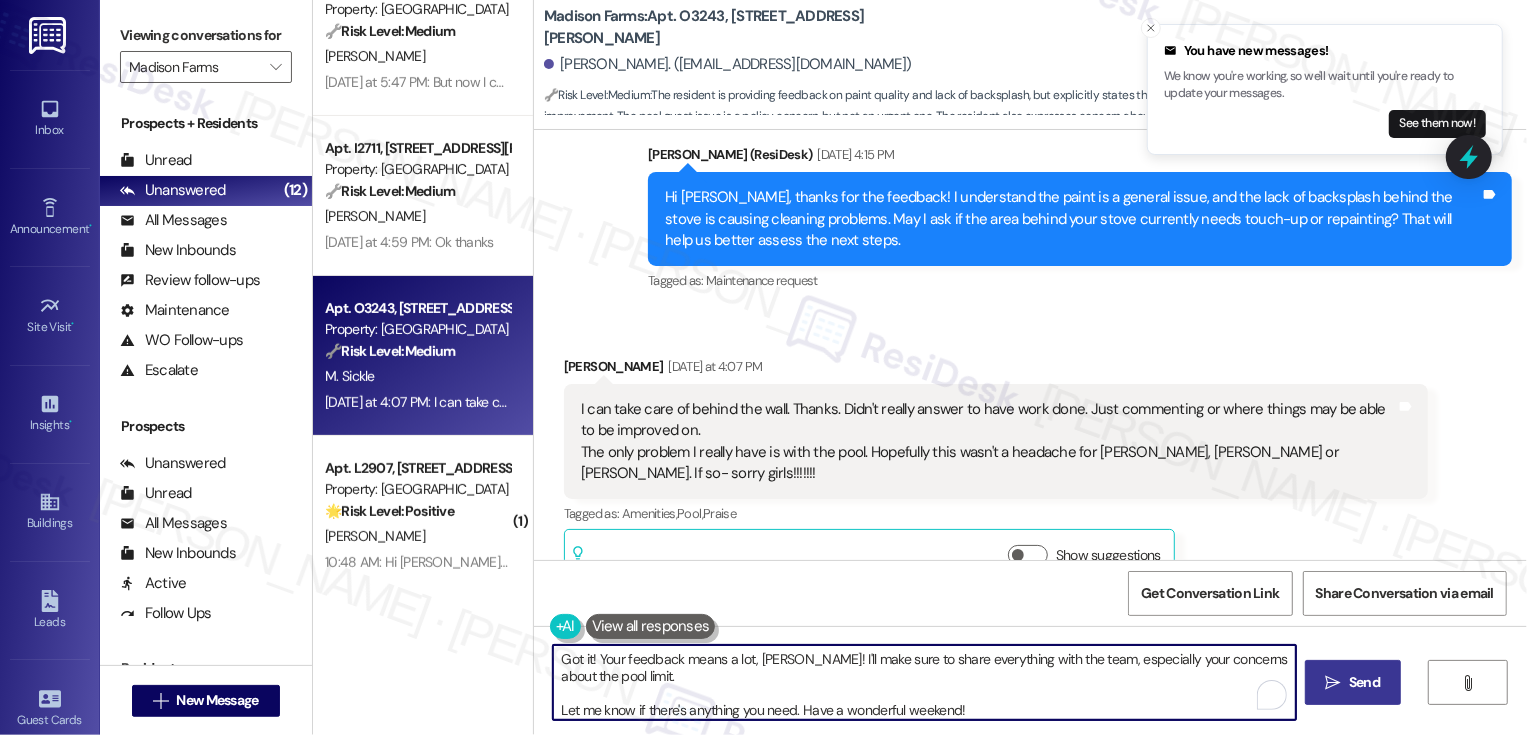 type on "Got it! Your feedback means a lot, [PERSON_NAME]! I'll make sure to share everything with the team, especially your concerns about the pool limit.
Let me know if there's anything you need. Have a wonderful weekend!" 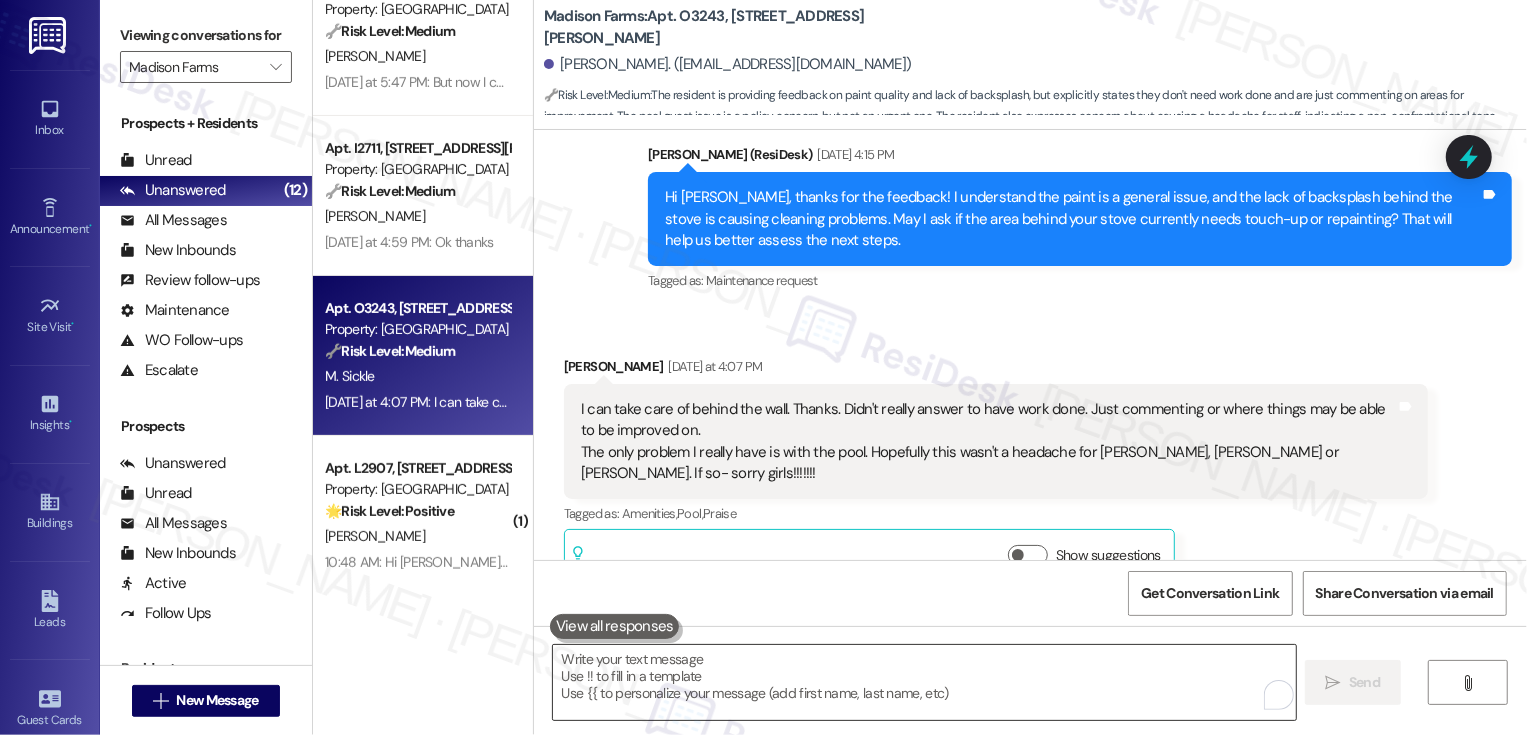 scroll, scrollTop: 2727, scrollLeft: 0, axis: vertical 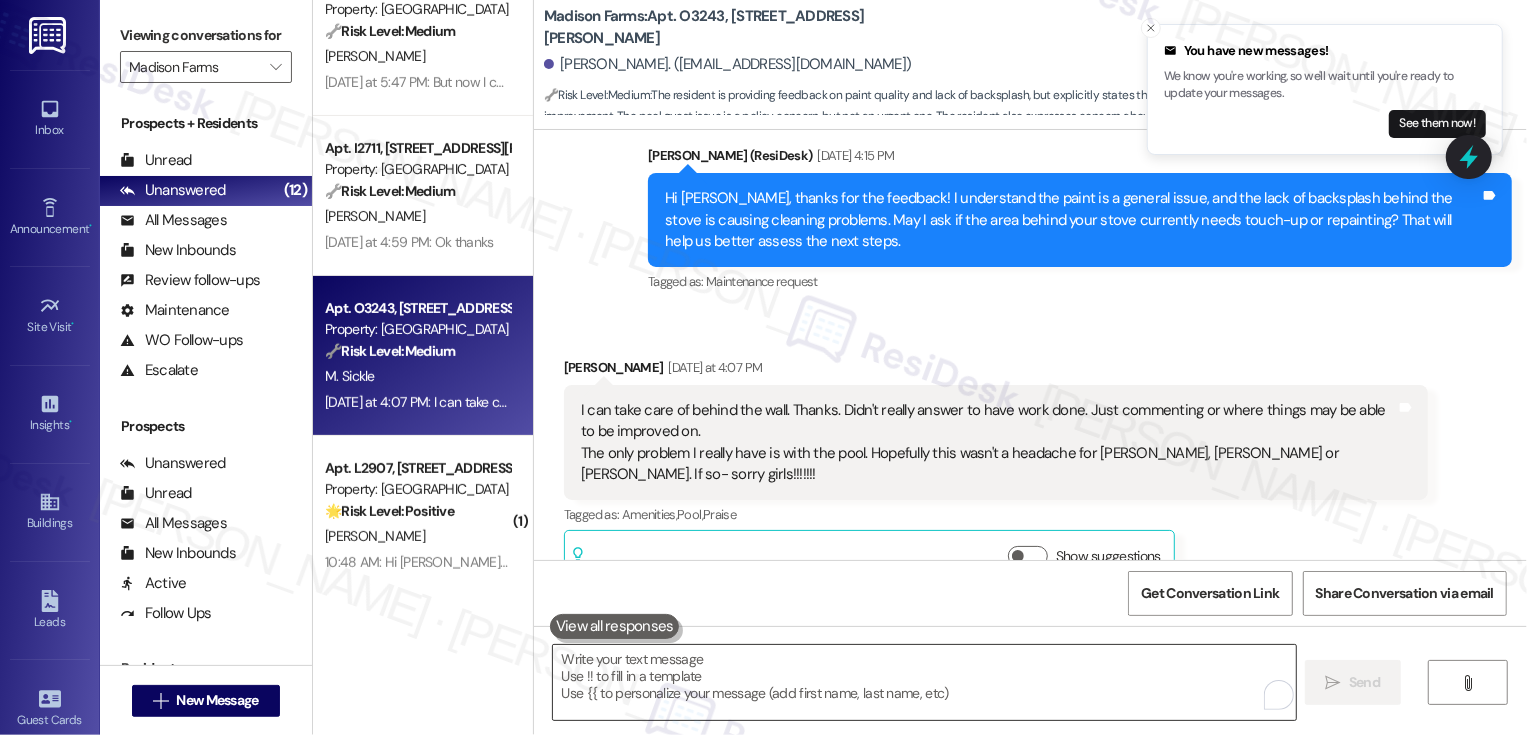 click at bounding box center [924, 682] 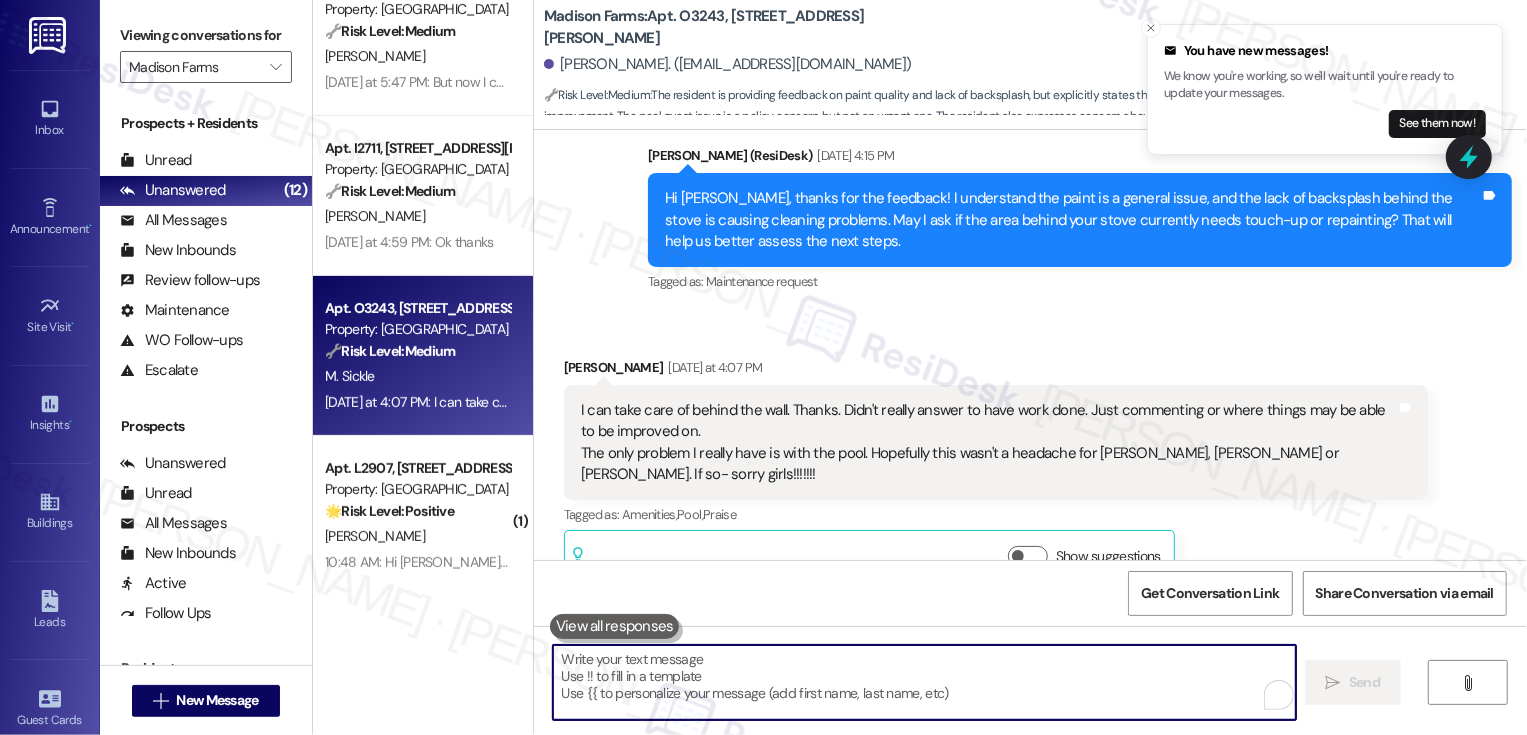 paste on "If you haven't had a chance to leave us a review on Google yet, we would be so grateful if you could take a moment to do so. Your feedback means the world to us!" 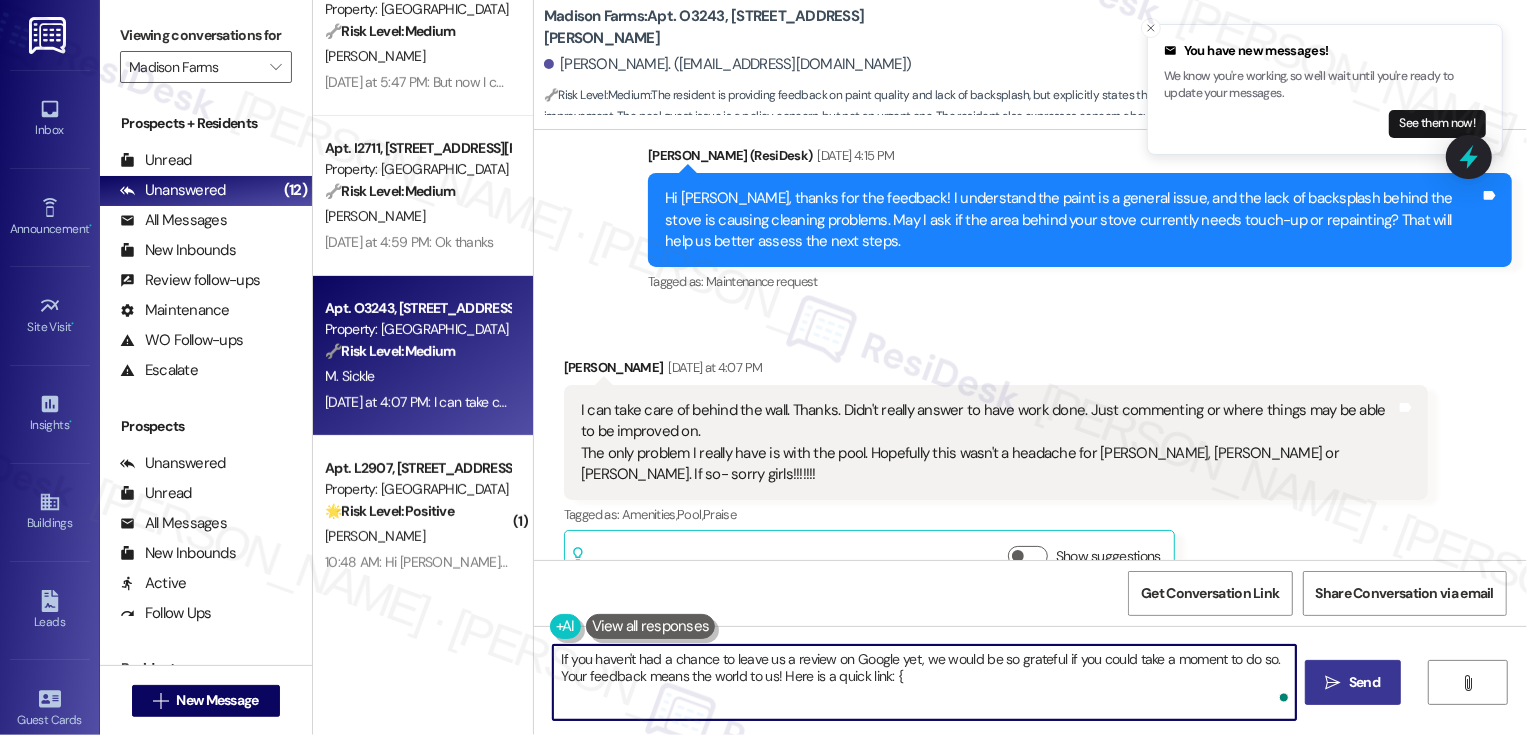 type on "If you haven't had a chance to leave us a review on Google yet, we would be so grateful if you could take a moment to do so. Your feedback means the world to us! Here is a quick link: {{" 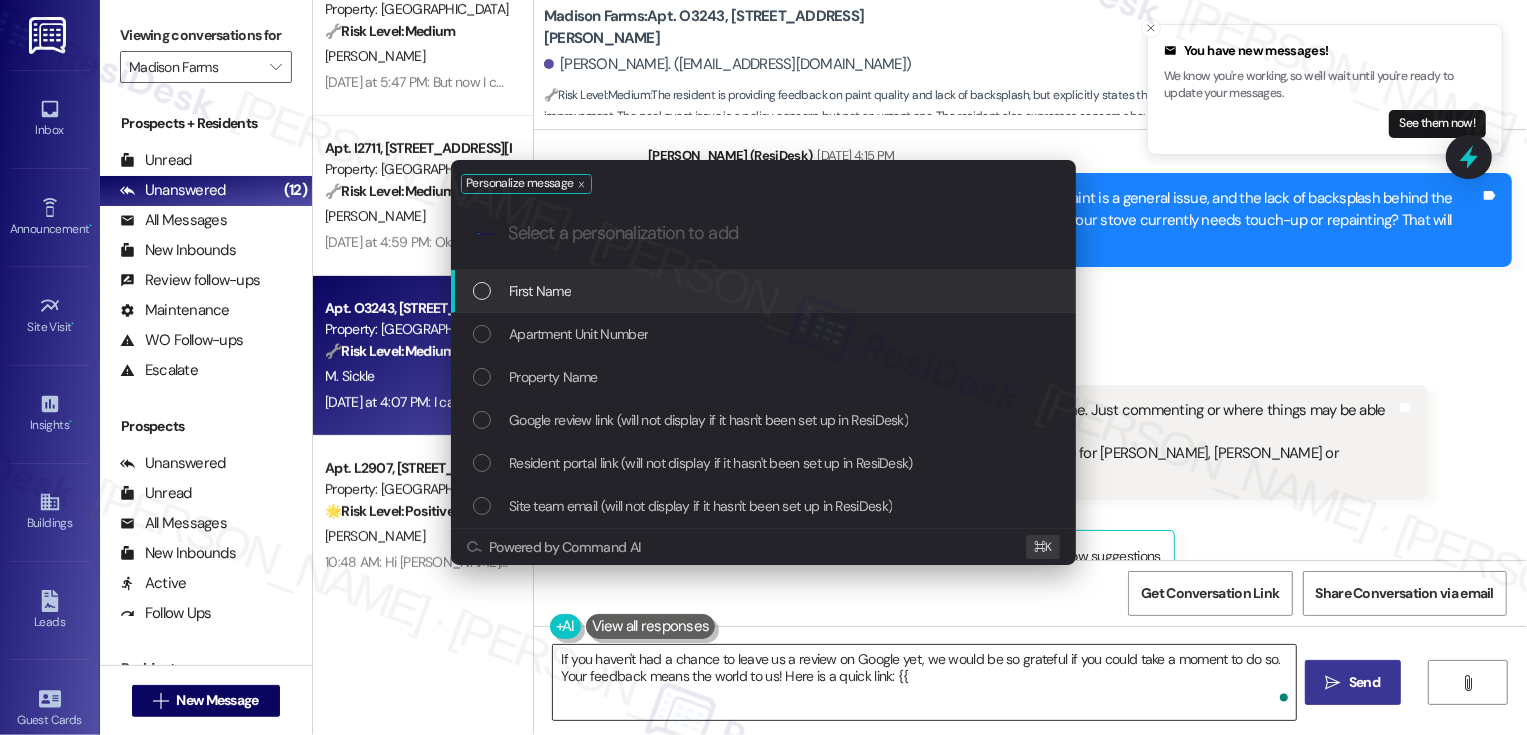 type on "g" 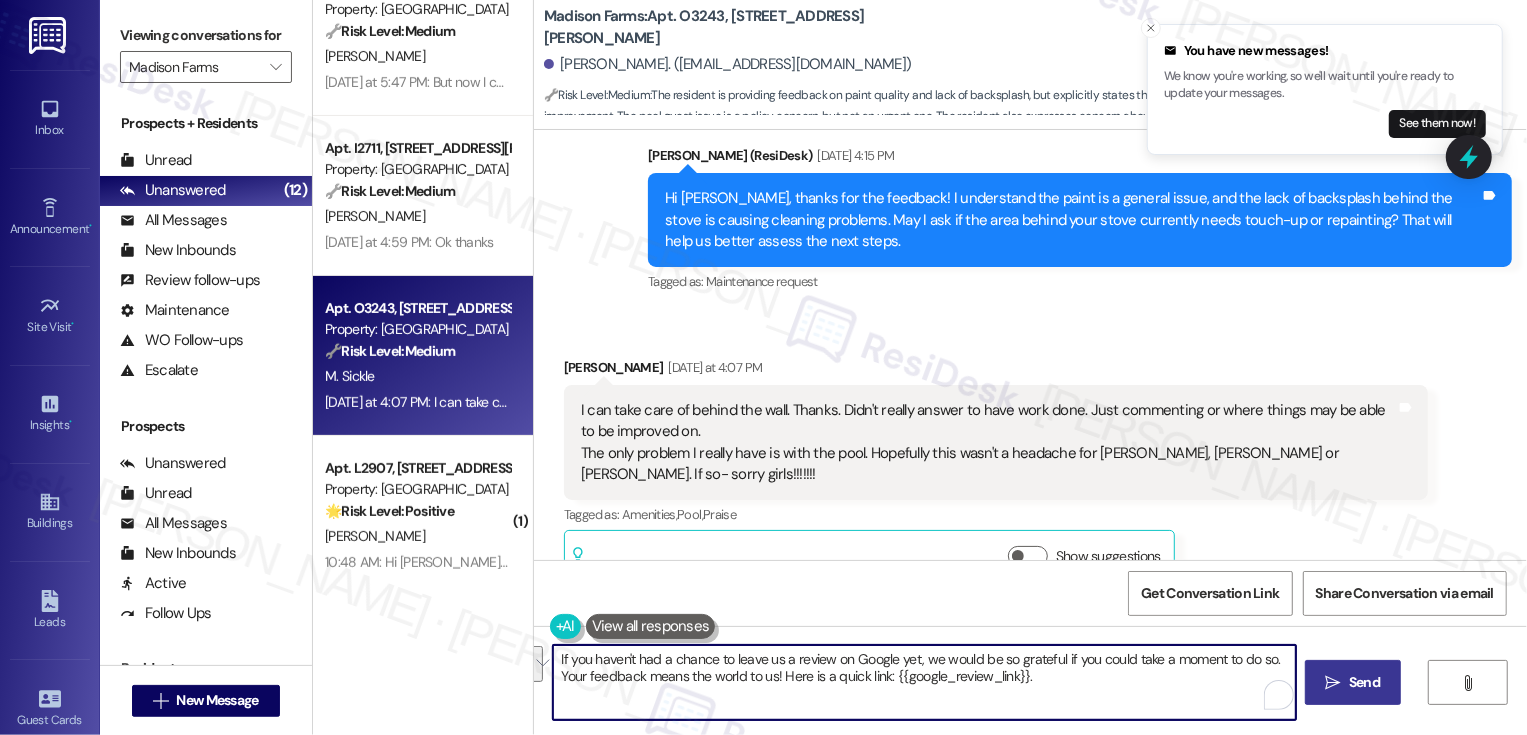 drag, startPoint x: 768, startPoint y: 676, endPoint x: 520, endPoint y: 641, distance: 250.45758 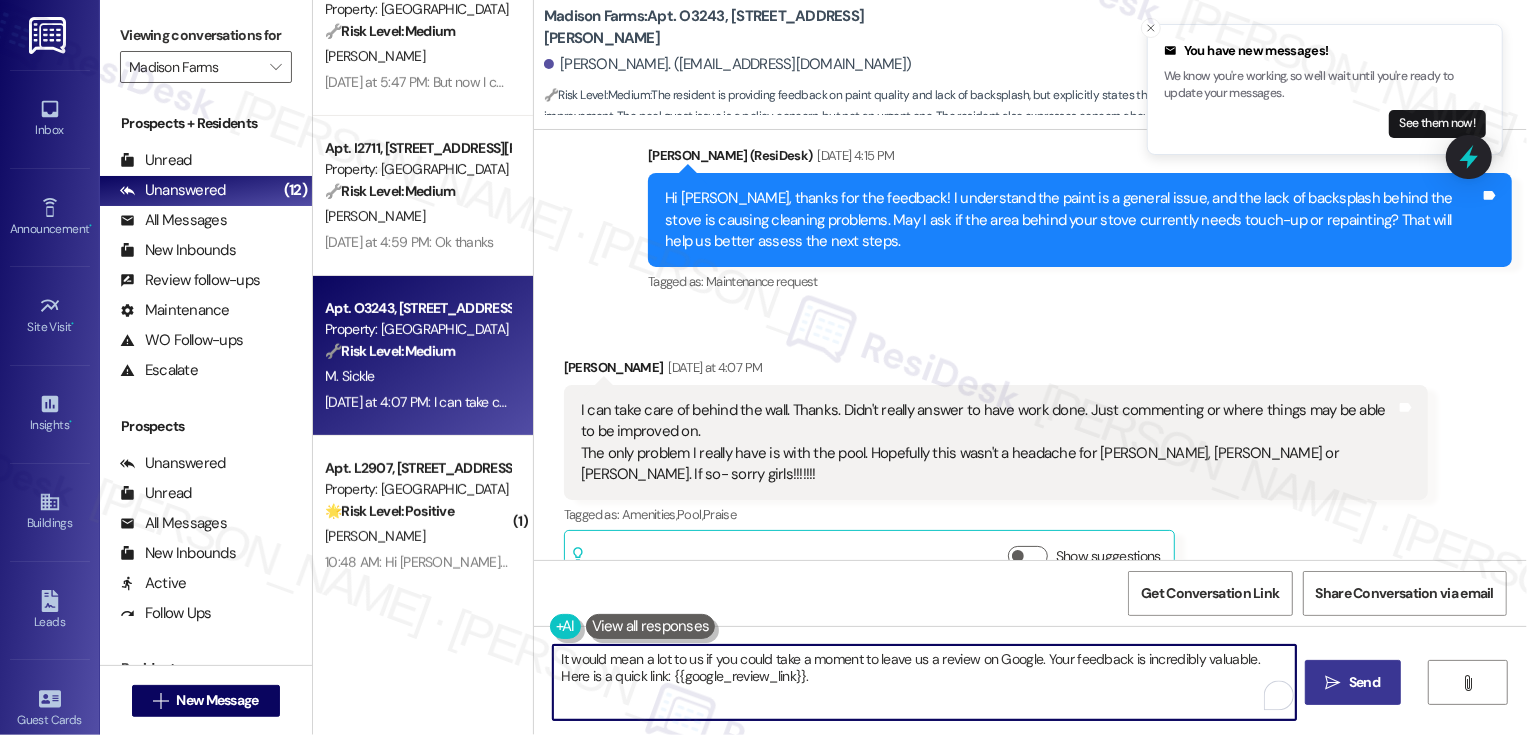 click on "It would mean a lot to us if you could take a moment to leave us a review on Google. Your feedback is incredibly valuable. Here is a quick link: {{google_review_link}}." at bounding box center [924, 682] 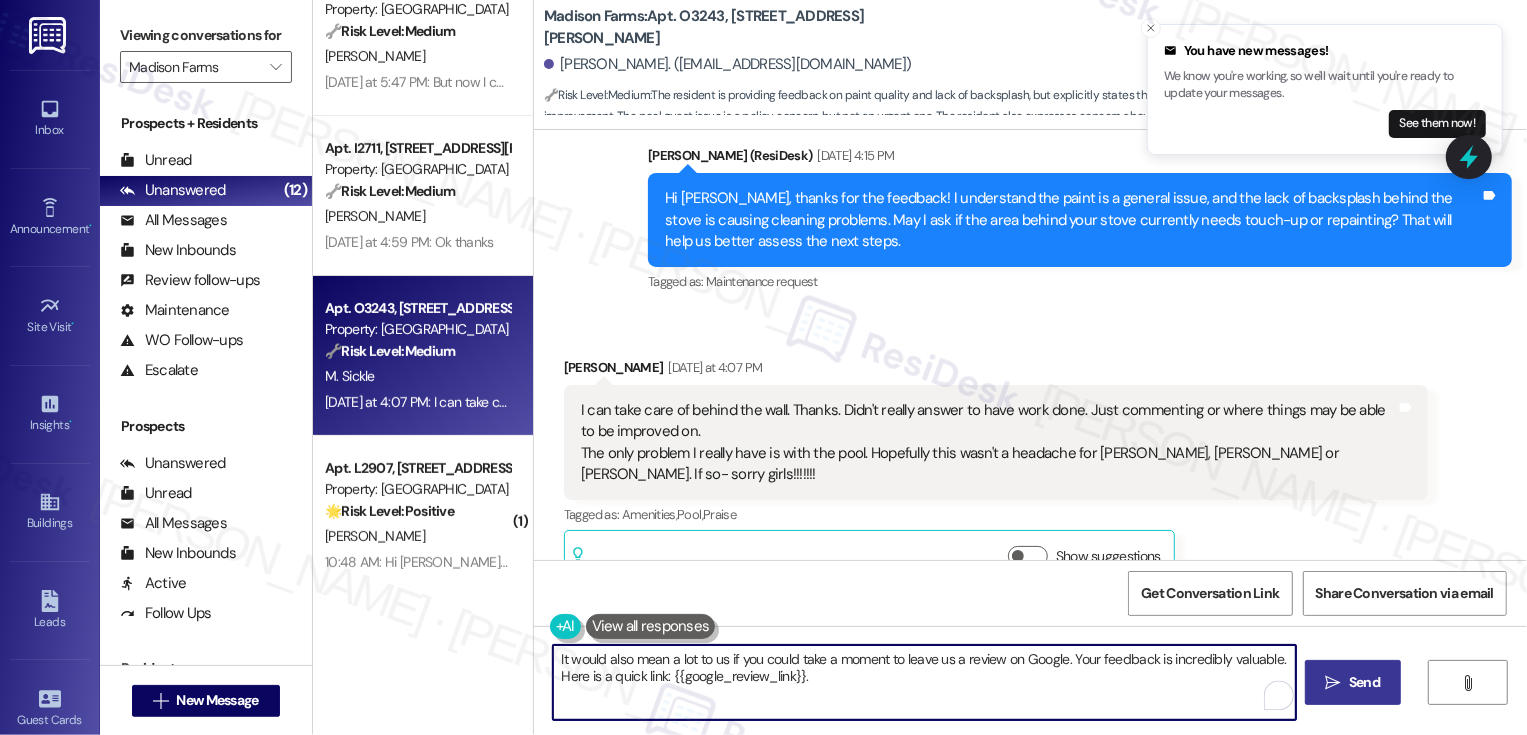 click on "It would also mean a lot to us if you could take a moment to leave us a review on Google. Your feedback is incredibly valuable. Here is a quick link: {{google_review_link}}." at bounding box center (924, 682) 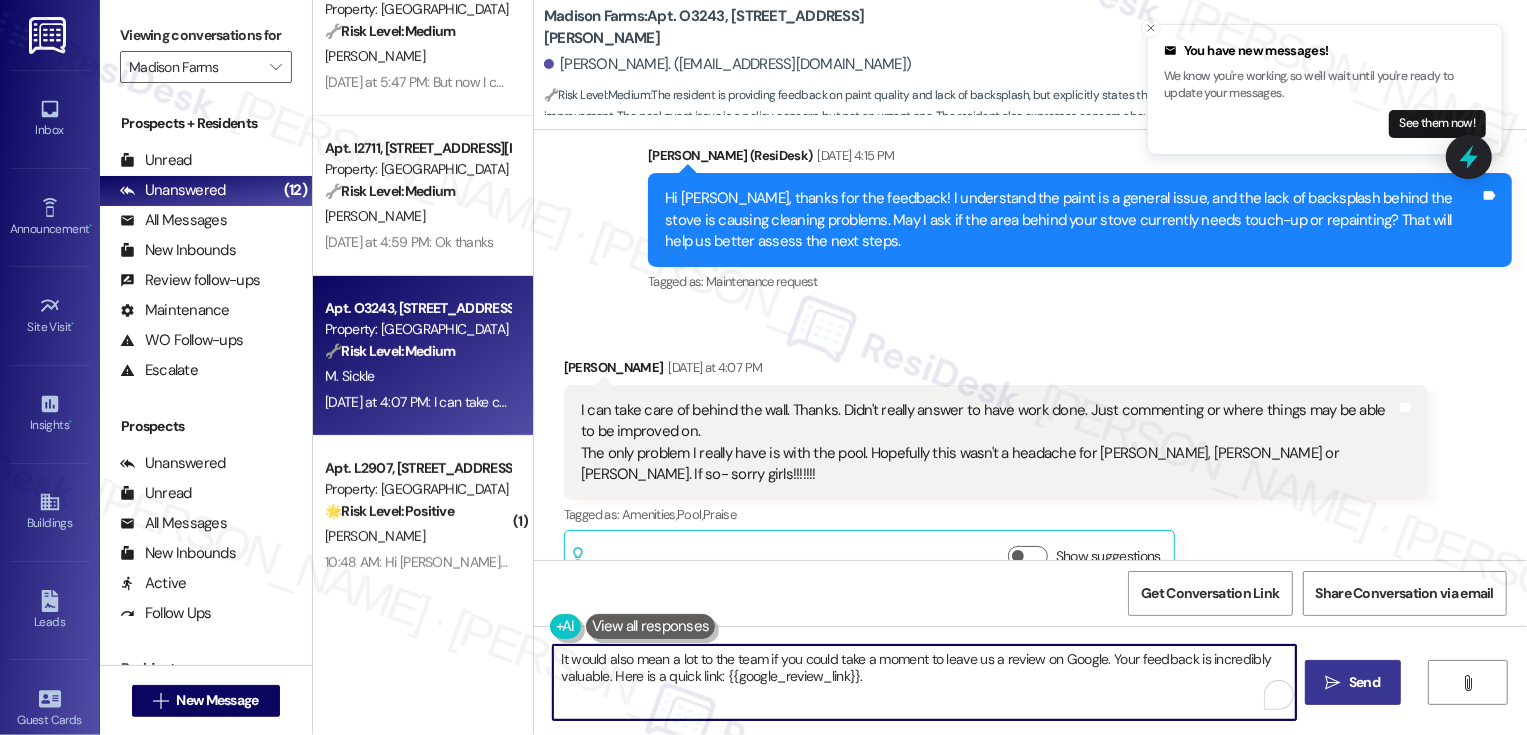 click on "It would also mean a lot to the team if you could take a moment to leave us a review on Google. Your feedback is incredibly valuable. Here is a quick link: {{google_review_link}}." at bounding box center (924, 682) 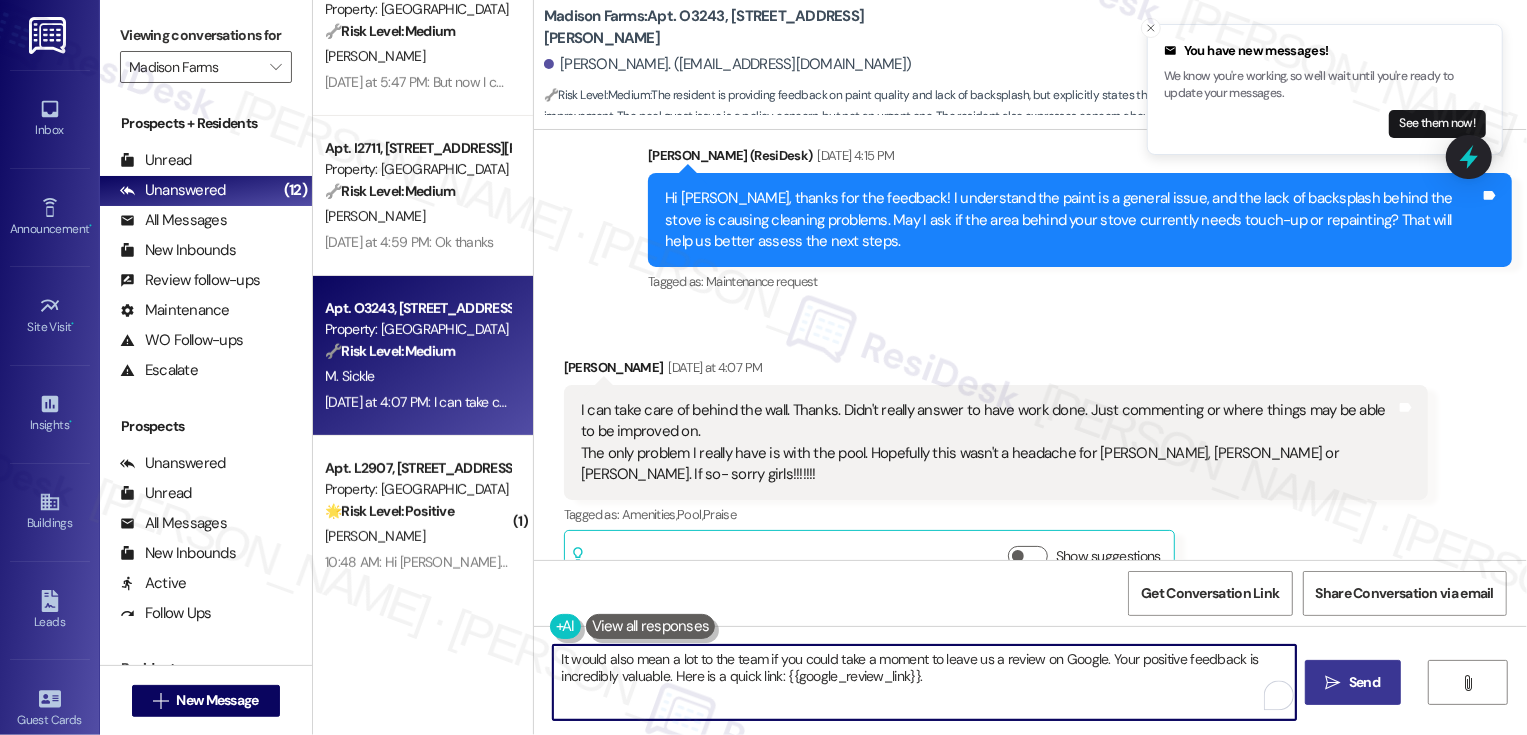 click on "It would also mean a lot to the team if you could take a moment to leave us a review on Google. Your positive feedback is incredibly valuable. Here is a quick link: {{google_review_link}}." at bounding box center (924, 682) 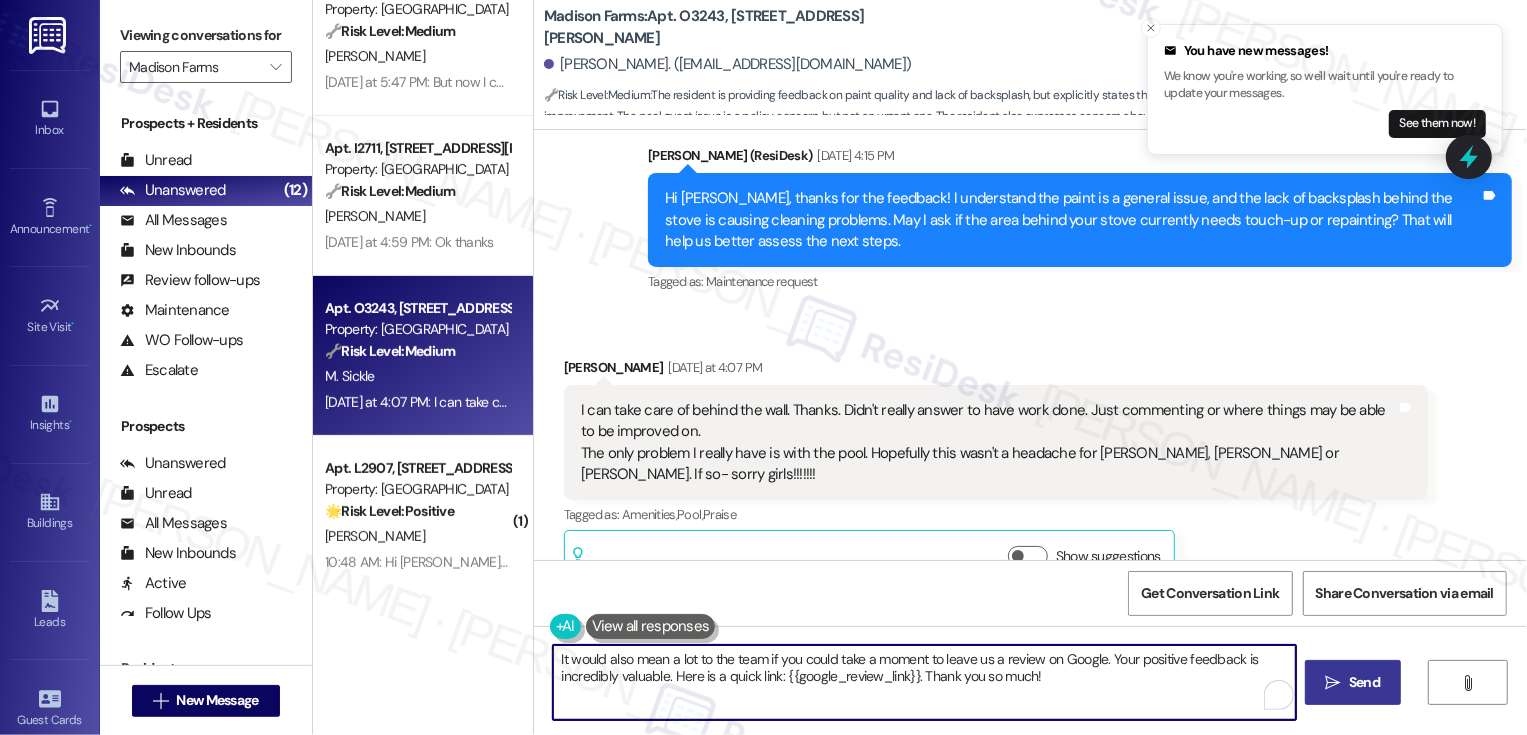 scroll, scrollTop: 2932, scrollLeft: 0, axis: vertical 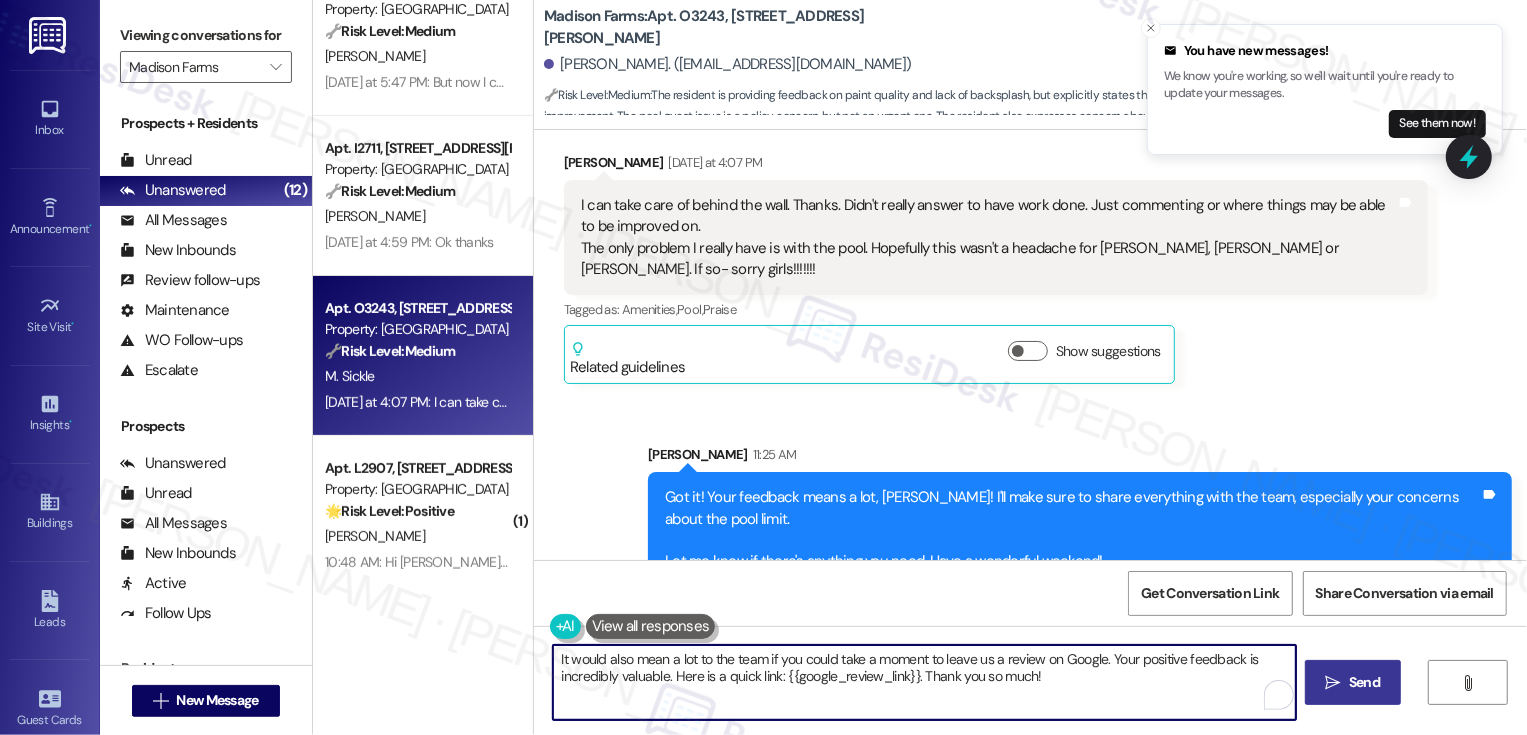 type on "It would also mean a lot to the team if you could take a moment to leave us a review on Google. Your positive feedback is incredibly valuable. Here is a quick link: {{google_review_link}}. Thank you so much!" 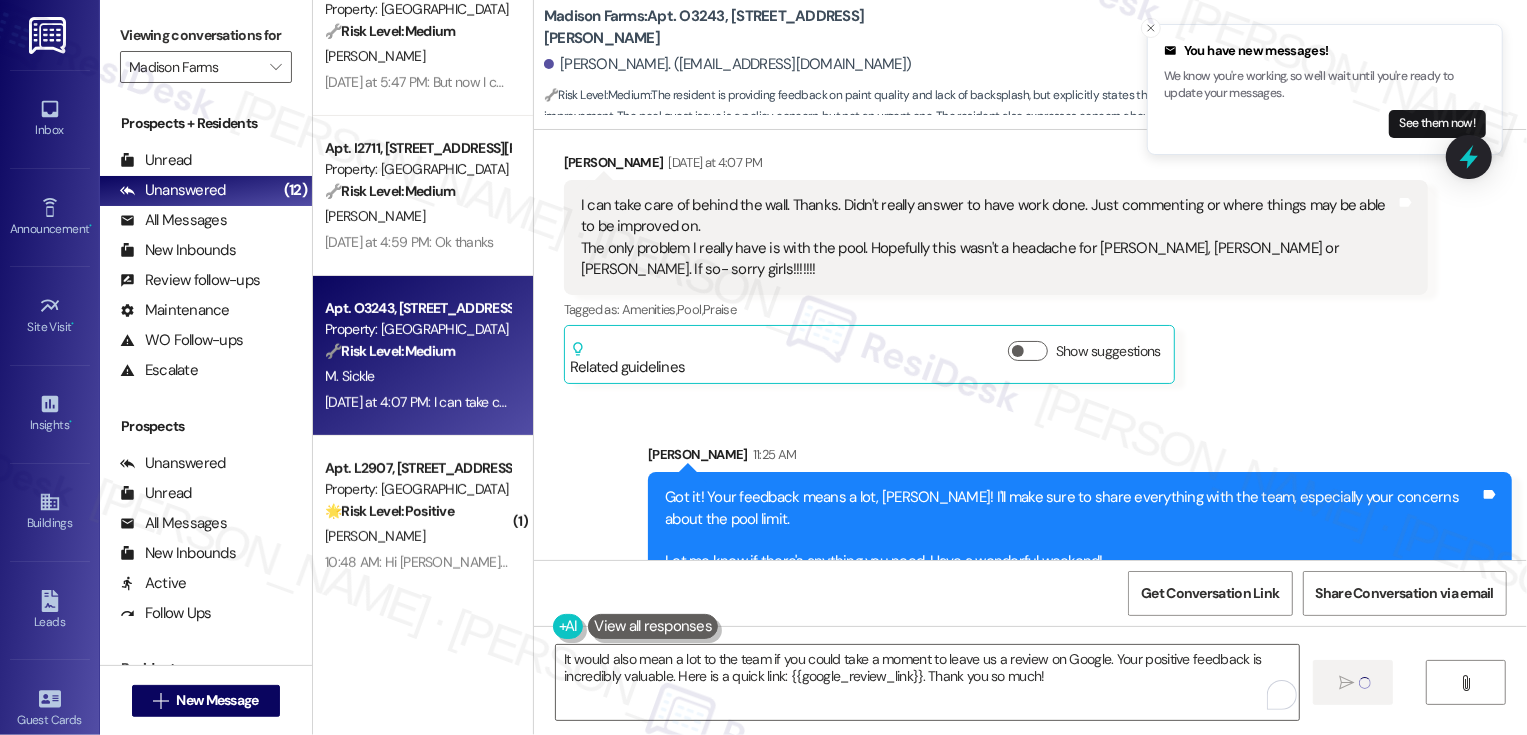 type 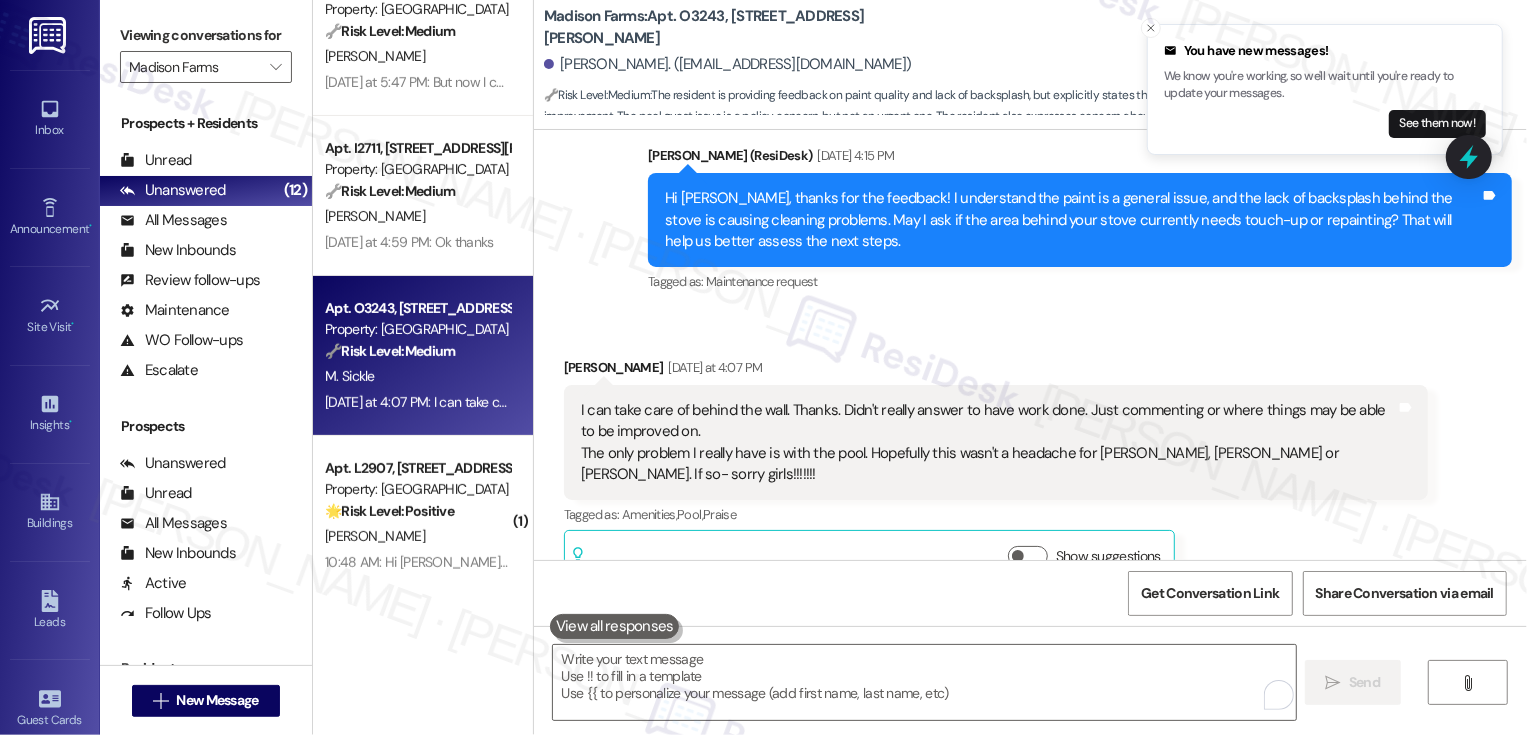 scroll, scrollTop: 3093, scrollLeft: 0, axis: vertical 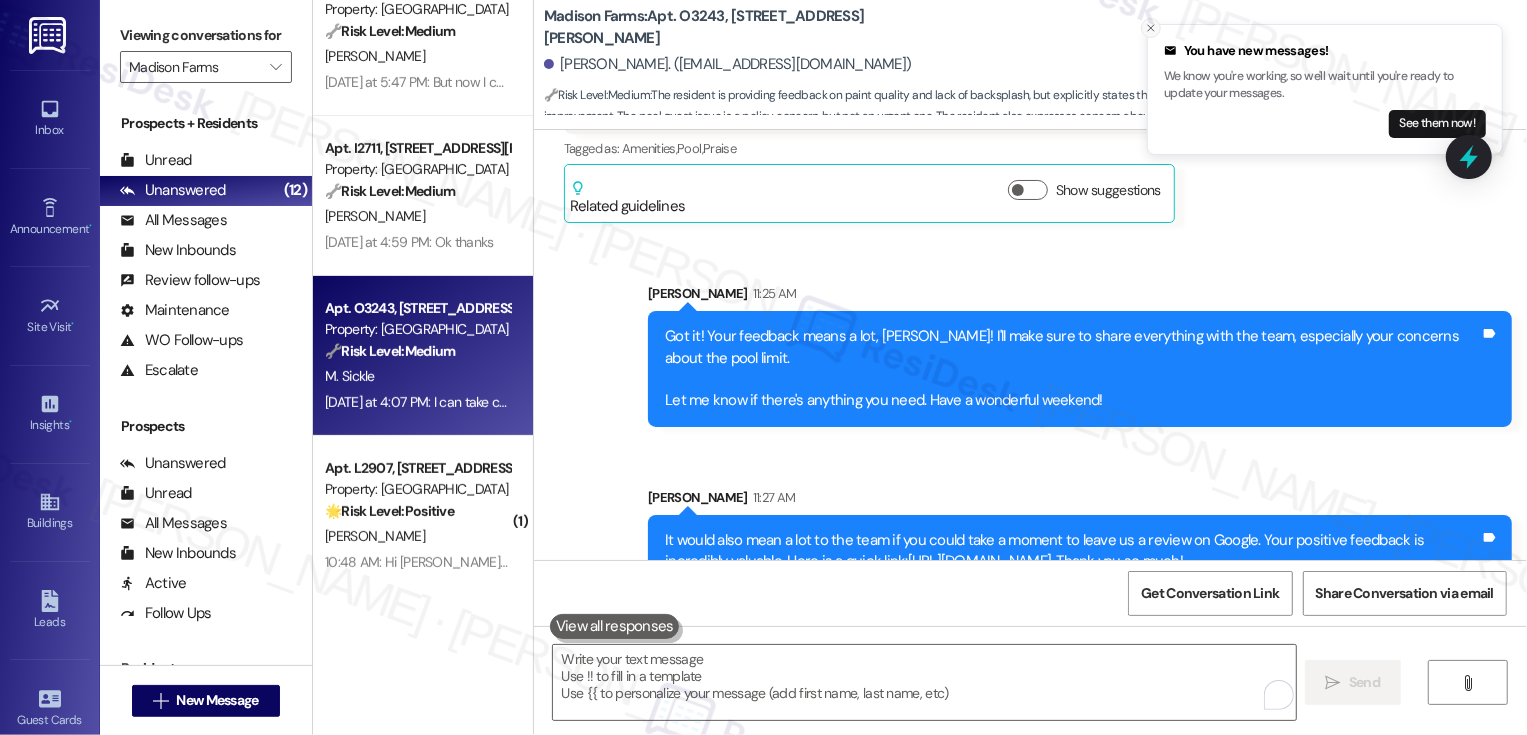 click 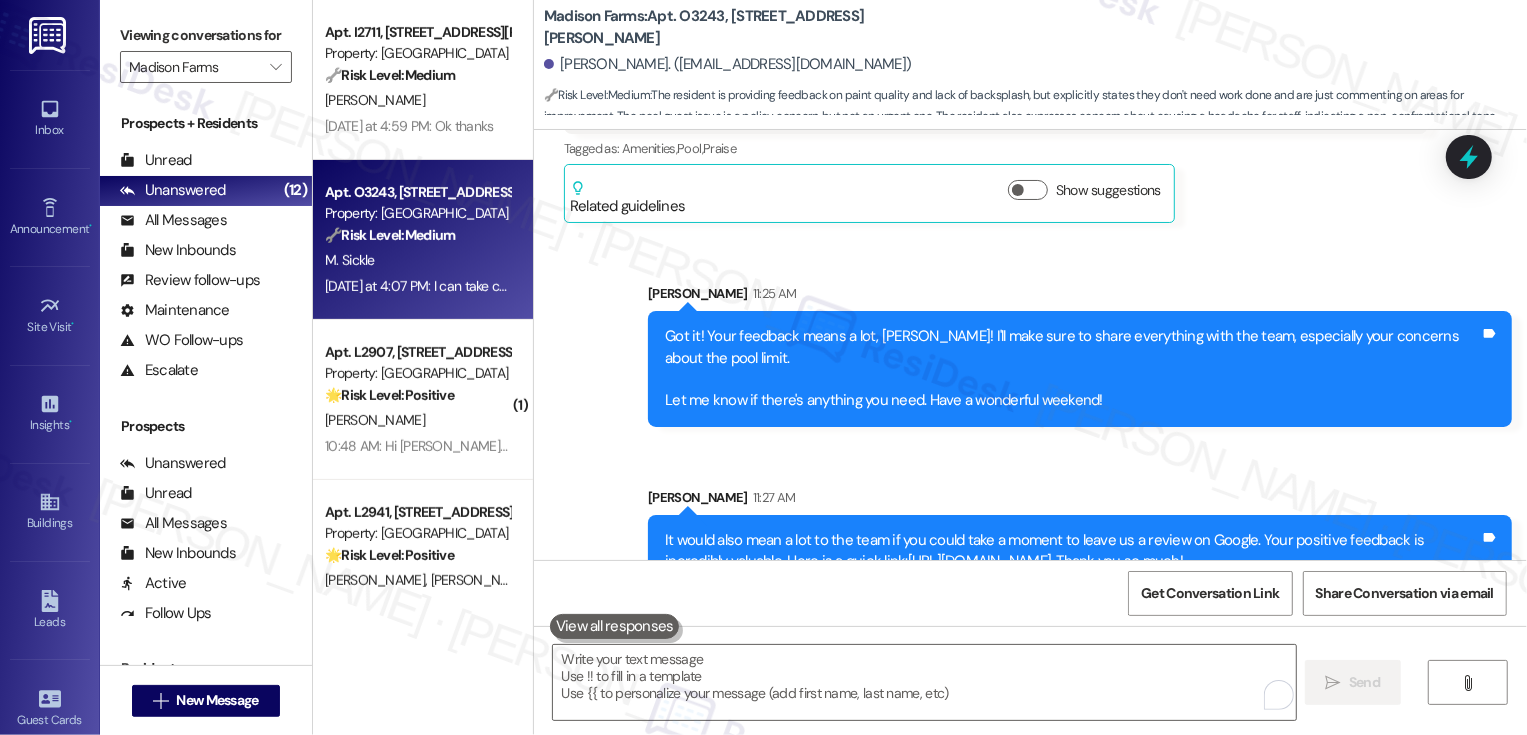 scroll, scrollTop: 486, scrollLeft: 0, axis: vertical 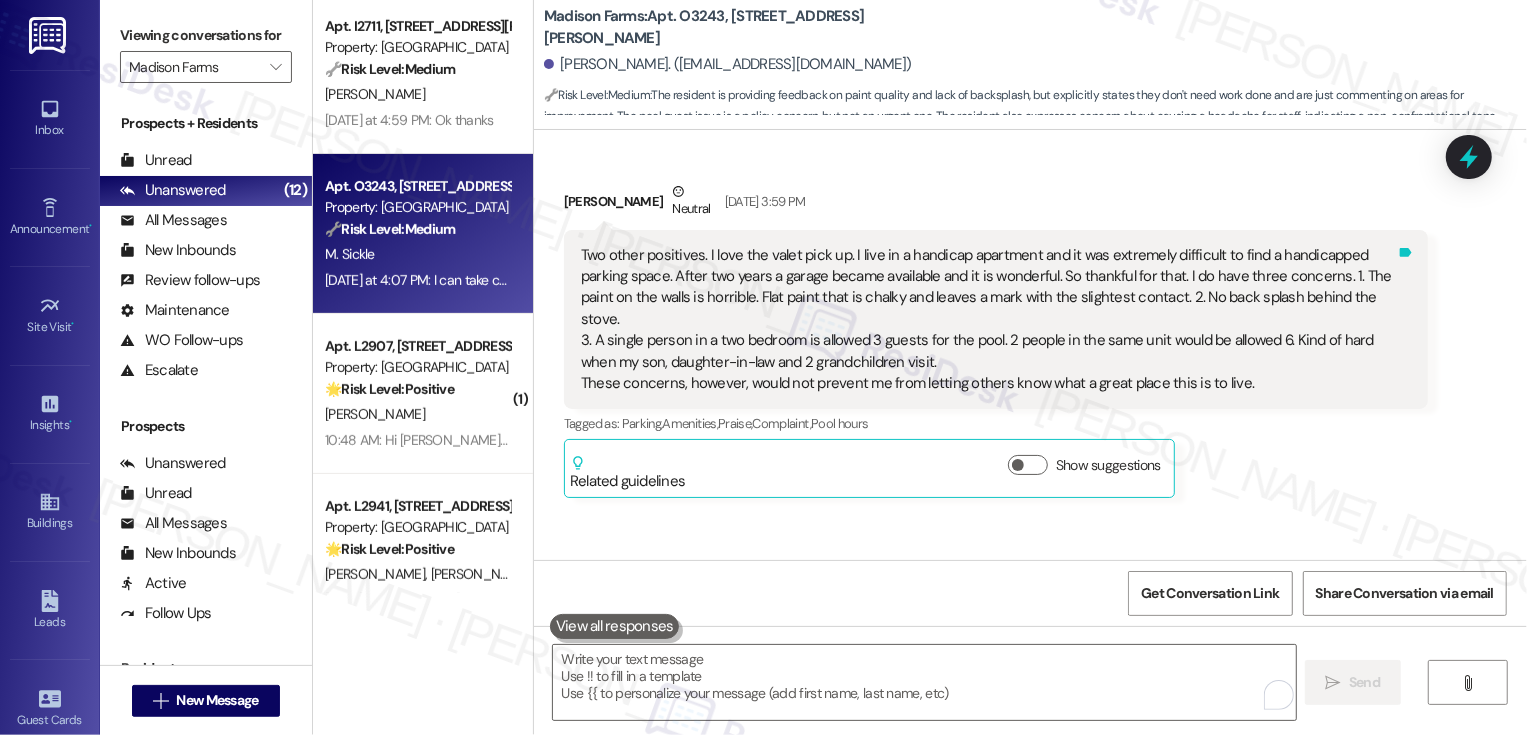 click 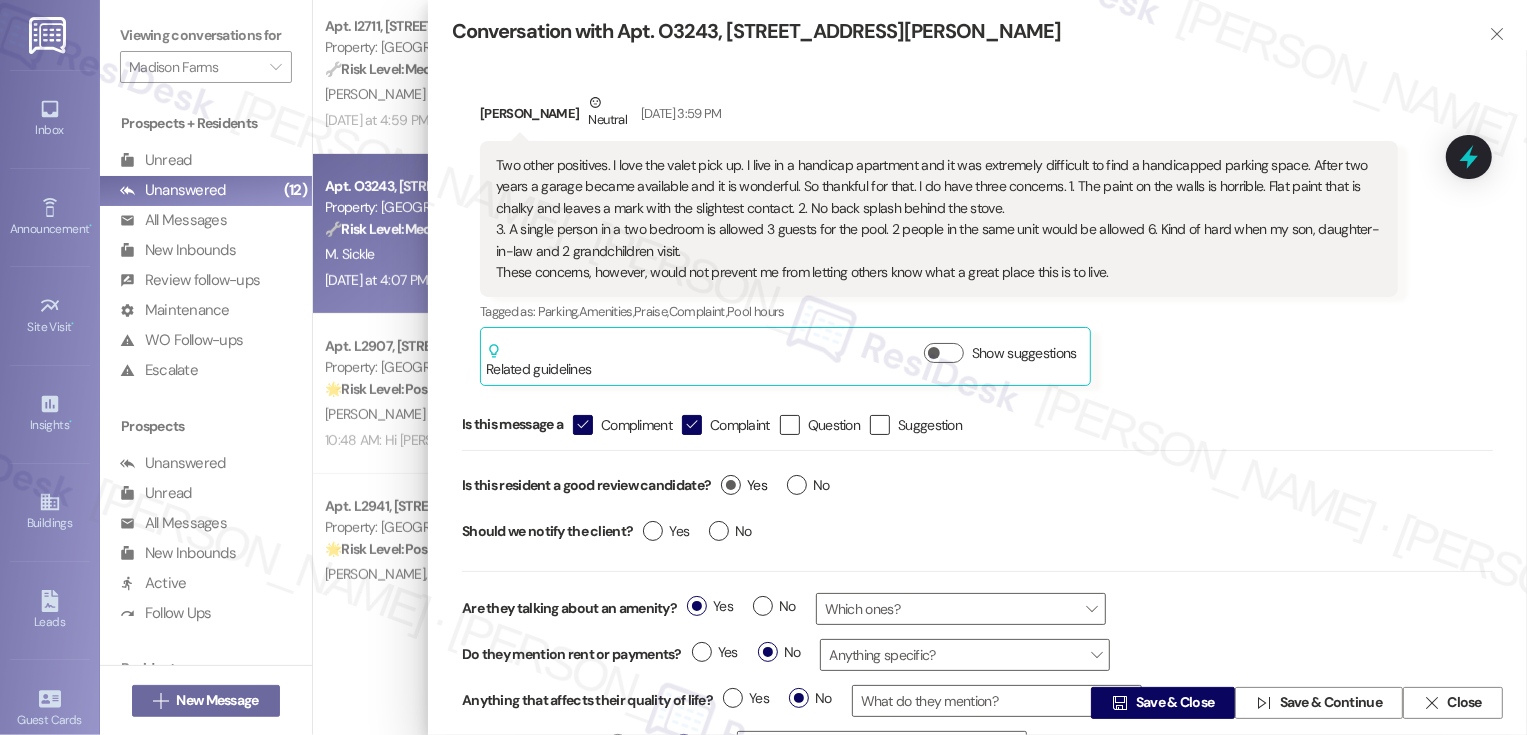 click on "Yes" at bounding box center [744, 485] 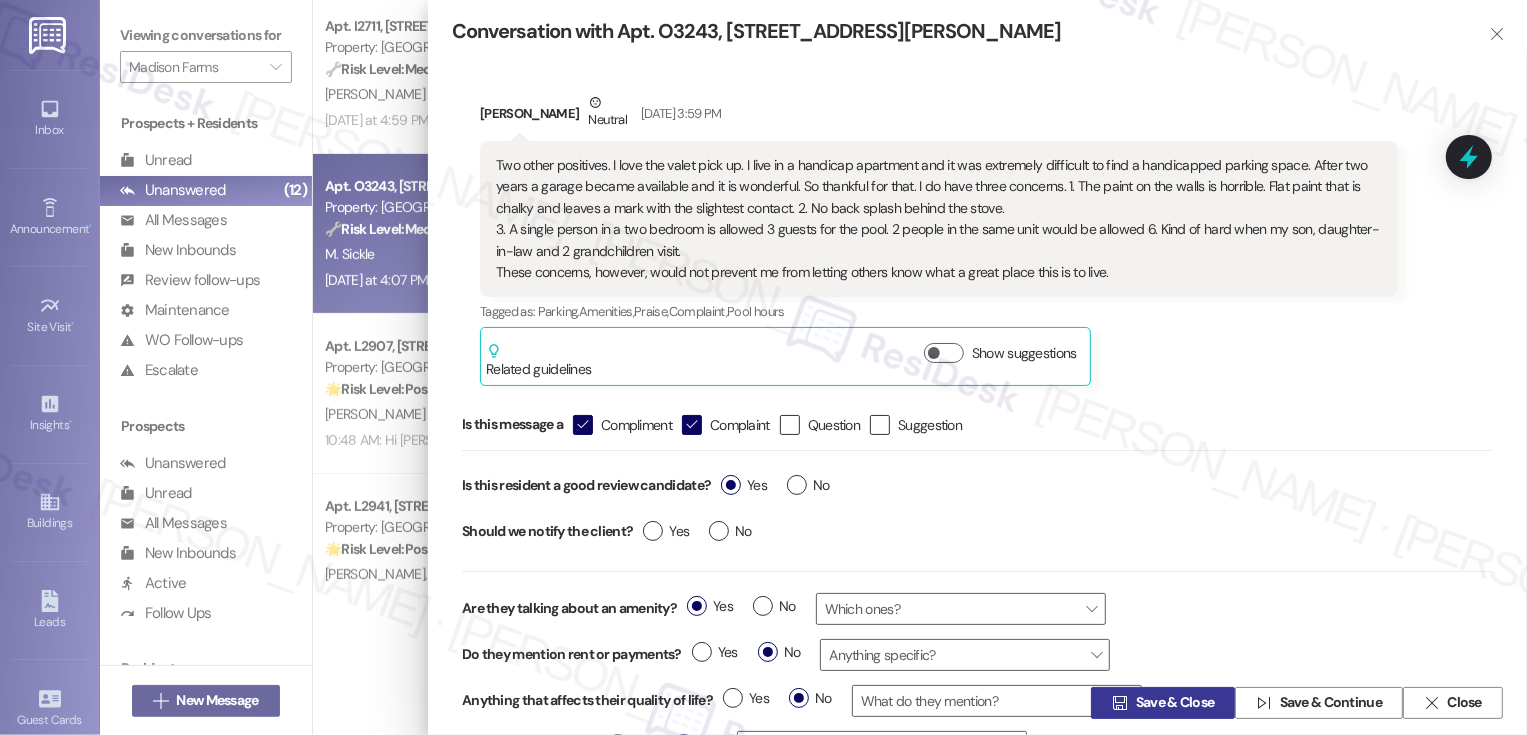 click on "Save & Close" at bounding box center (1175, 703) 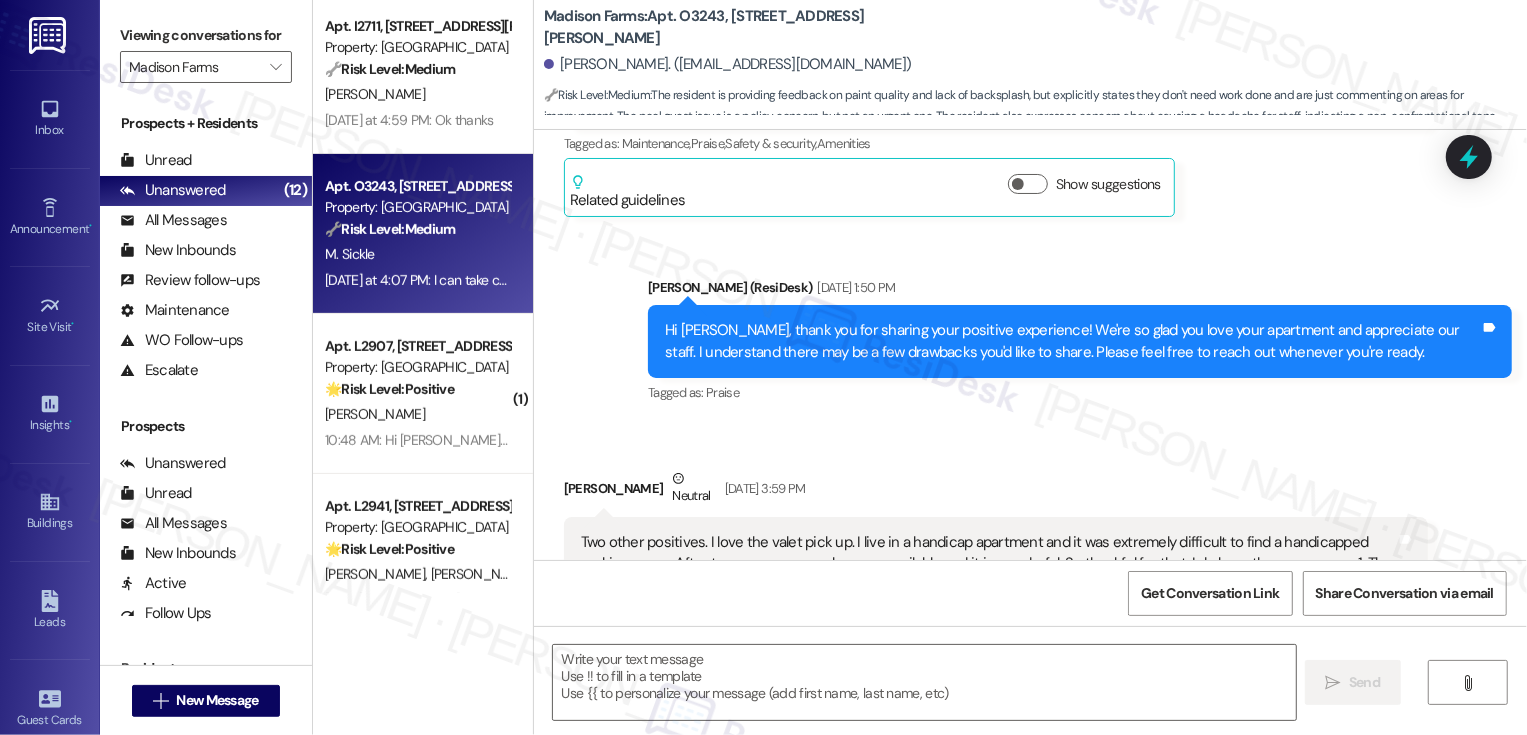 type on "Fetching suggested responses. Please feel free to read through the conversation in the meantime." 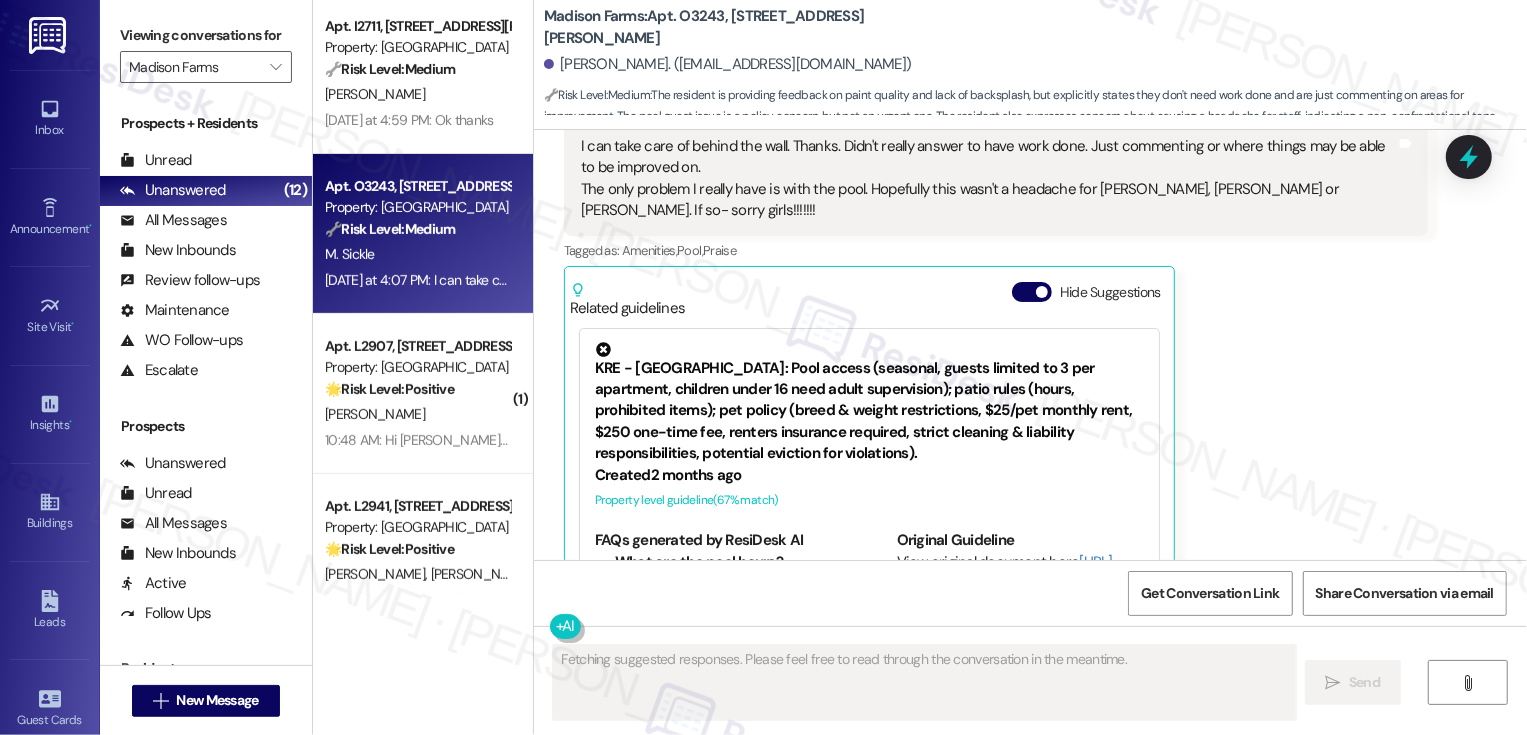 scroll, scrollTop: 3021, scrollLeft: 0, axis: vertical 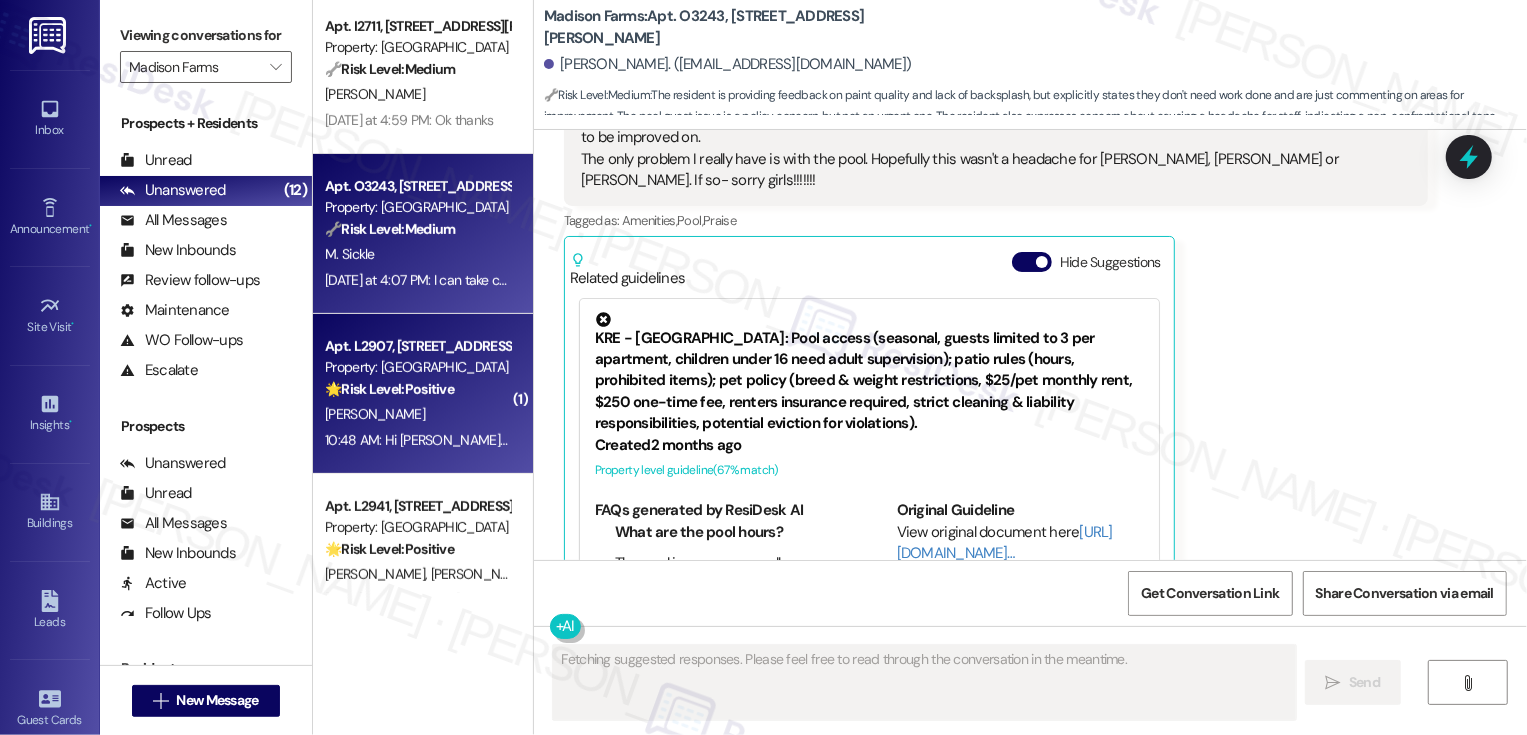 click on "Property: [GEOGRAPHIC_DATA]" at bounding box center (417, 367) 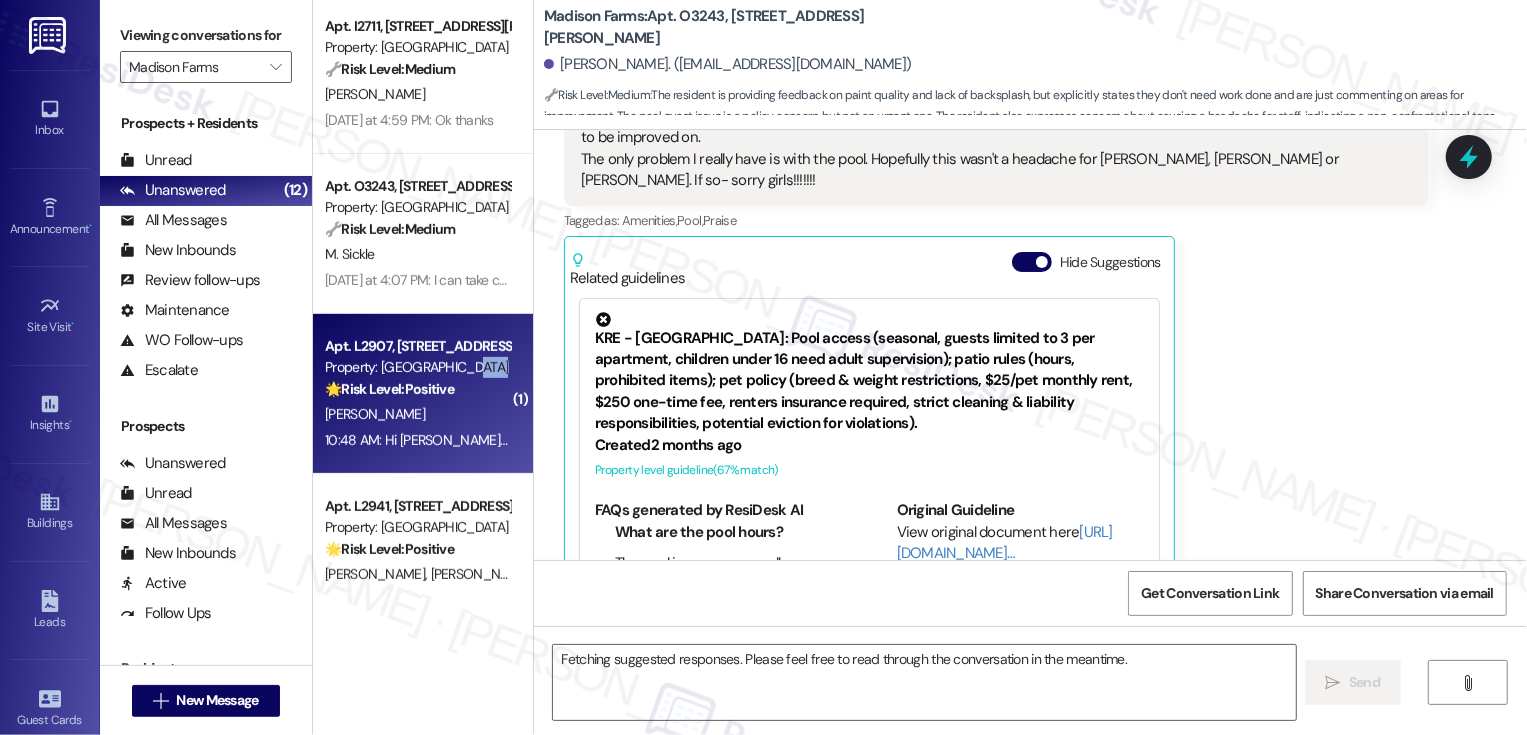click on "Property: [GEOGRAPHIC_DATA]" at bounding box center [417, 367] 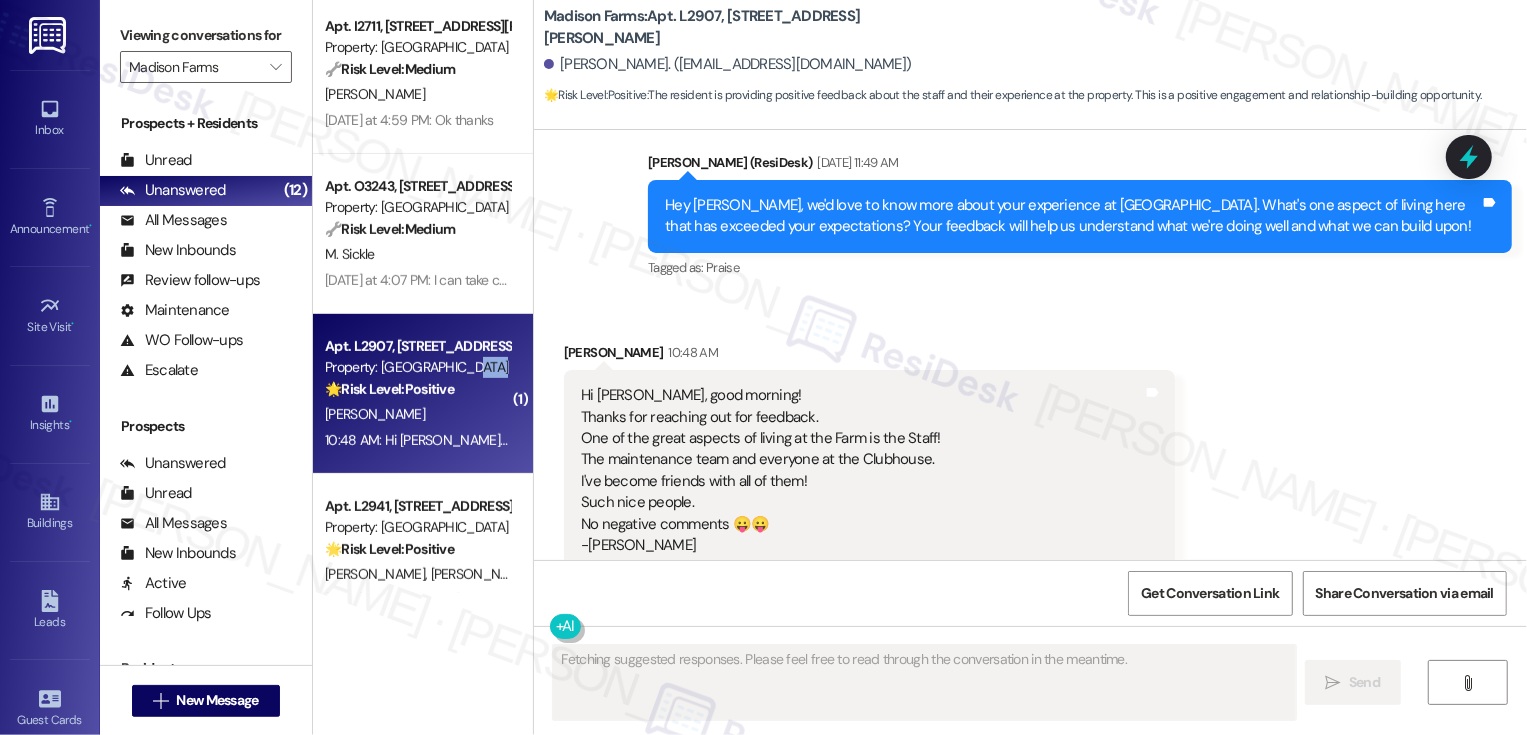 scroll, scrollTop: 6670, scrollLeft: 0, axis: vertical 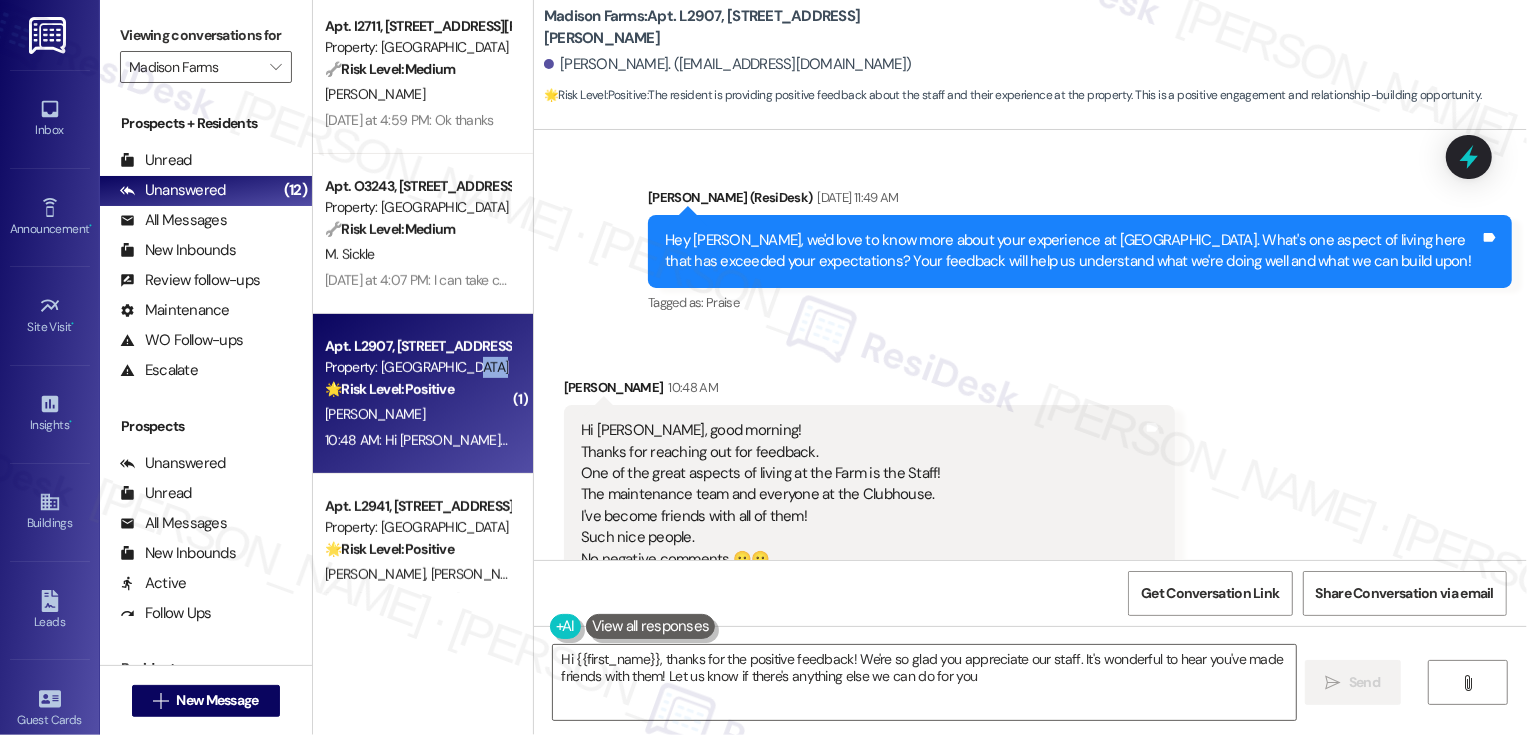 type on "Hi {{first_name}}, thanks for the positive feedback! We're so glad you appreciate our staff. It's wonderful to hear you've made friends with them! Let us know if there's anything else we can do for you!" 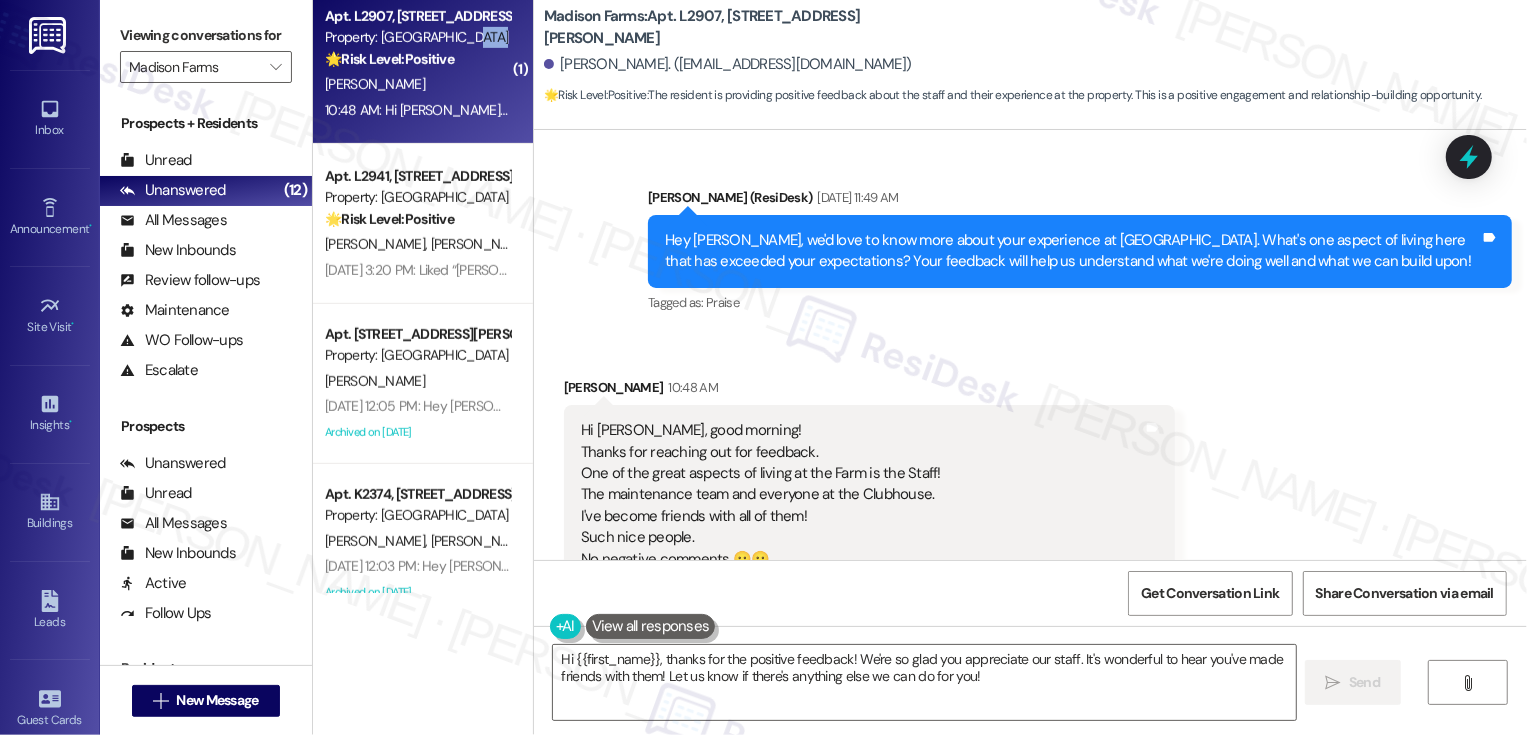 scroll, scrollTop: 831, scrollLeft: 0, axis: vertical 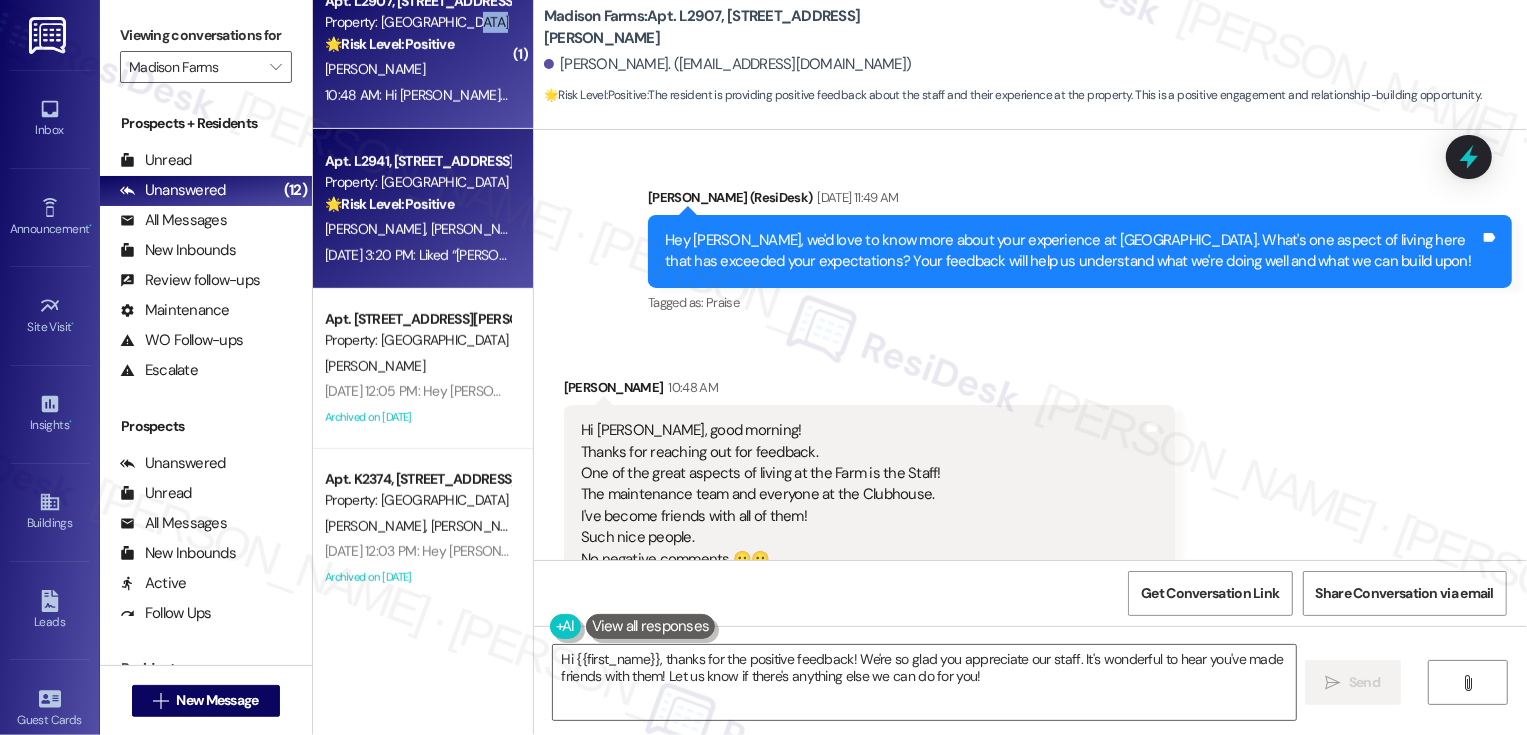 click on "[PERSON_NAME]" at bounding box center (483, 229) 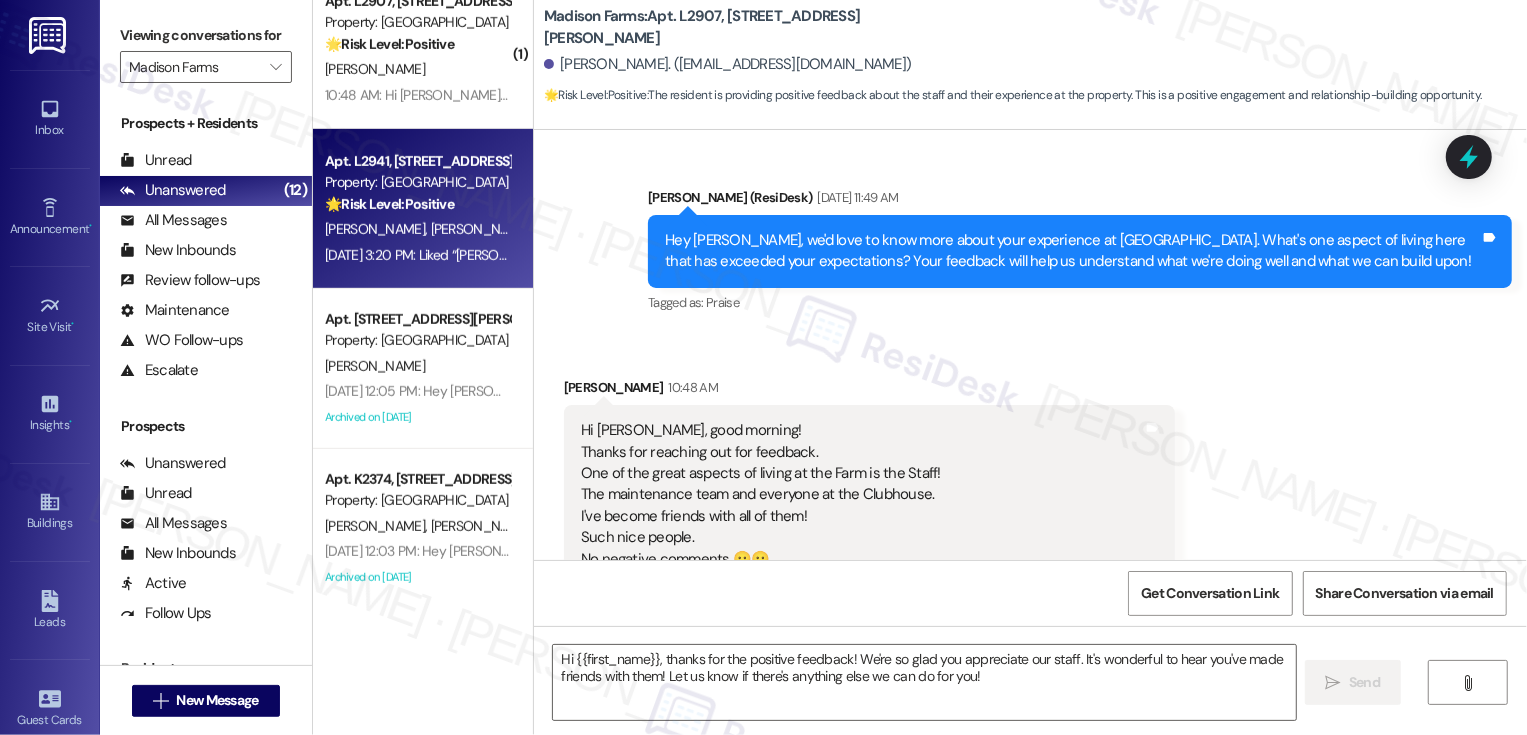 type on "Fetching suggested responses. Please feel free to read through the conversation in the meantime." 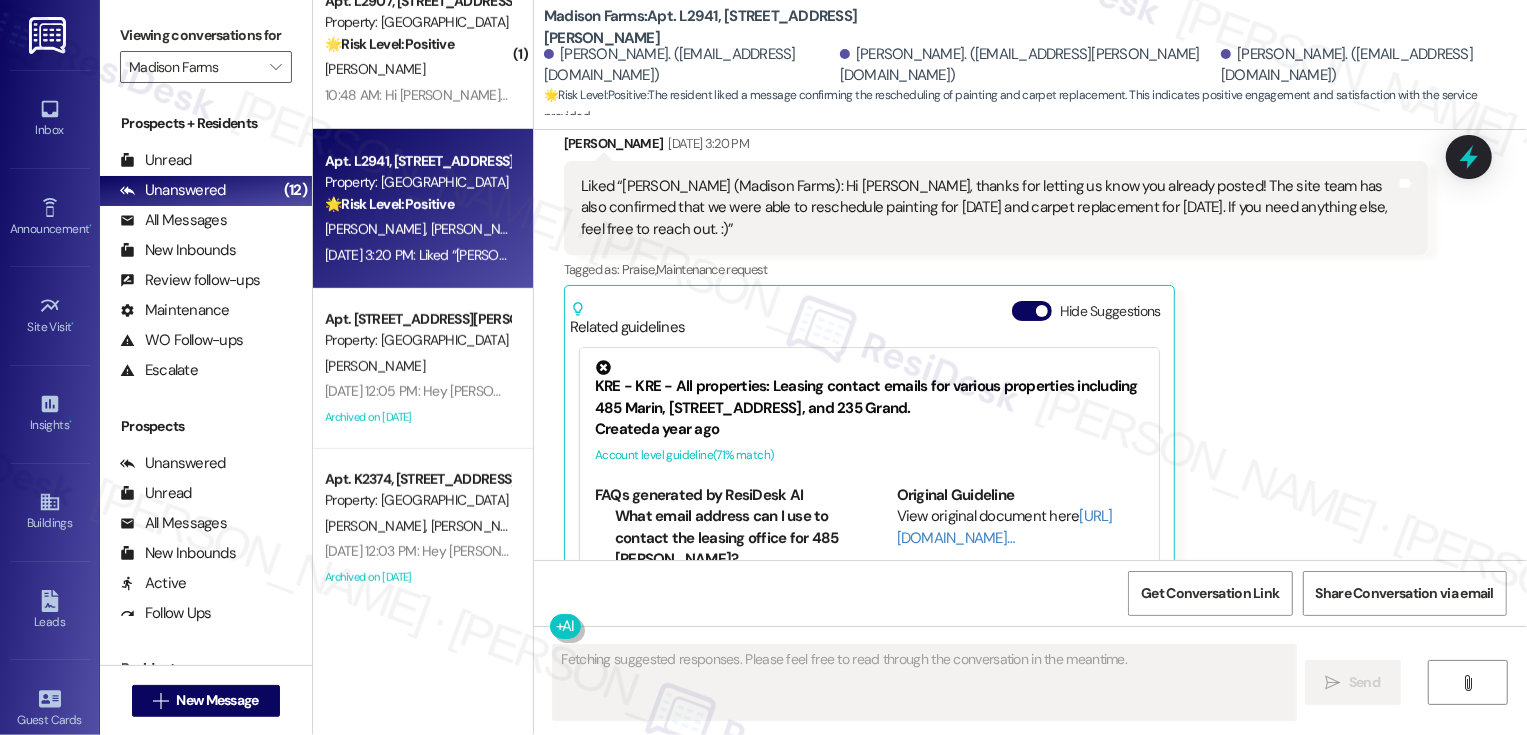 scroll, scrollTop: 7050, scrollLeft: 0, axis: vertical 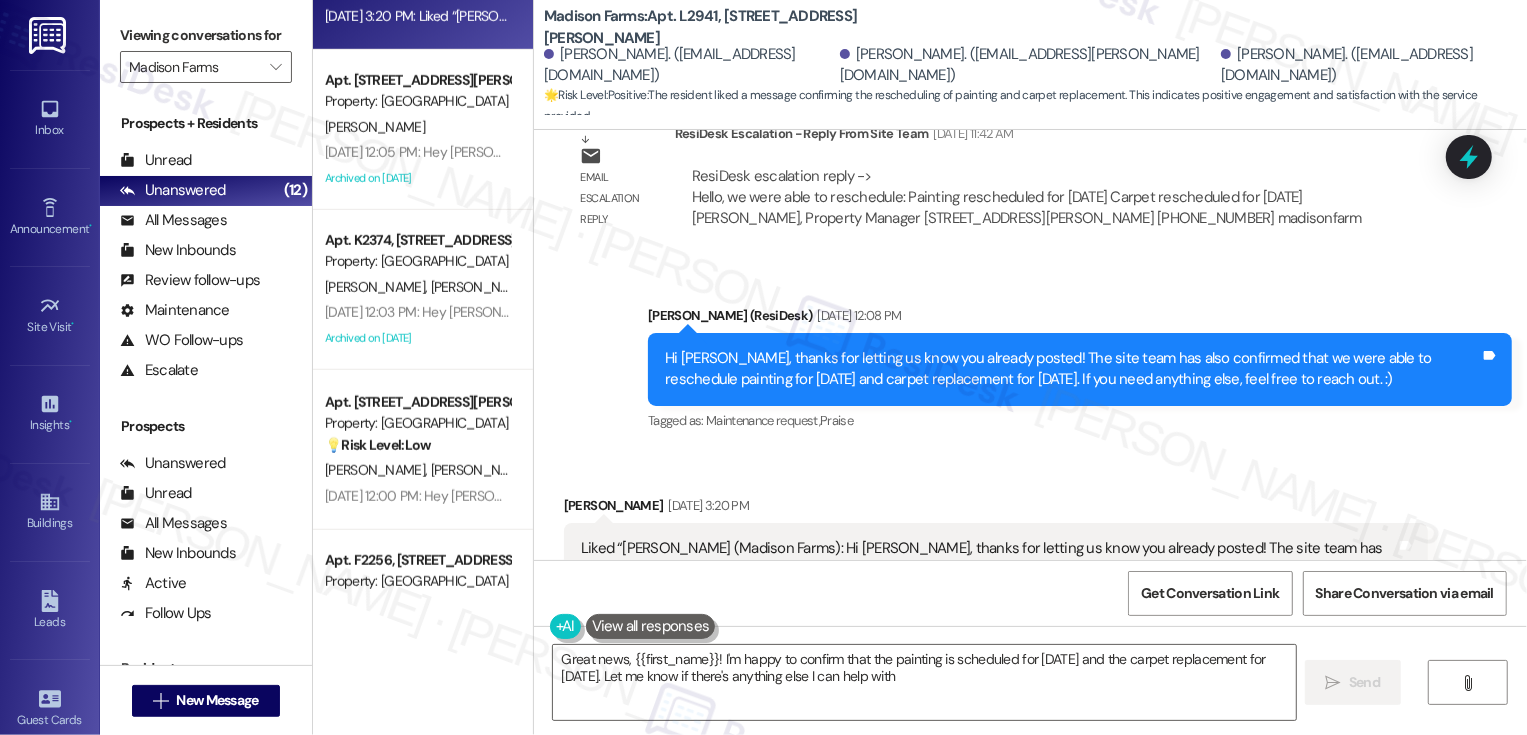 type on "Great news, {{first_name}}! I'm happy to confirm that the painting is scheduled for [DATE] and the carpet replacement for [DATE]. Let me know if there's anything else I can help with!" 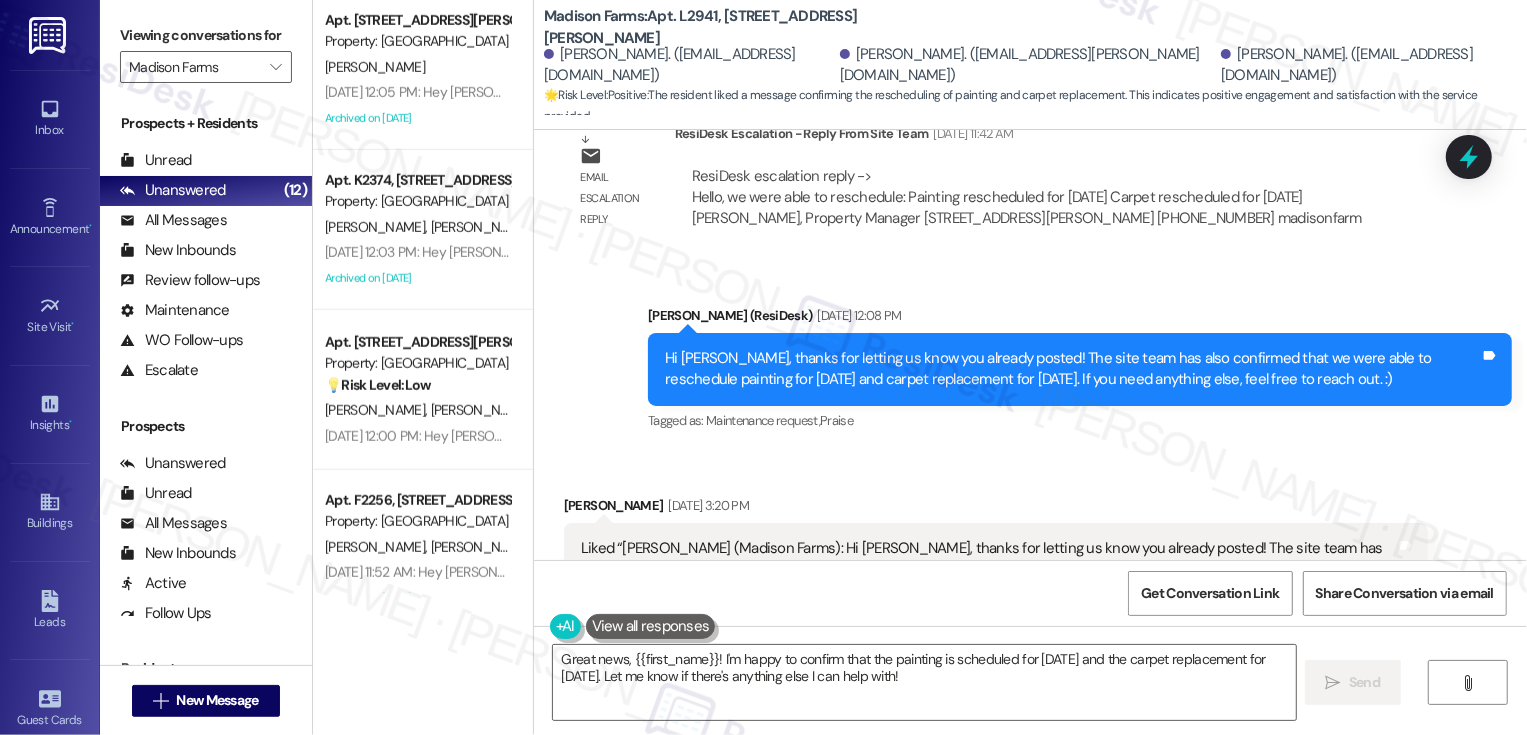 scroll, scrollTop: 1326, scrollLeft: 0, axis: vertical 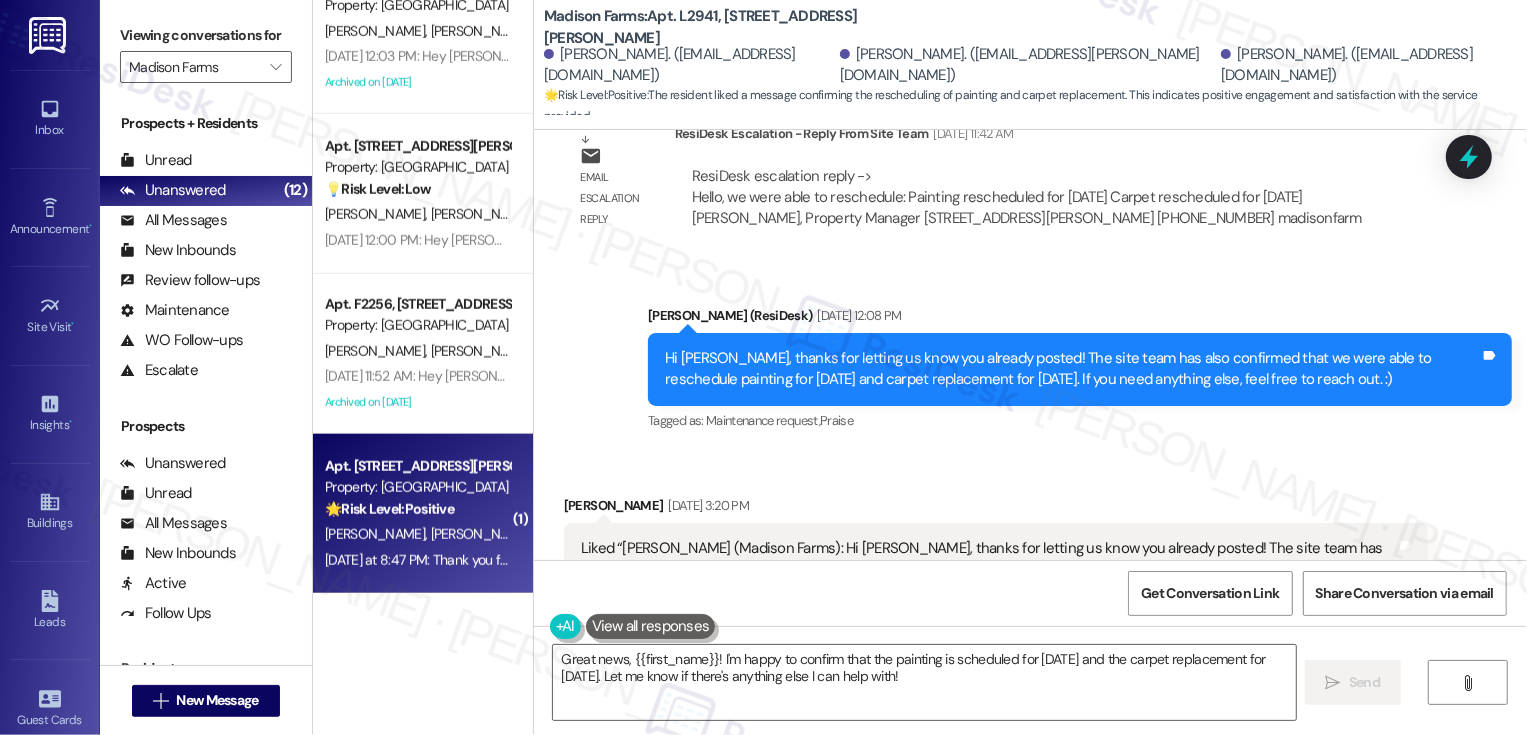 click on "🌟  Risk Level:  Positive" at bounding box center [389, 509] 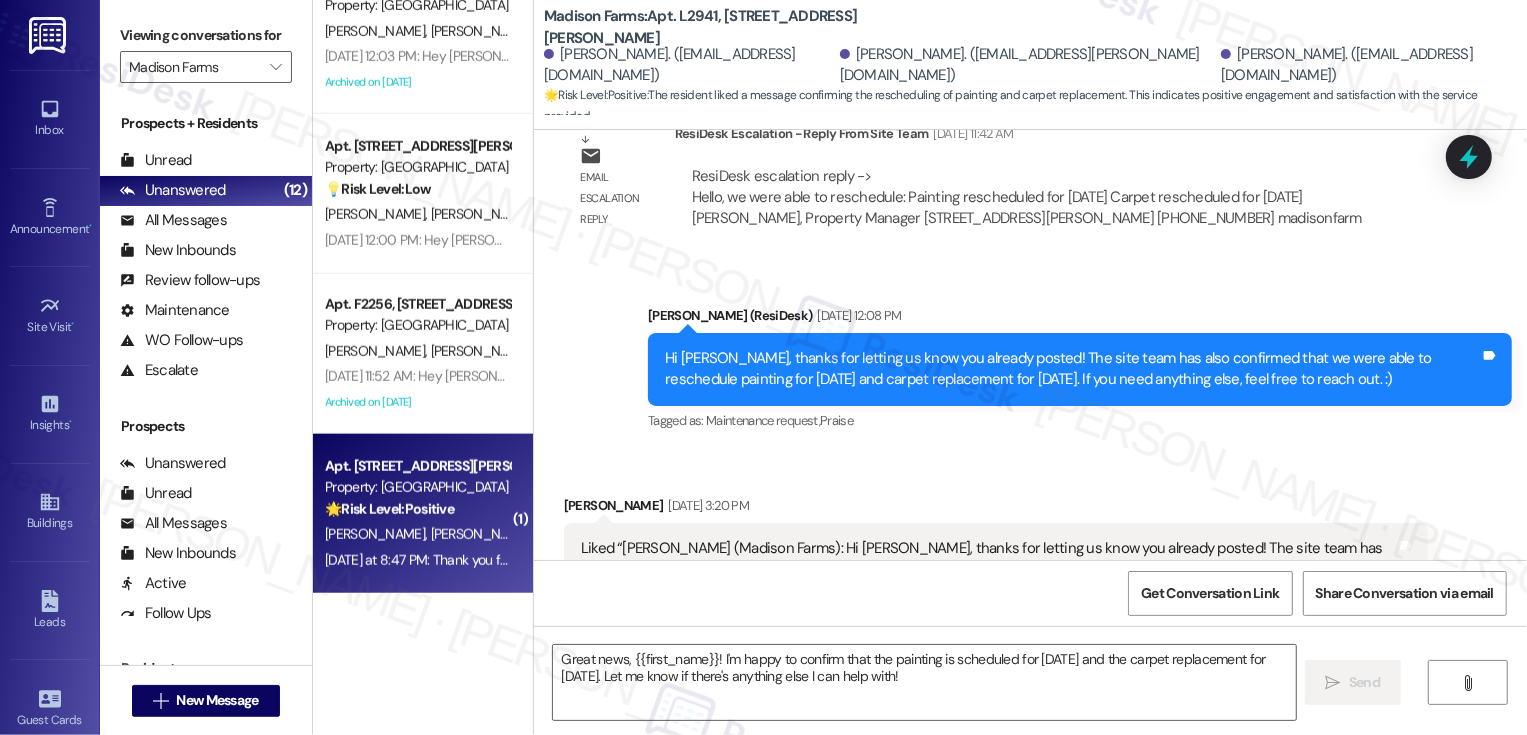 type on "Fetching suggested responses. Please feel free to read through the conversation in the meantime." 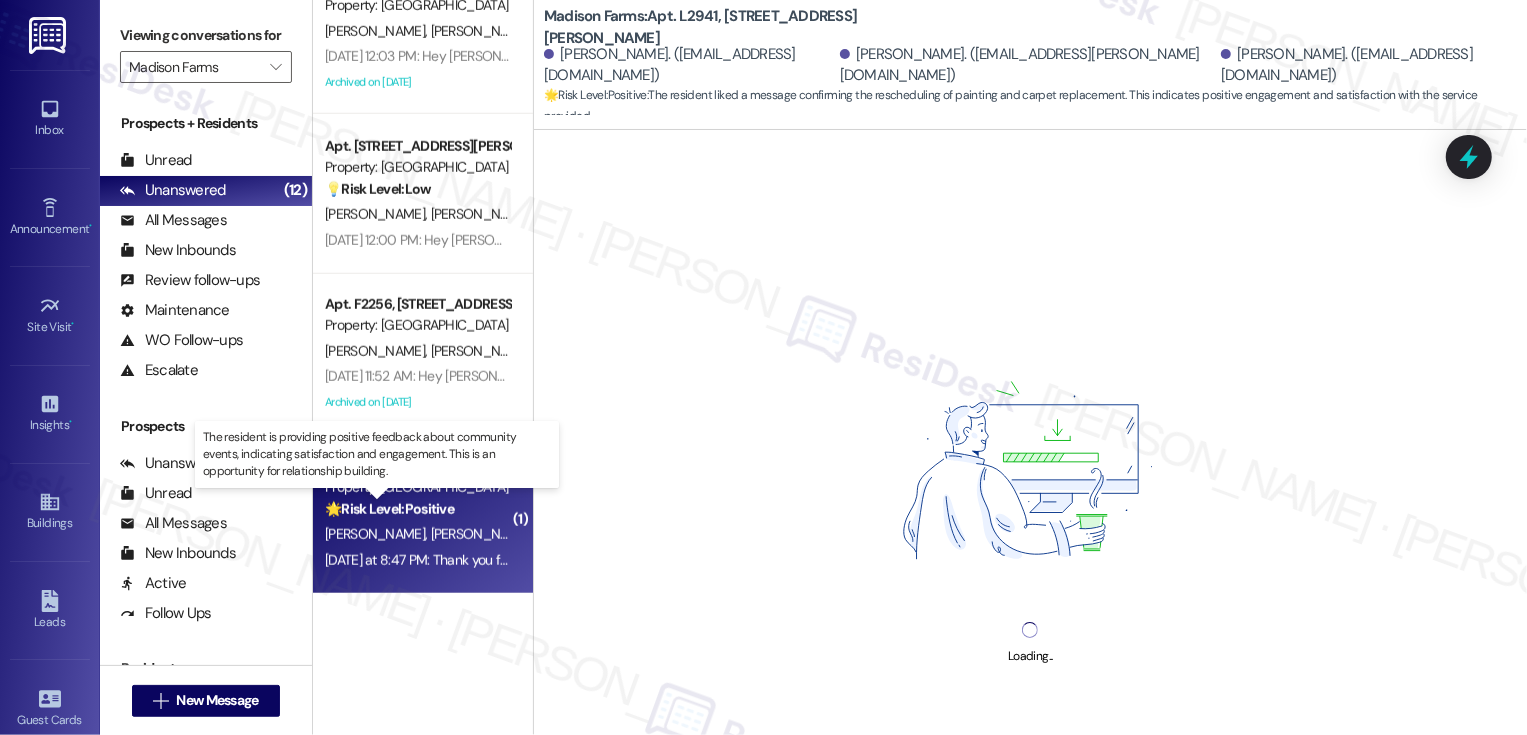 click on "🌟  Risk Level:  Positive" at bounding box center [389, 509] 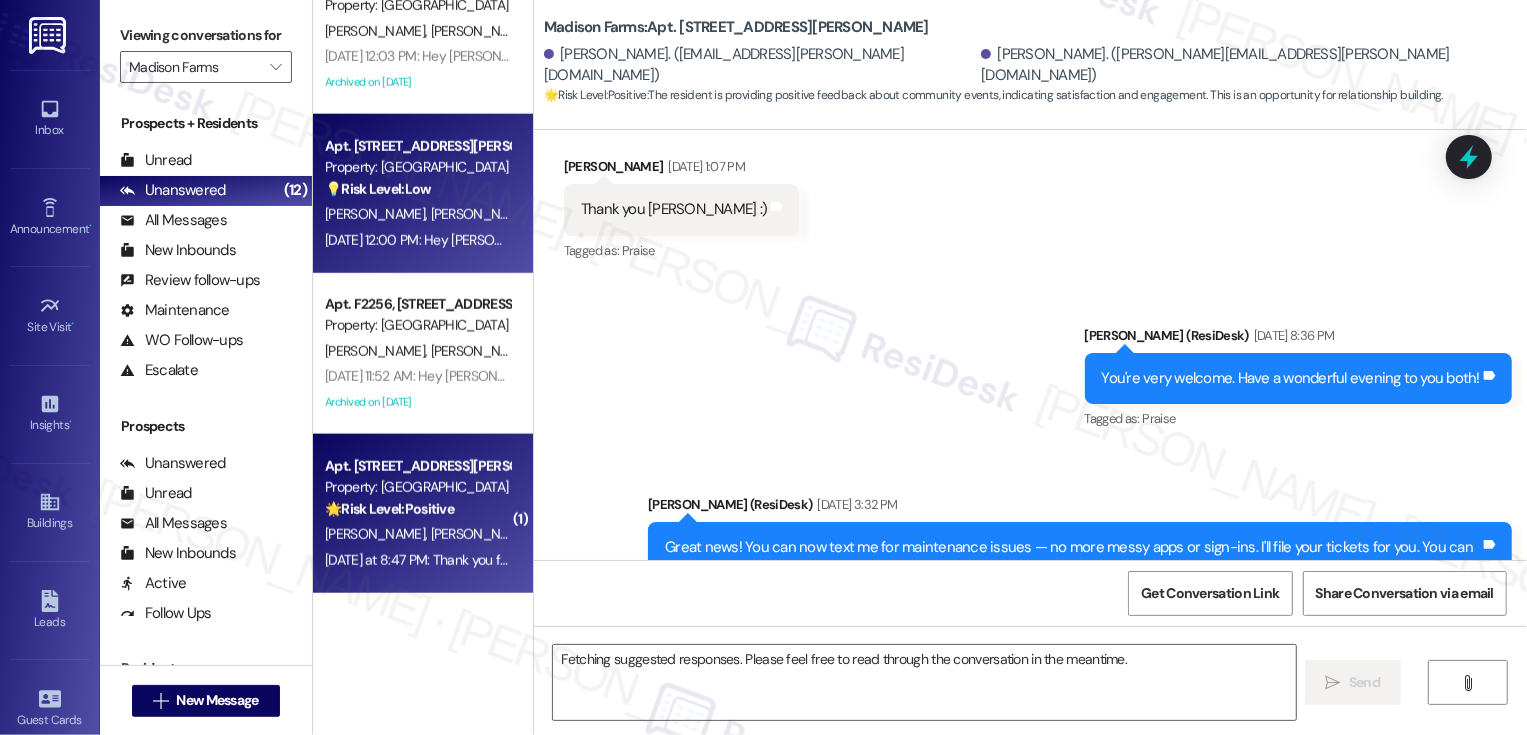 scroll, scrollTop: 2115, scrollLeft: 0, axis: vertical 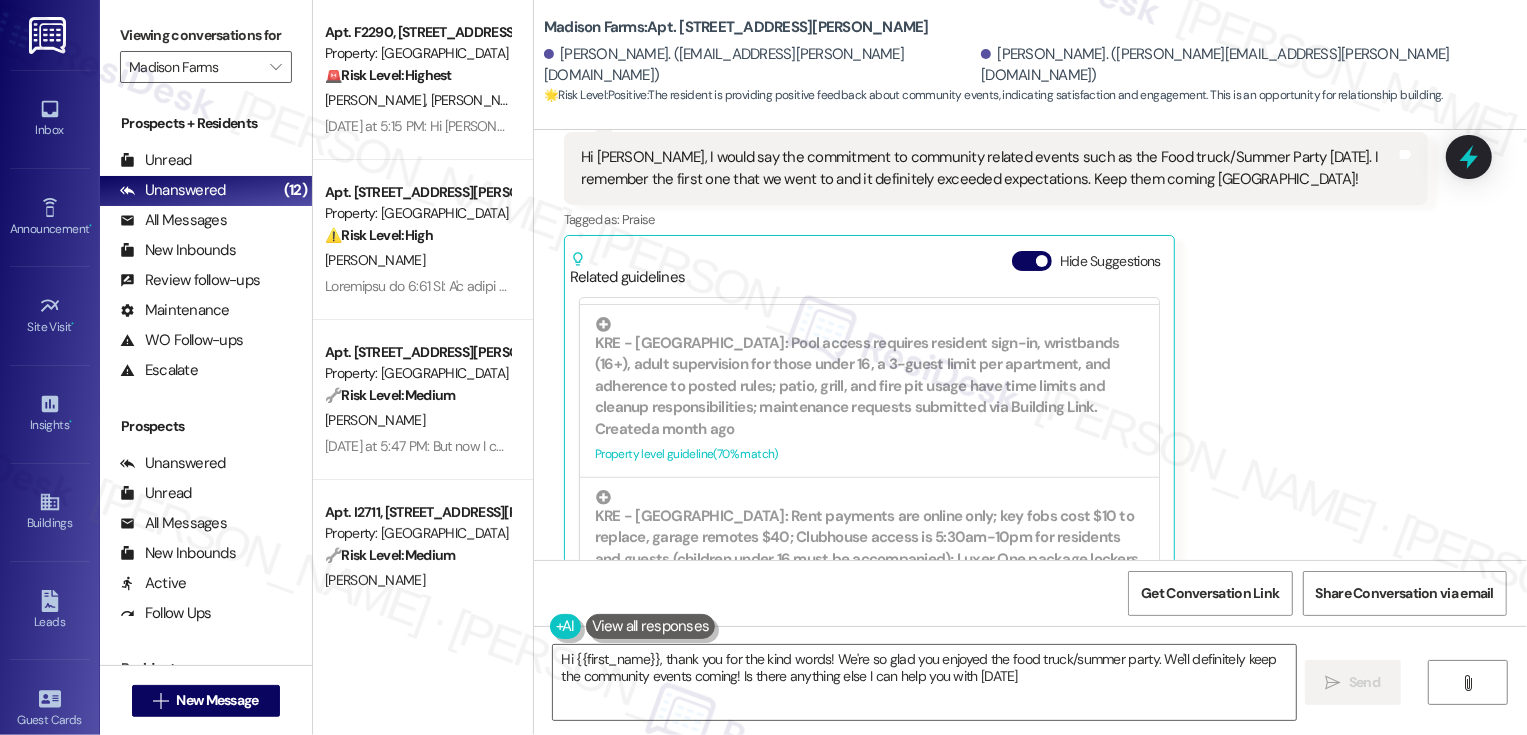 type on "Hi {{first_name}}, thank you for the kind words! We're so glad you enjoyed the food truck/summer party. We'll definitely keep the community events coming! Is there anything else I can help you with [DATE]?" 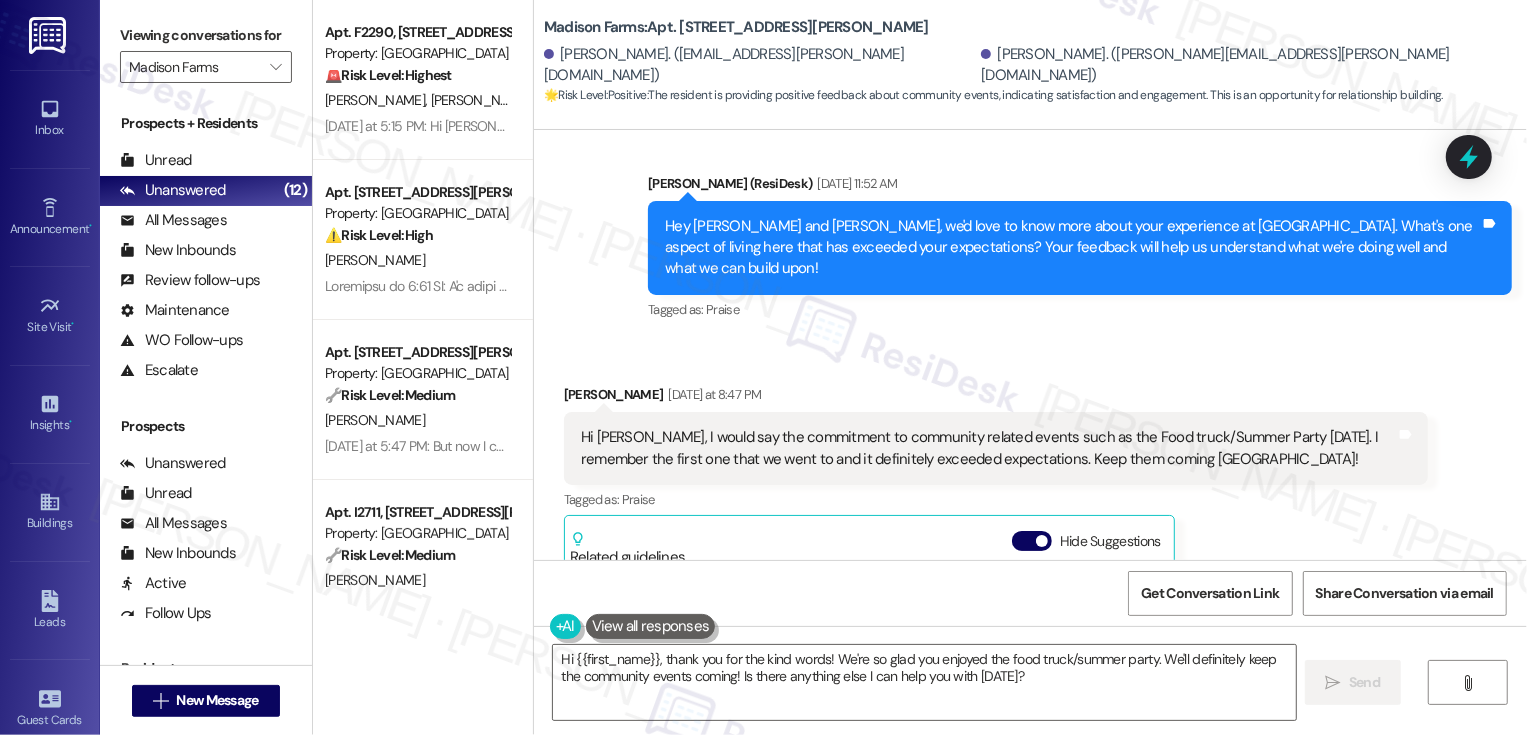 scroll, scrollTop: 3580, scrollLeft: 0, axis: vertical 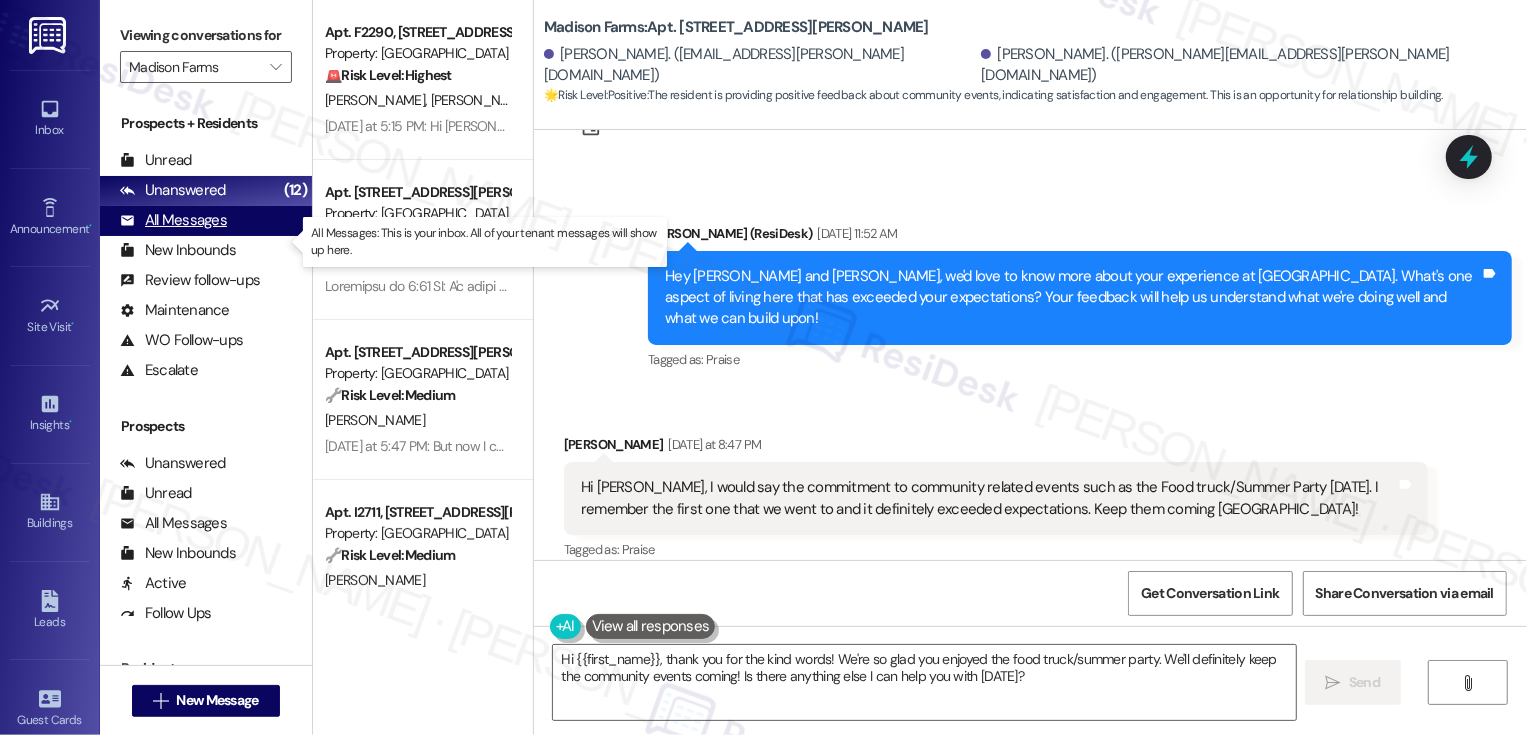 click on "All Messages (undefined)" at bounding box center [206, 221] 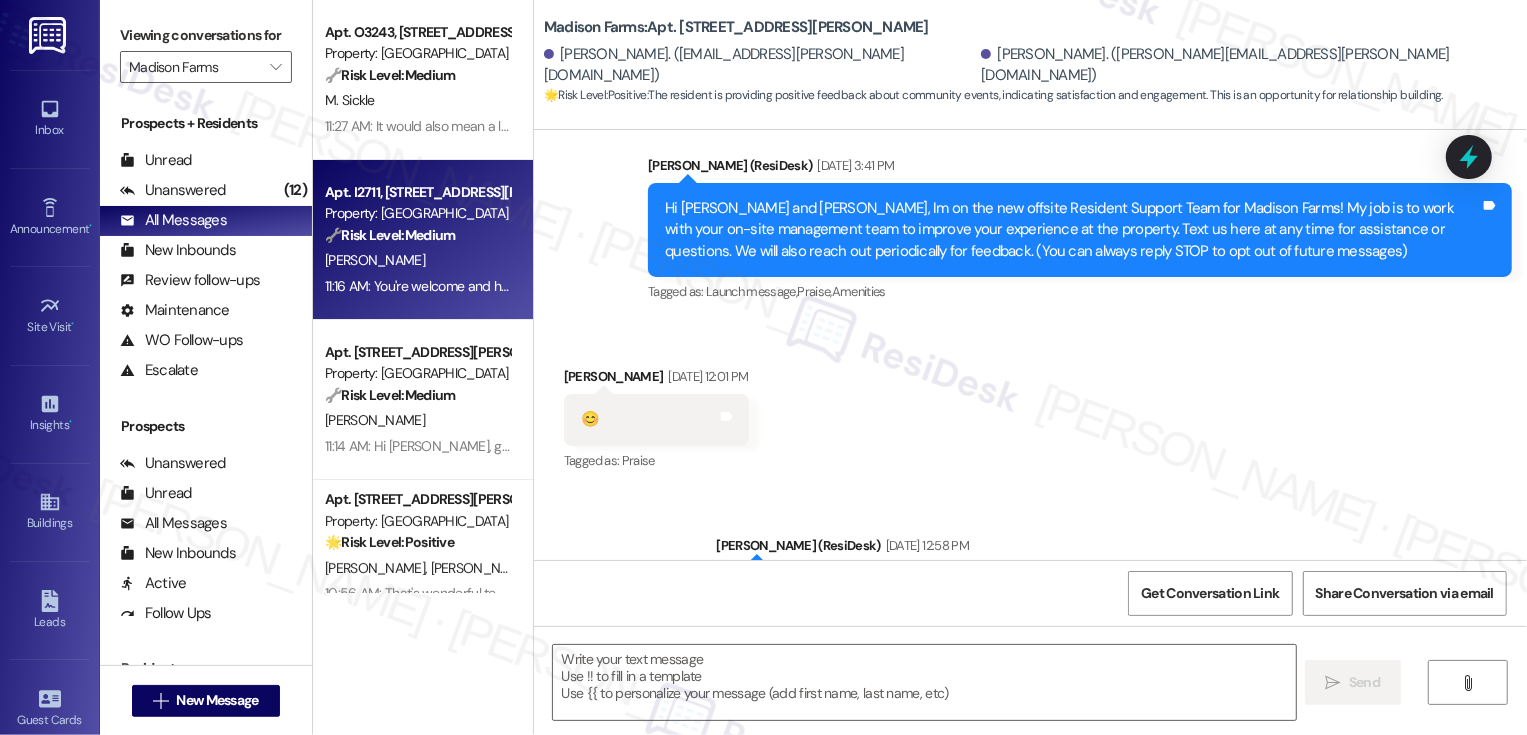 type on "Fetching suggested responses. Please feel free to read through the conversation in the meantime." 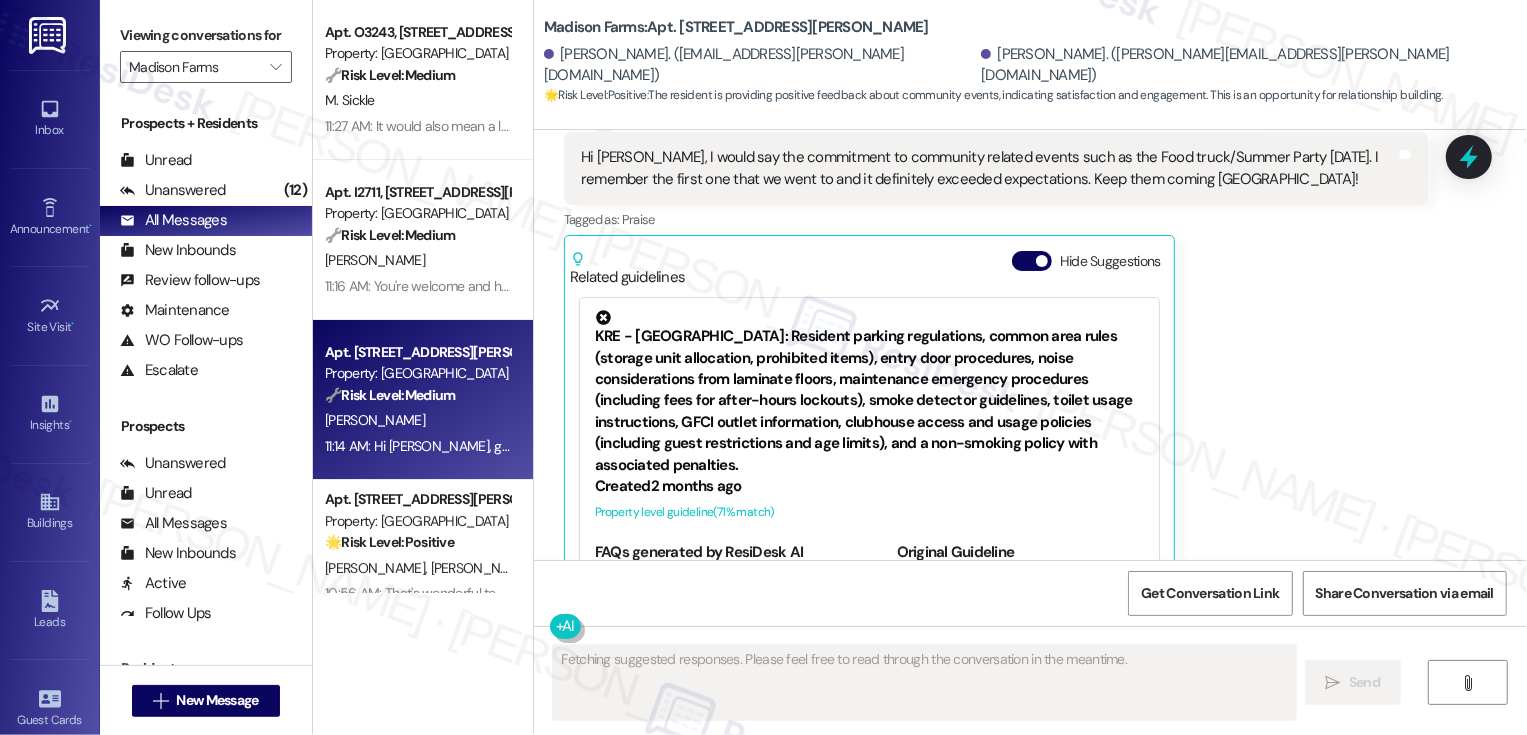click on "Property: [GEOGRAPHIC_DATA]" at bounding box center (417, 373) 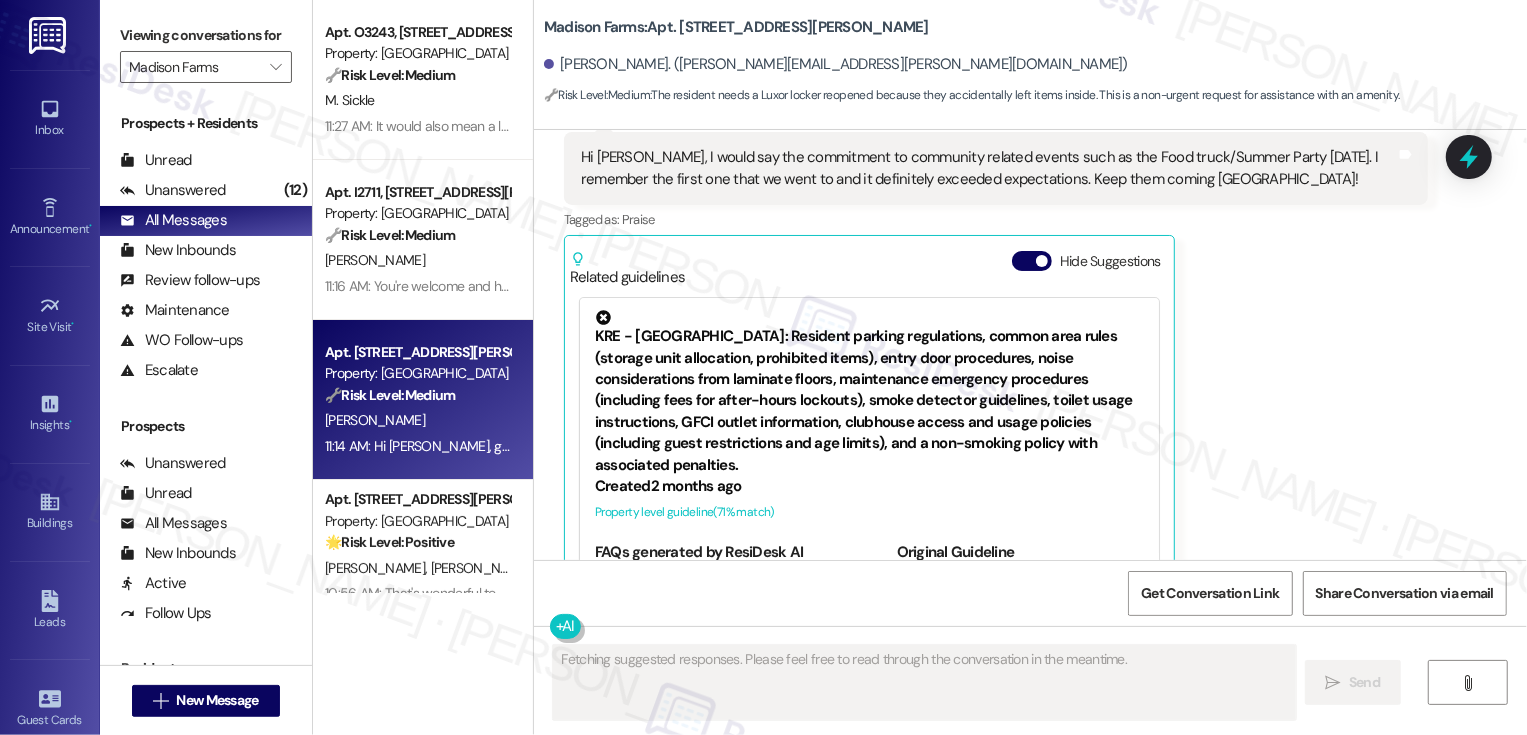 scroll, scrollTop: 583, scrollLeft: 0, axis: vertical 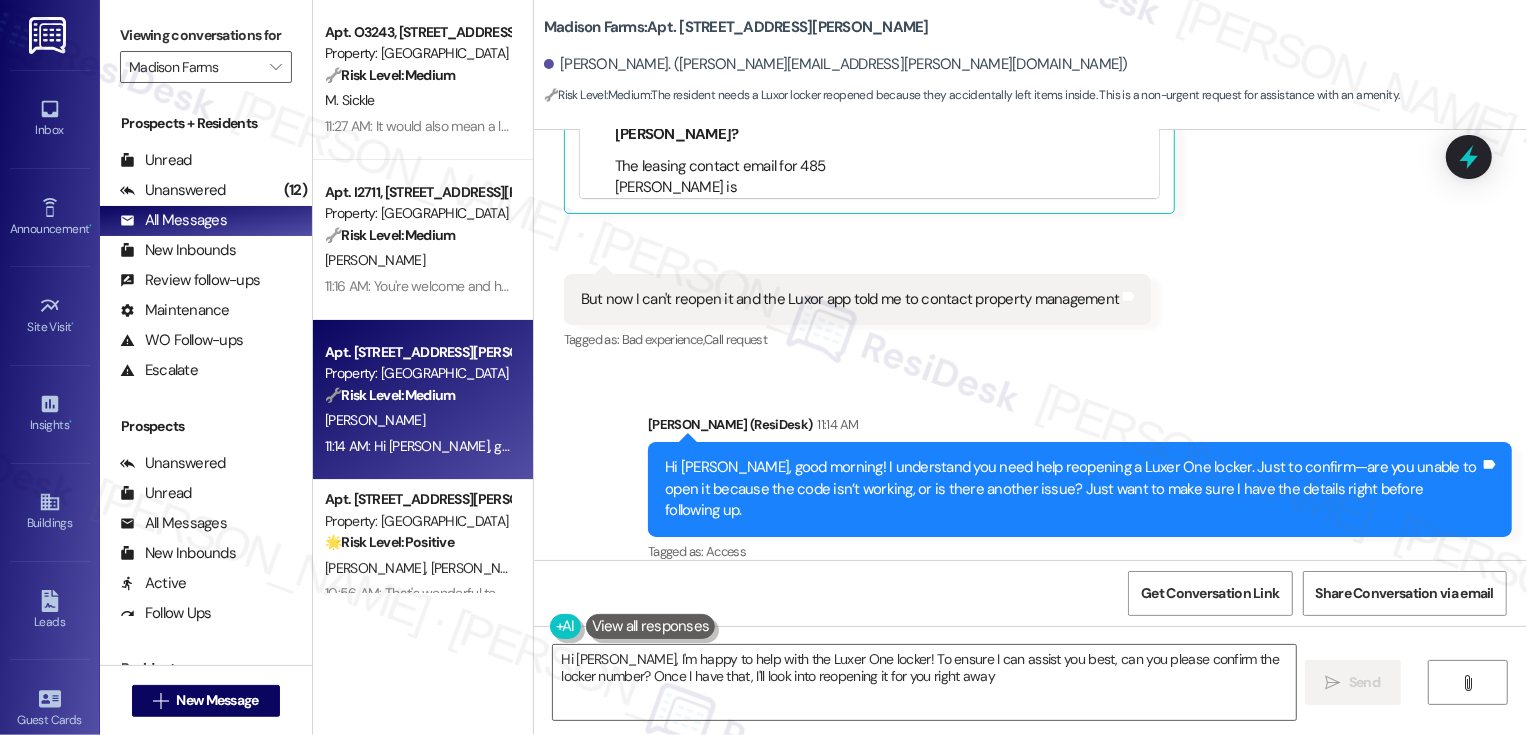 type on "Hi [PERSON_NAME], I'm happy to help with the Luxer One locker! To ensure I can assist you best, can you please confirm the locker number? Once I have that, I'll look into reopening it for you right away." 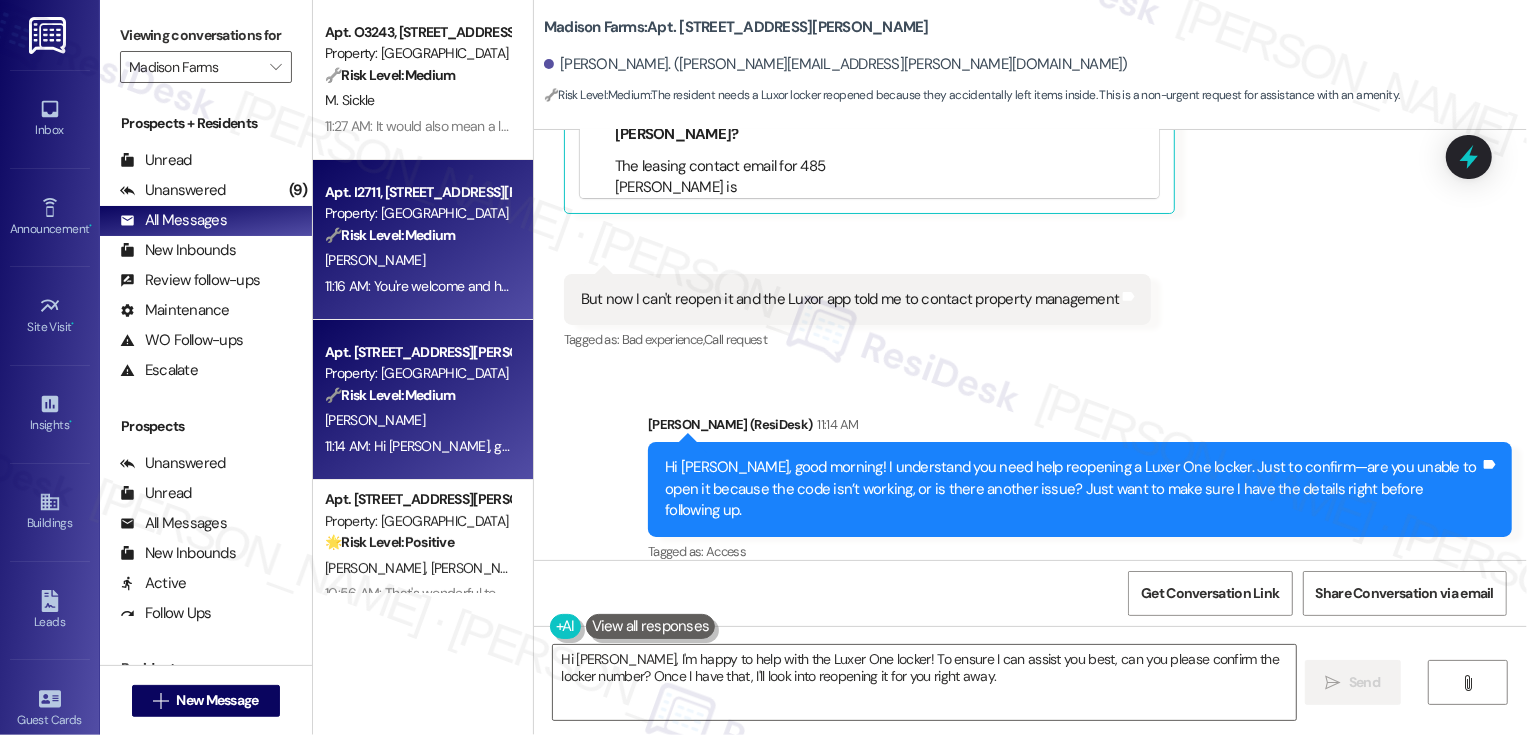 scroll, scrollTop: 365, scrollLeft: 0, axis: vertical 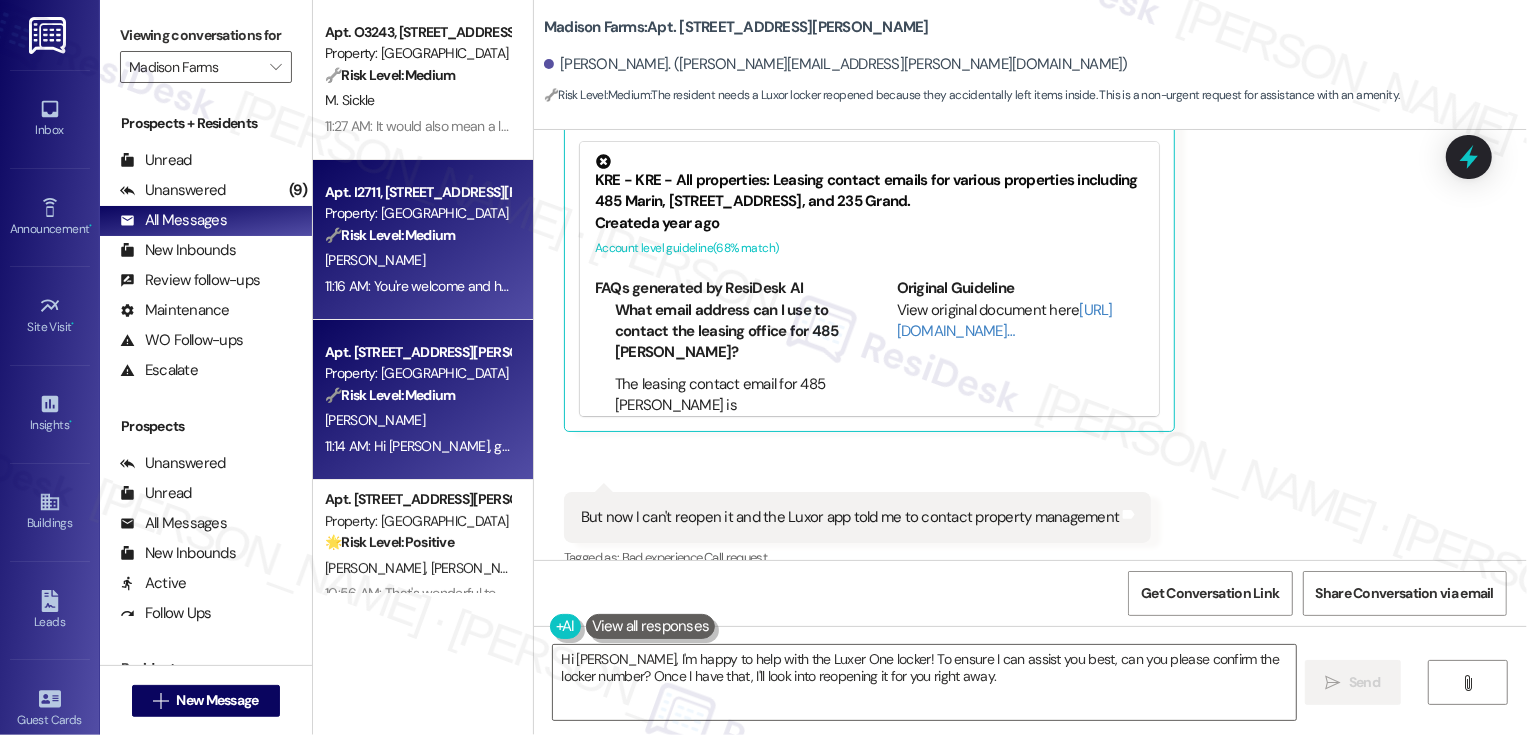 click on "11:16 AM: You're welcome and have a great weekend! 11:16 AM: You're welcome and have a great weekend!" at bounding box center [475, 286] 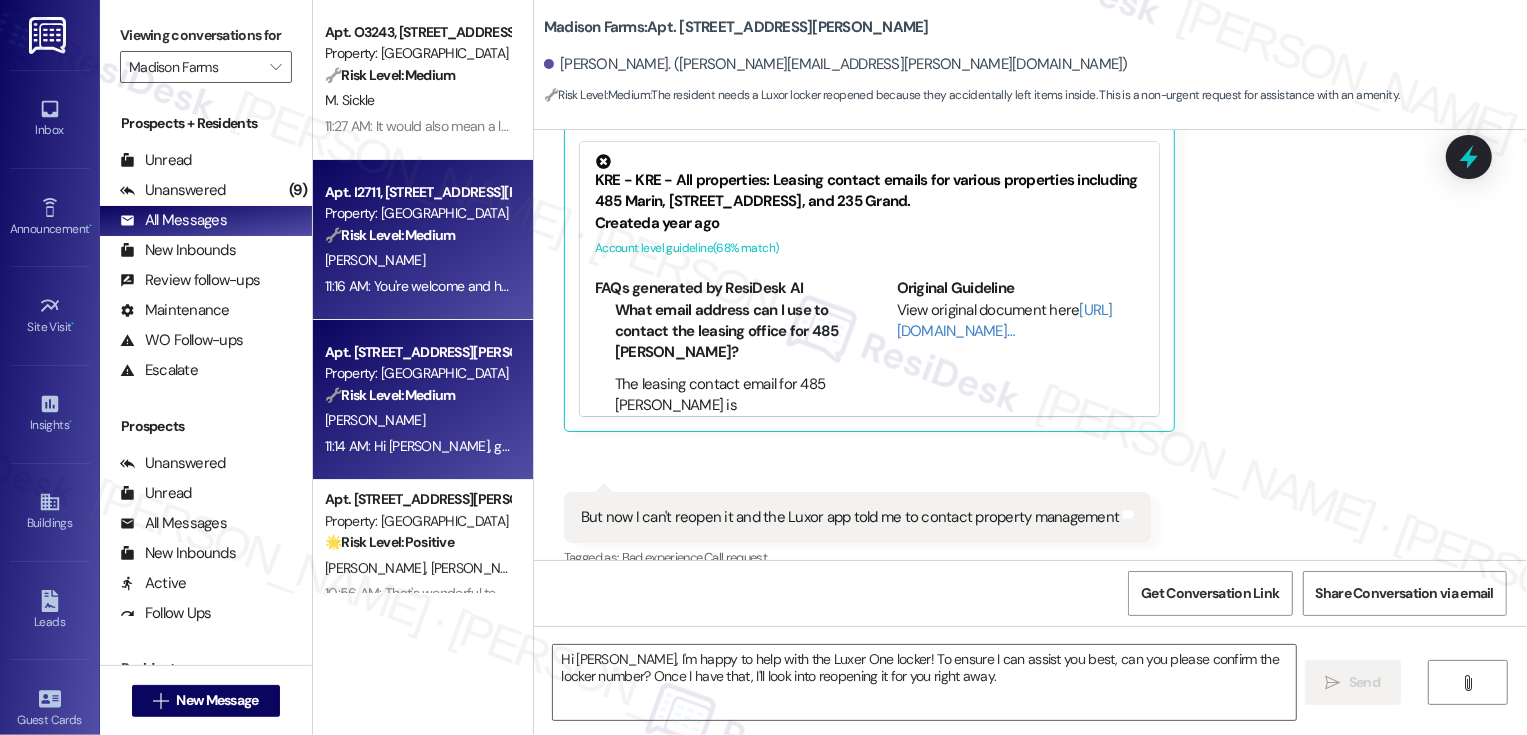 click on "[PERSON_NAME]" at bounding box center (417, 420) 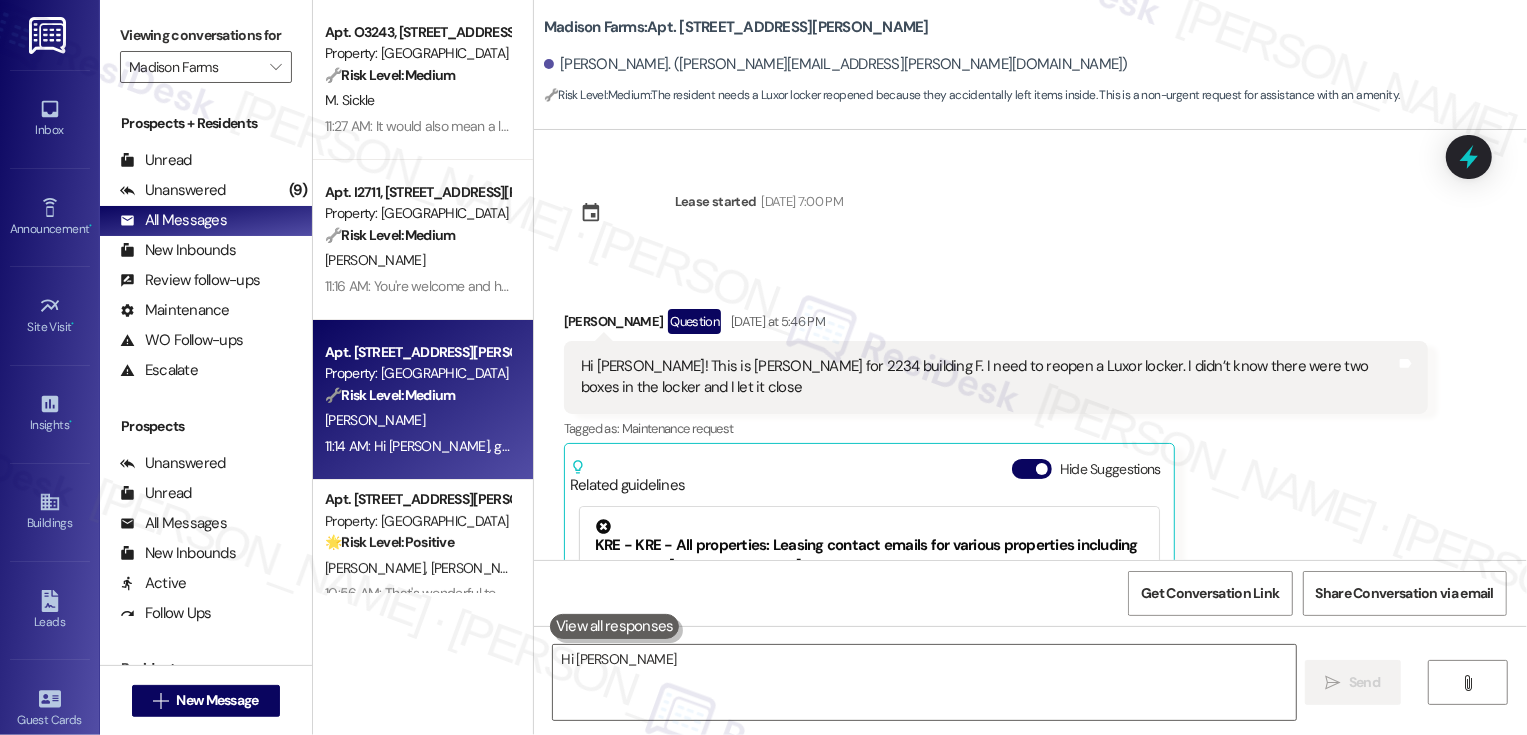 click on "[PERSON_NAME]" at bounding box center (417, 420) 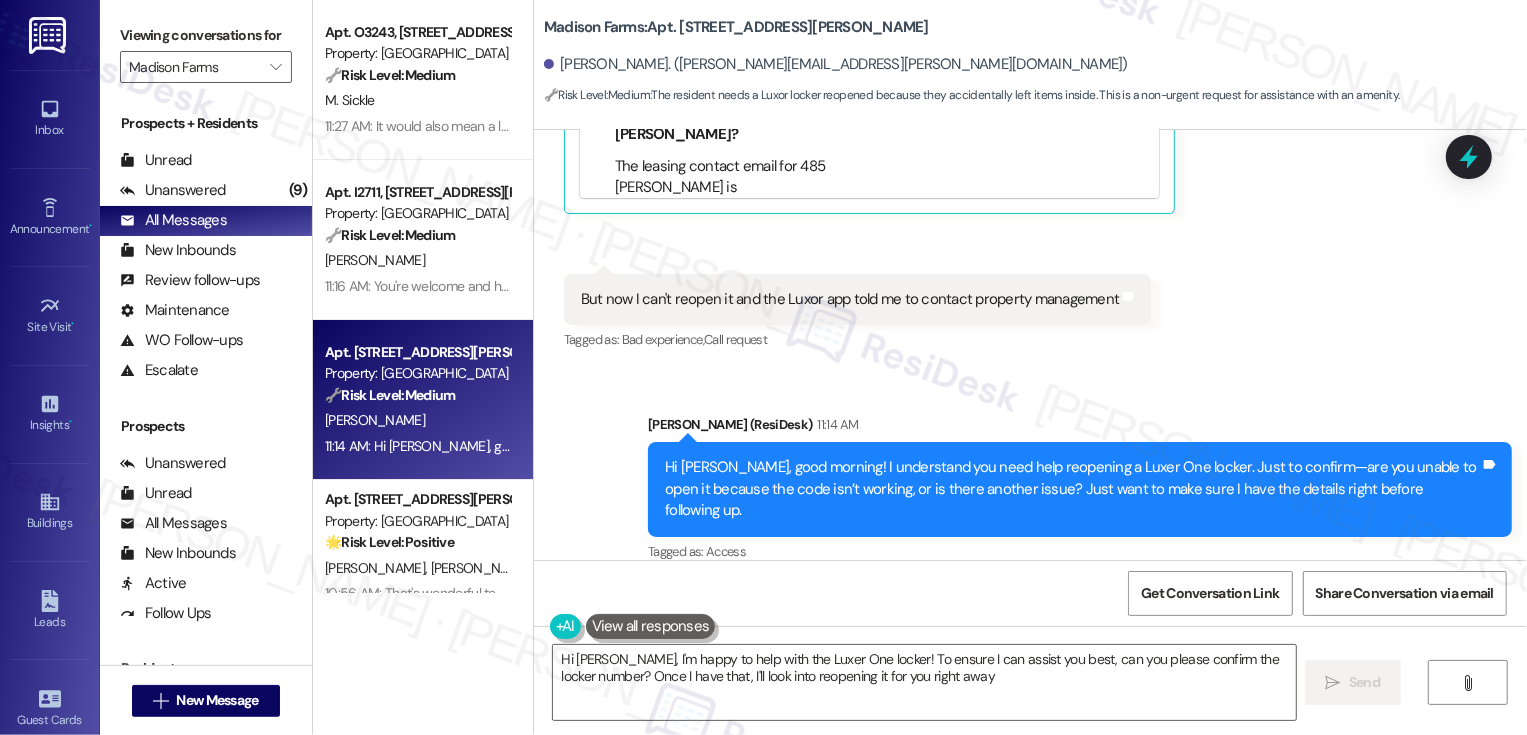 type on "Hi [PERSON_NAME], I'm happy to help with the Luxer One locker! To ensure I can assist you best, can you please confirm the locker number? Once I have that, I'll look into reopening it for you right away." 